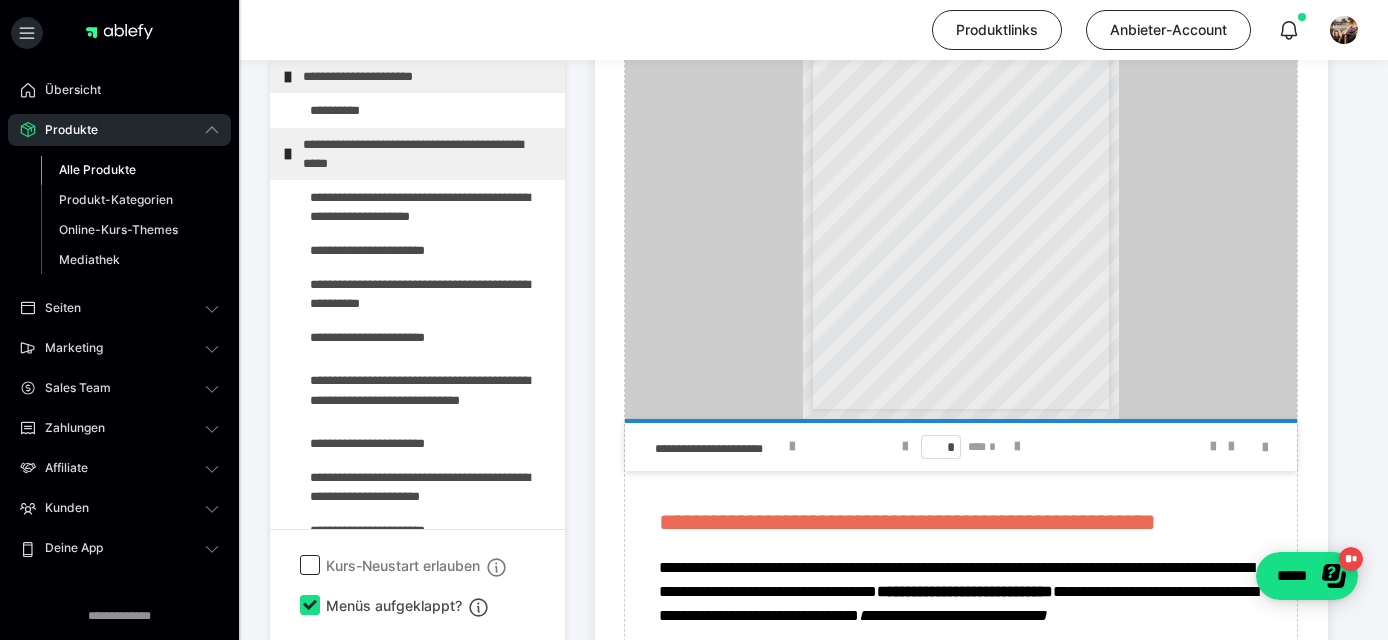 scroll, scrollTop: 0, scrollLeft: 0, axis: both 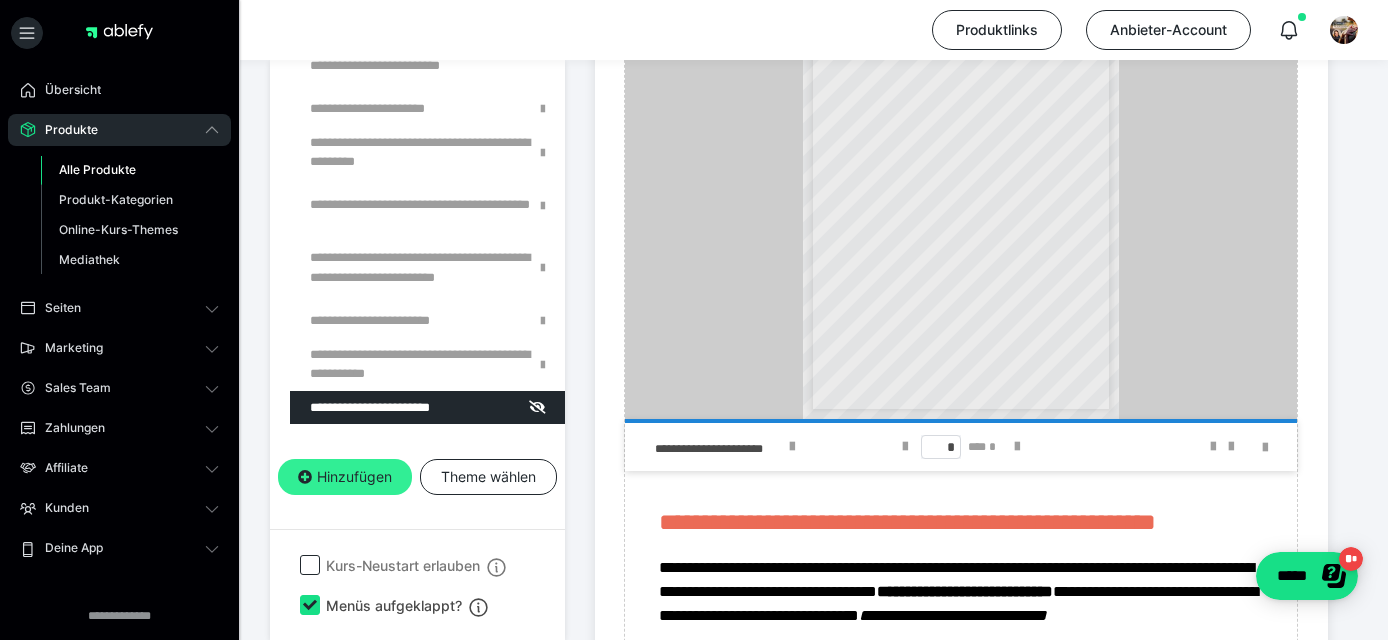 click on "Hinzufügen" at bounding box center [345, 477] 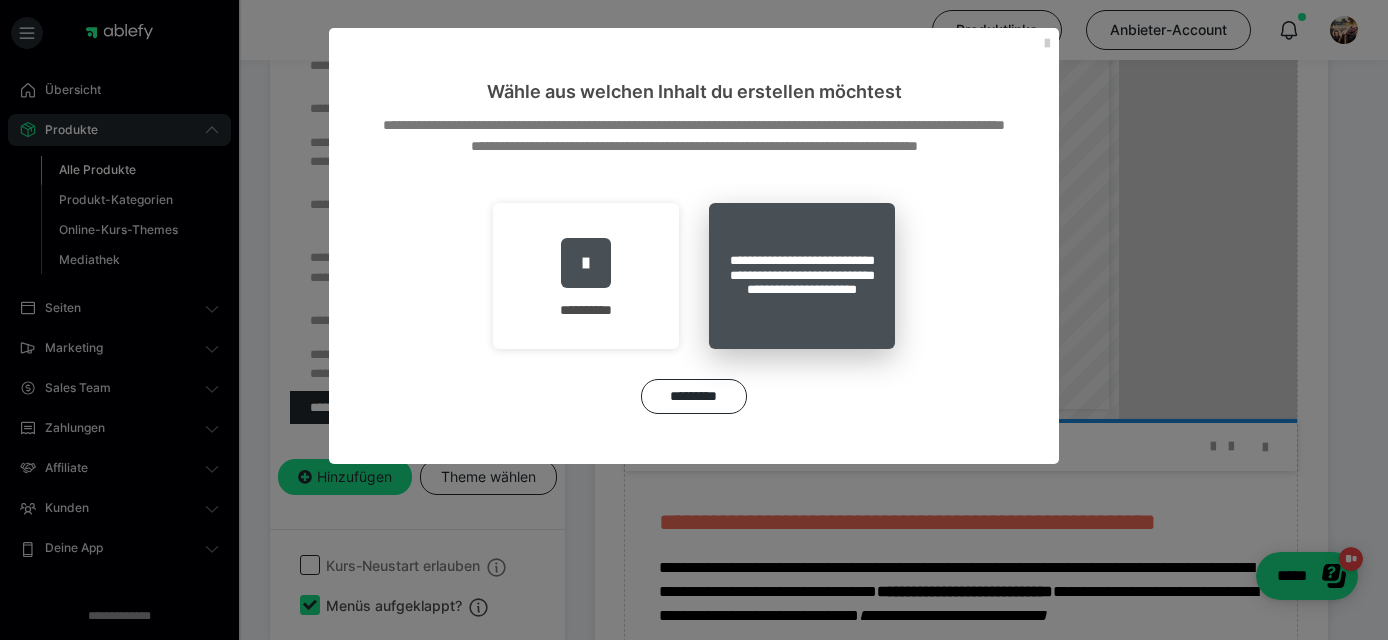 click on "**********" at bounding box center (802, 276) 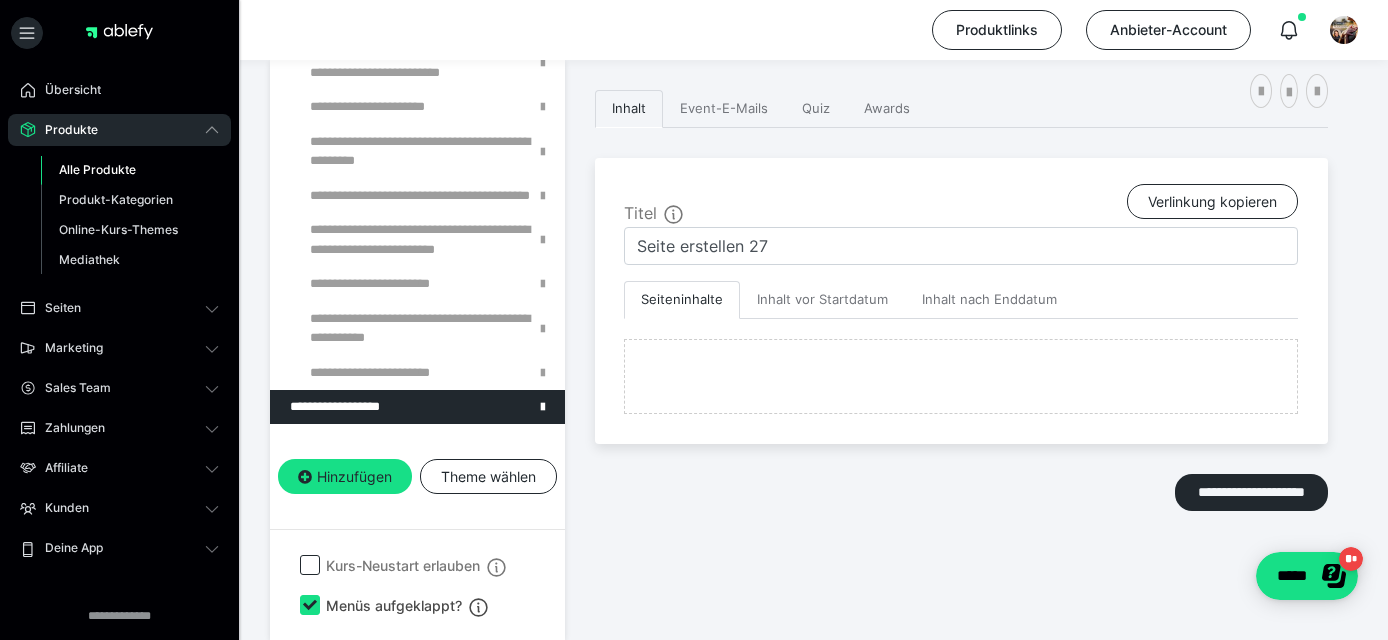 scroll, scrollTop: 374, scrollLeft: 0, axis: vertical 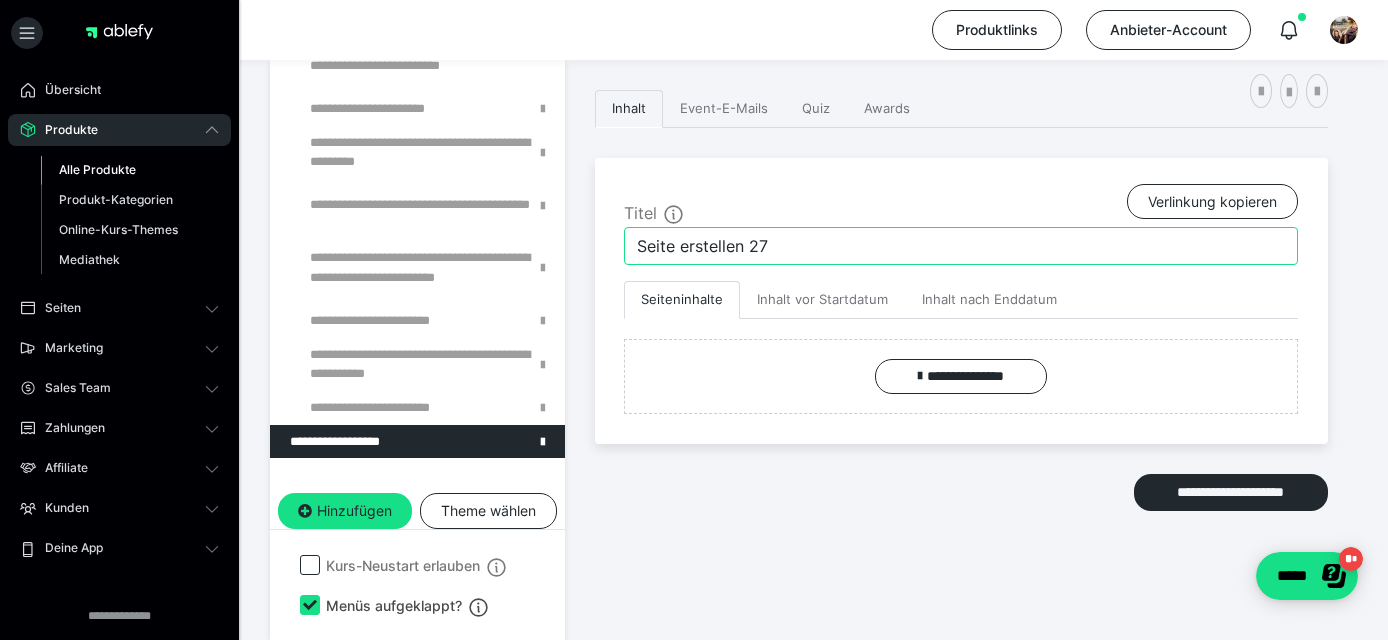 click on "Seite erstellen 27" at bounding box center [961, 246] 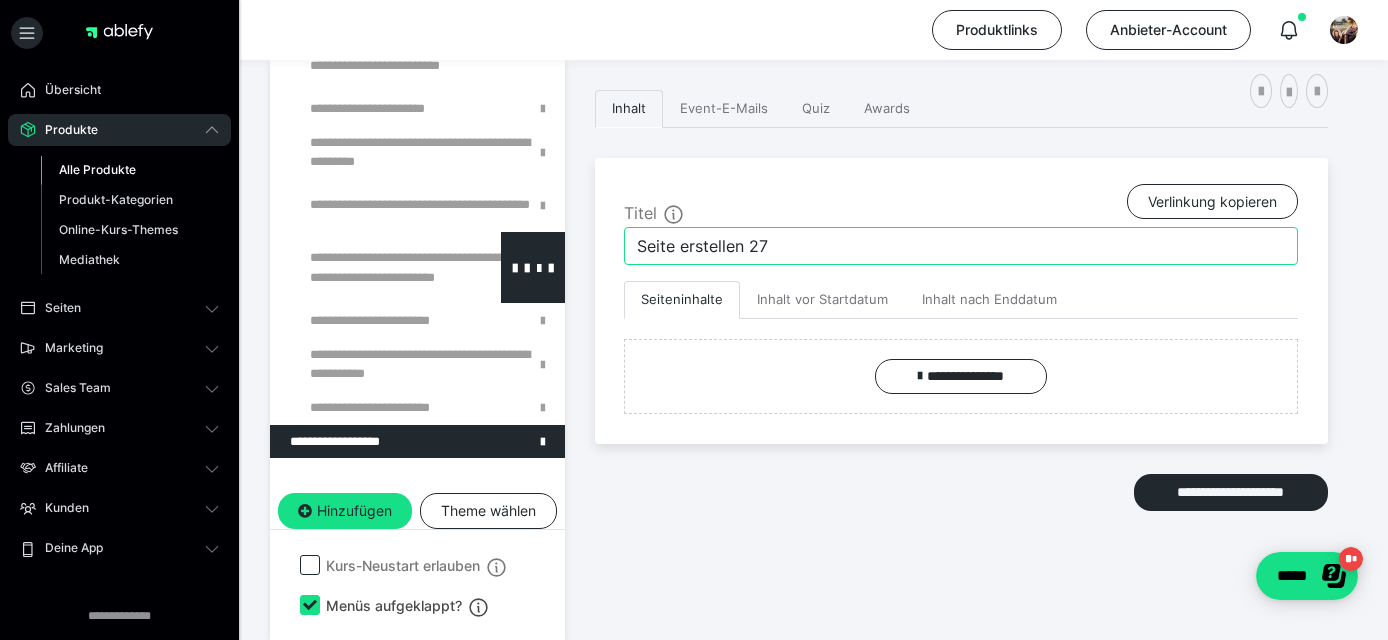 drag, startPoint x: 810, startPoint y: 238, endPoint x: 454, endPoint y: 248, distance: 356.1404 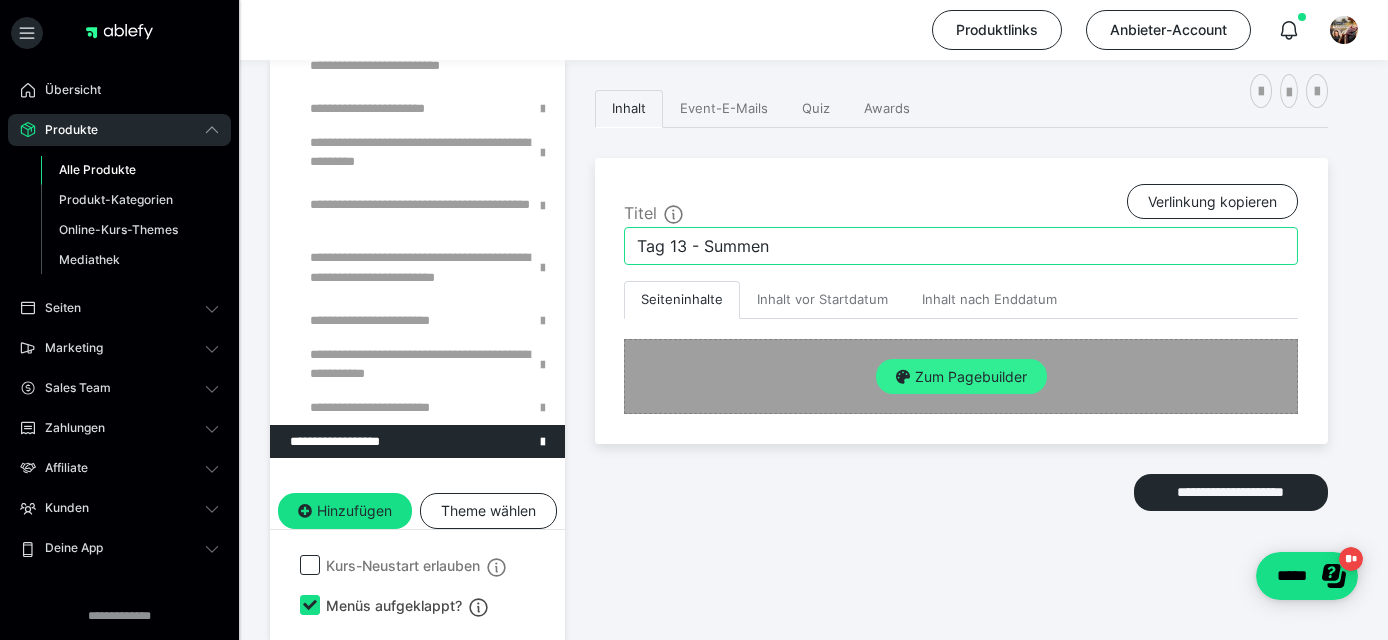 type on "Tag 13 - Summen" 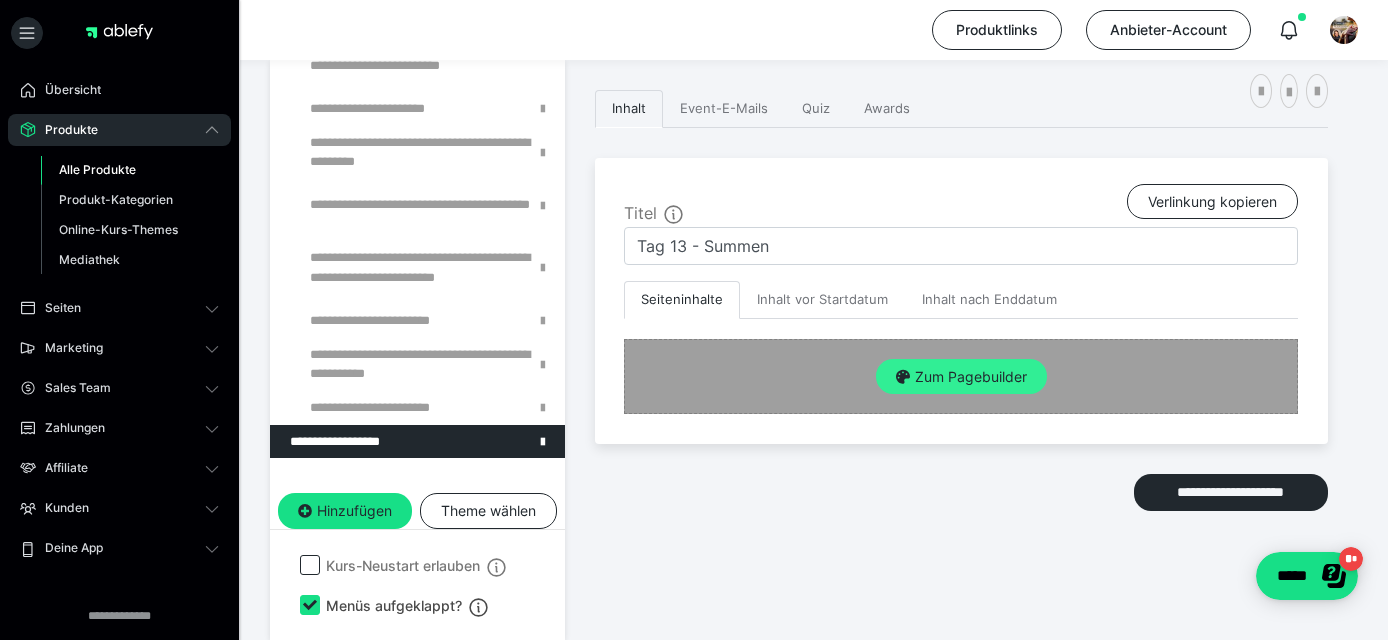 click on "Zum Pagebuilder" at bounding box center (961, 377) 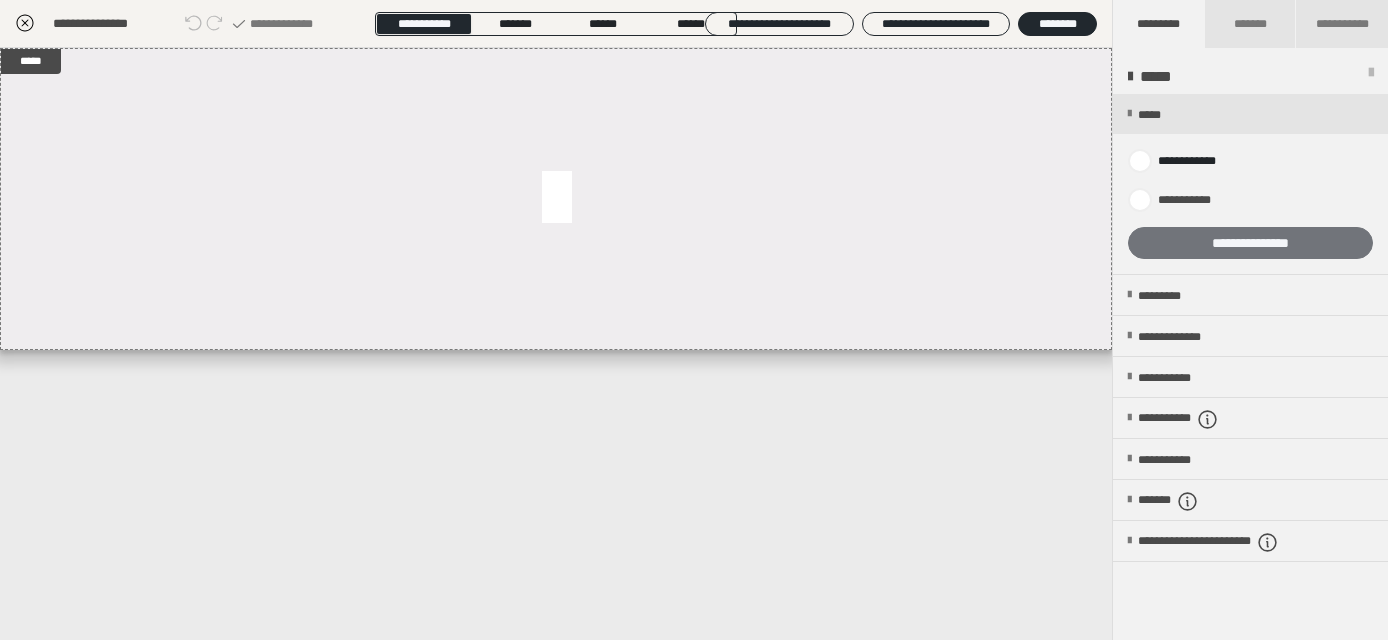 click on "**********" at bounding box center [1250, 243] 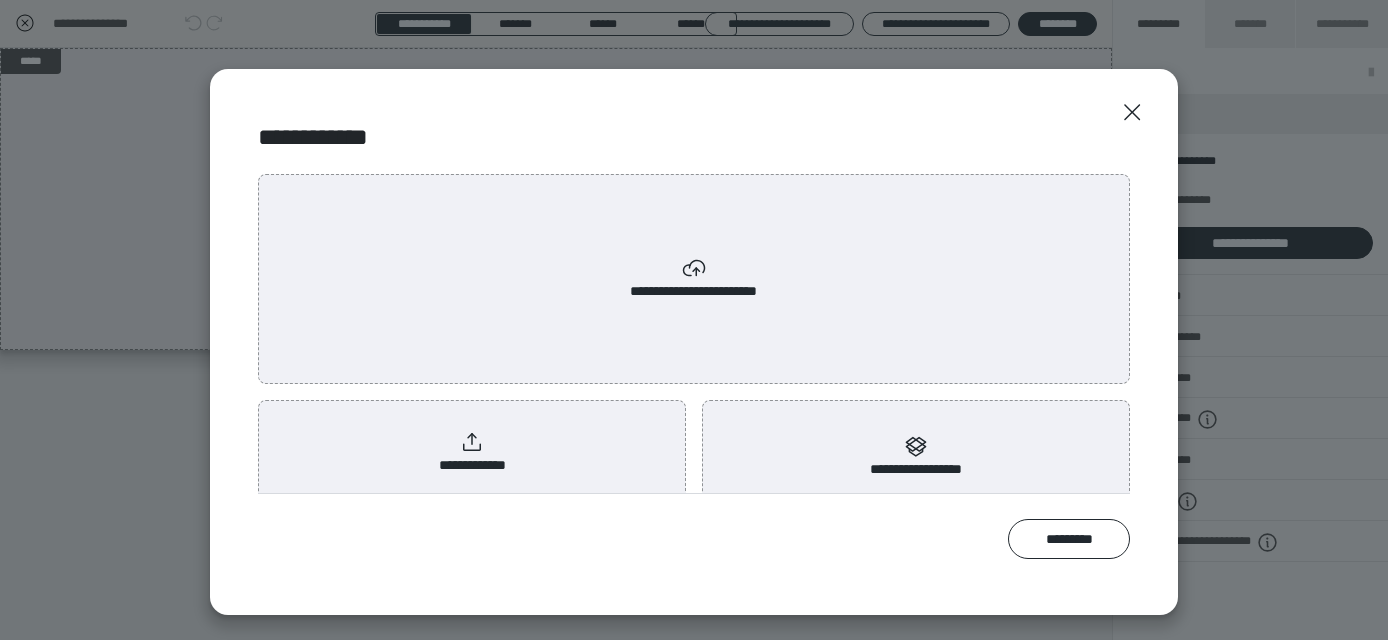 click on "**********" at bounding box center [472, 453] 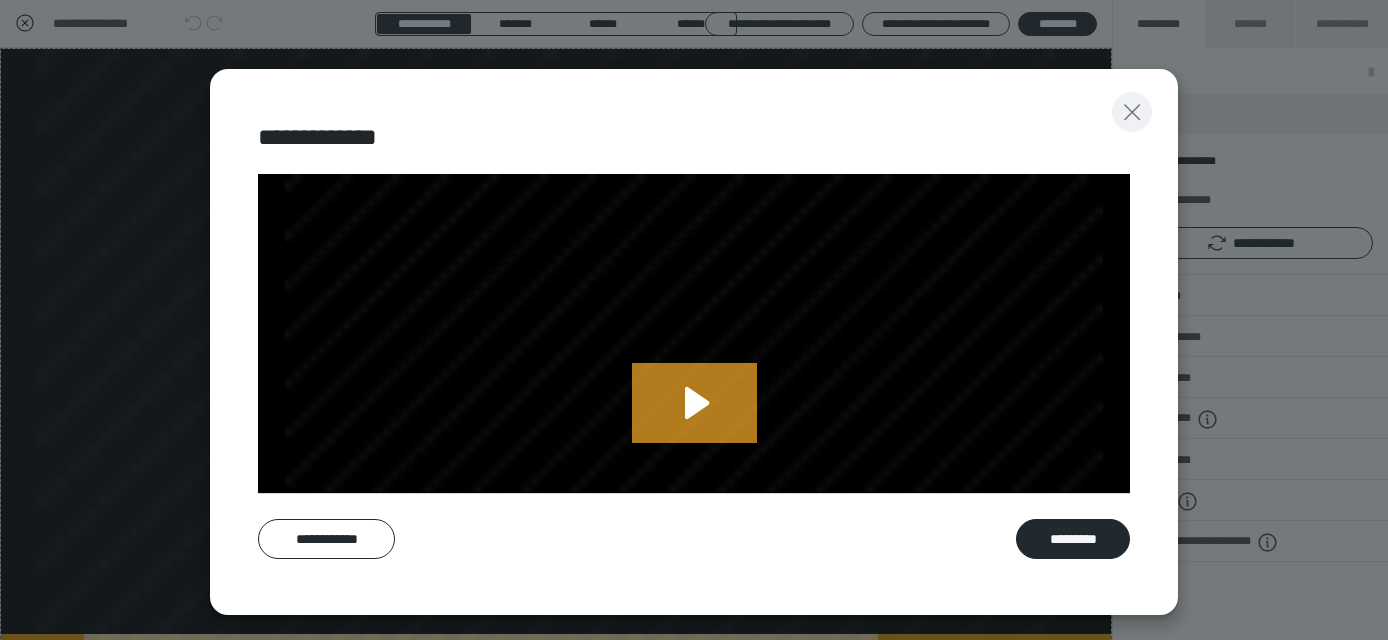click 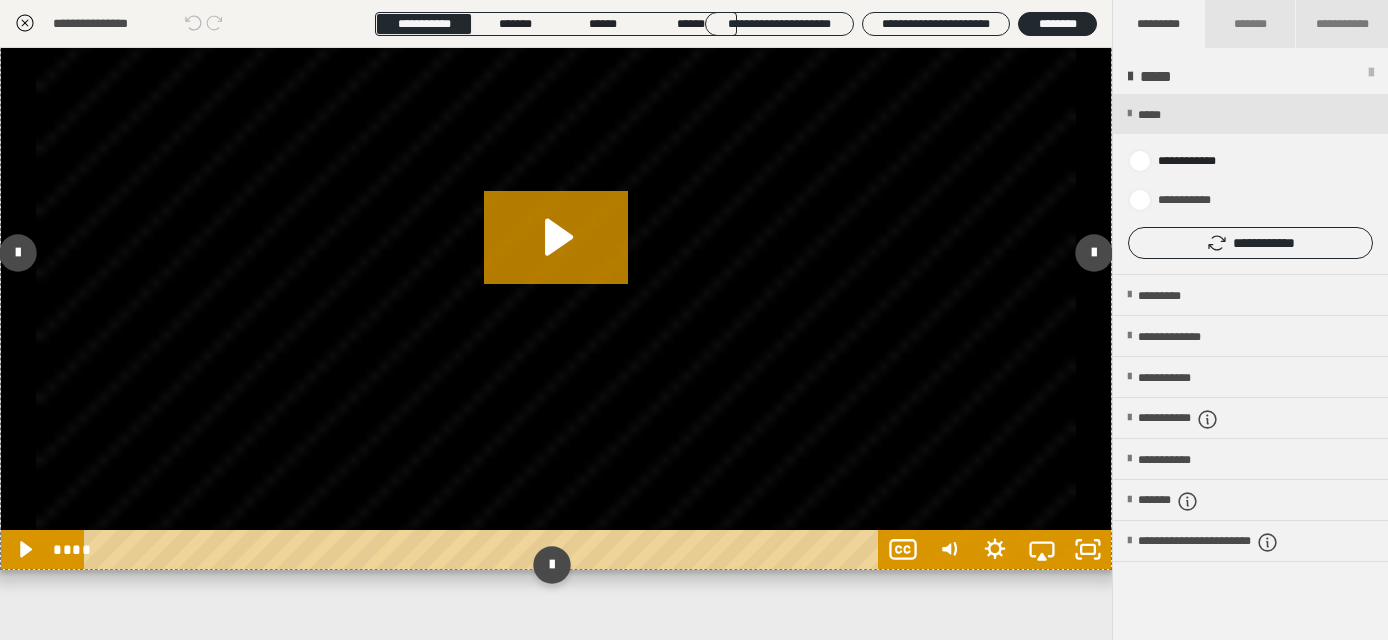 scroll, scrollTop: 104, scrollLeft: 0, axis: vertical 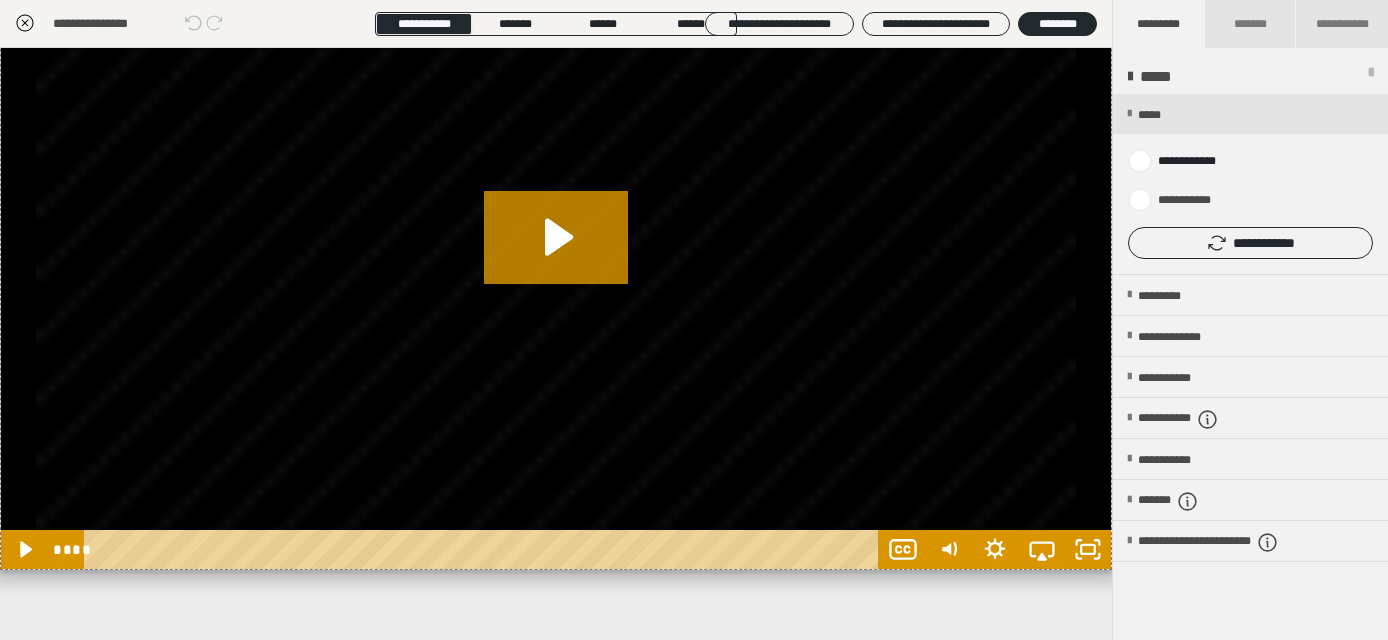 click 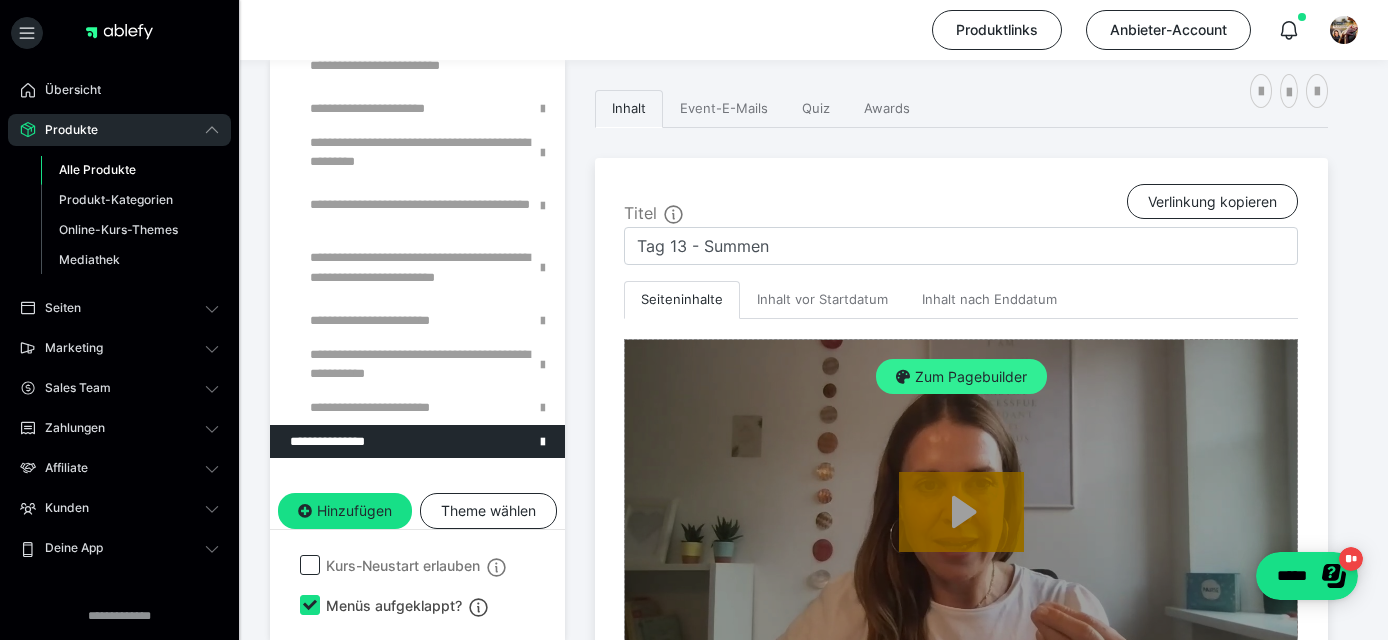 click on "Zum Pagebuilder" at bounding box center [961, 377] 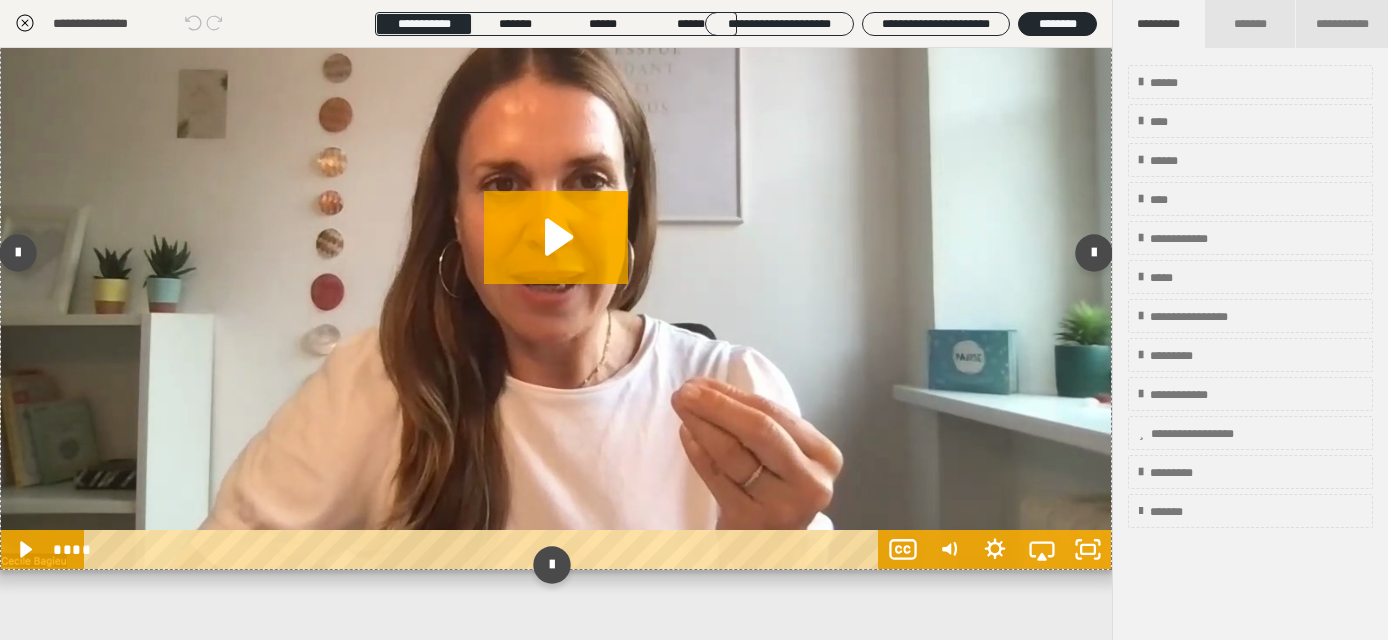 scroll, scrollTop: 104, scrollLeft: 0, axis: vertical 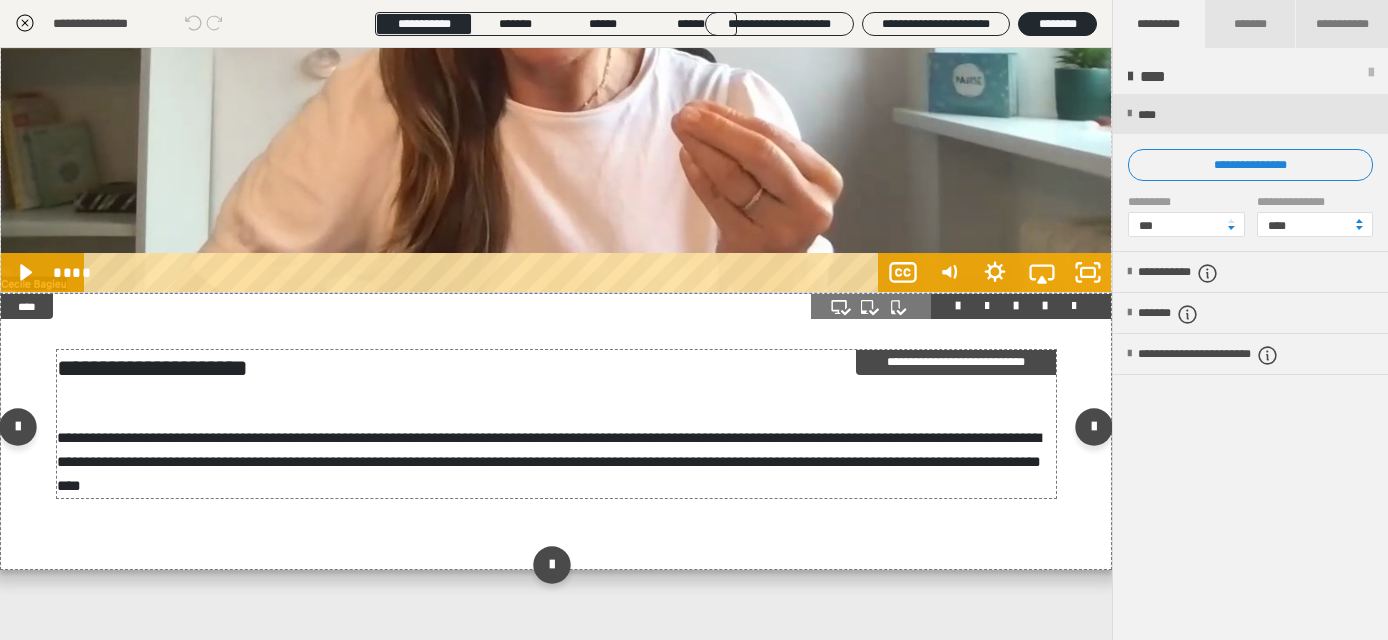 click on "**********" at bounding box center (956, 362) 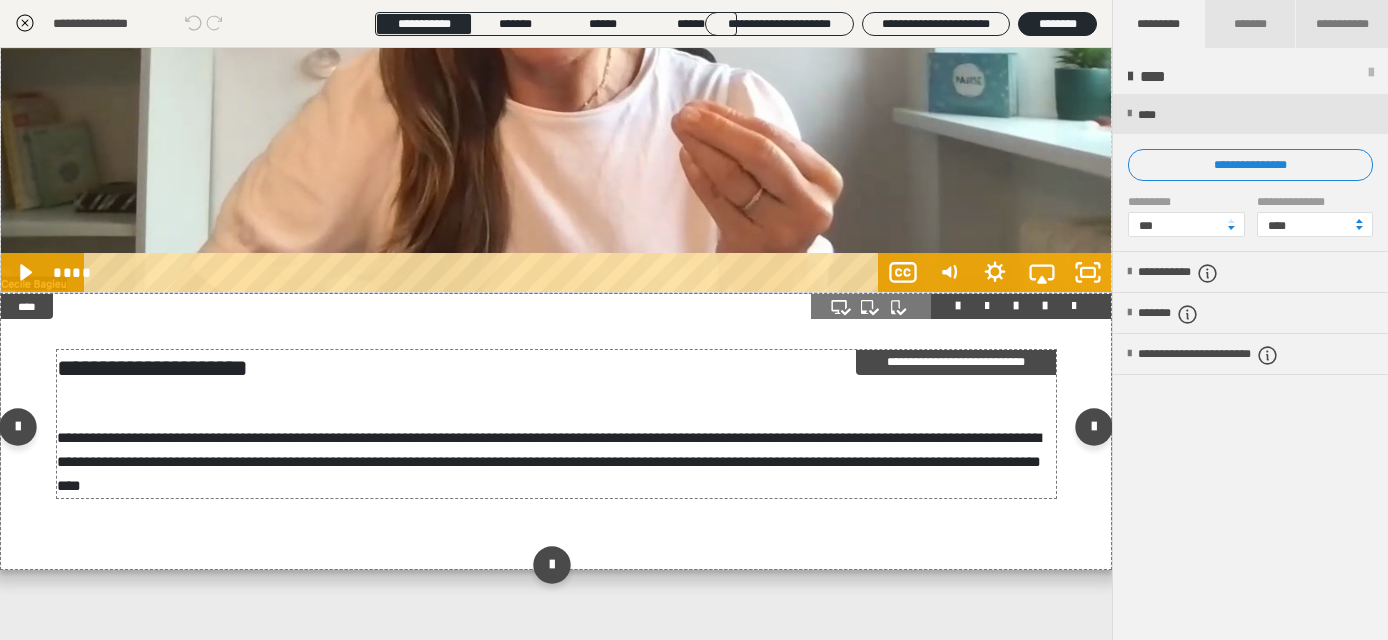 click on "**********" at bounding box center [956, 362] 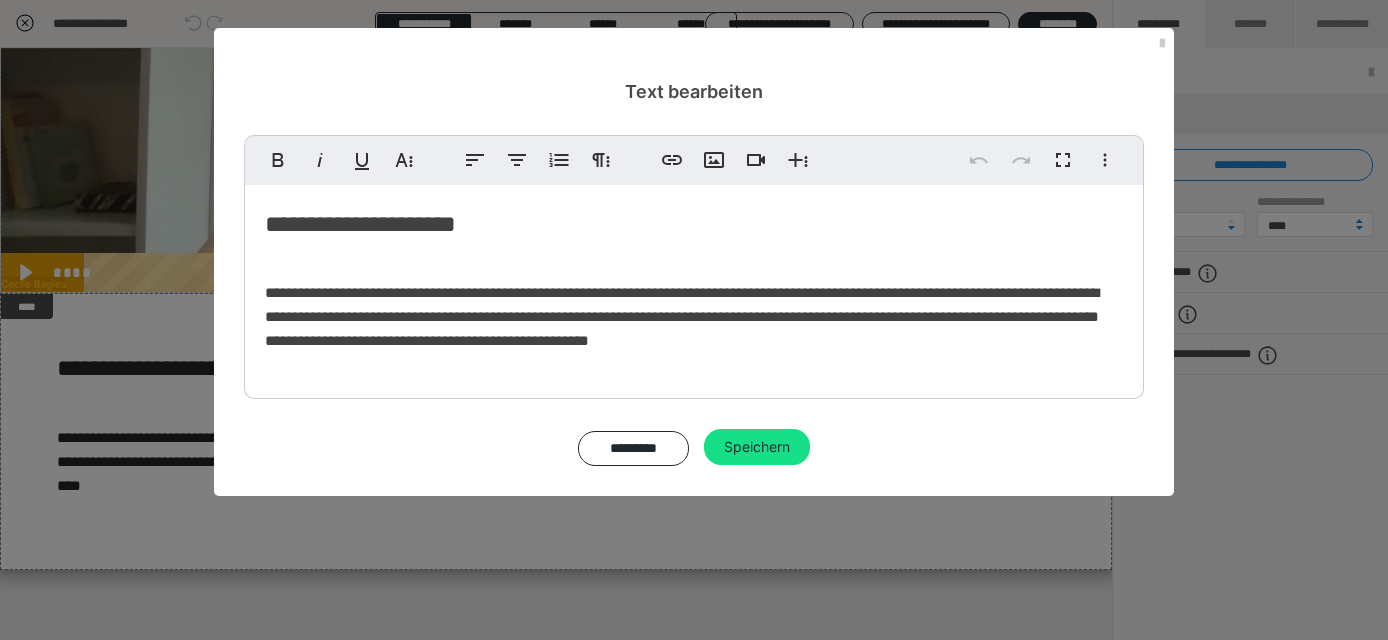 click on "**********" at bounding box center (682, 316) 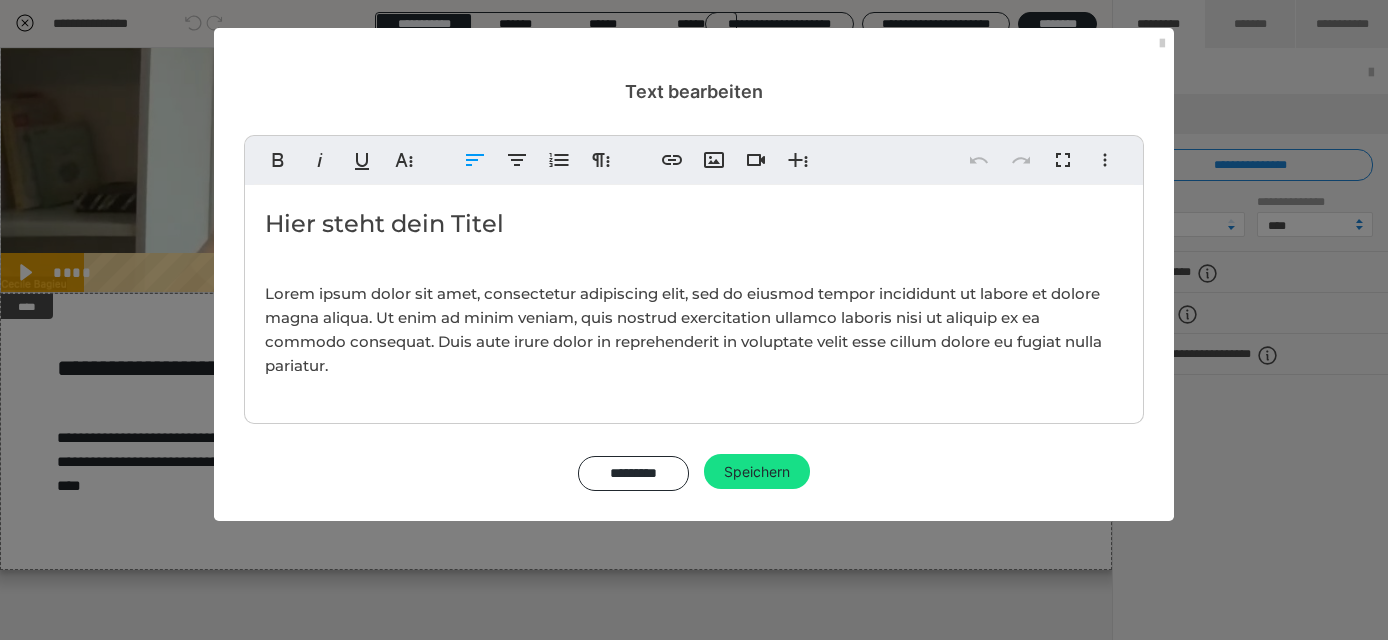 click on "Lorem ipsum dolor sit amet, consectetur adipiscing elit, sed do eiusmod tempor incididunt ut labore et dolore magna aliqua. Ut enim ad minim veniam, quis nostrud exercitation ullamco laboris nisi ut aliquip ex ea commodo consequat. Duis aute irure dolor in reprehenderit in voluptate velit esse cillum dolore eu fugiat nulla pariatur." at bounding box center (683, 329) 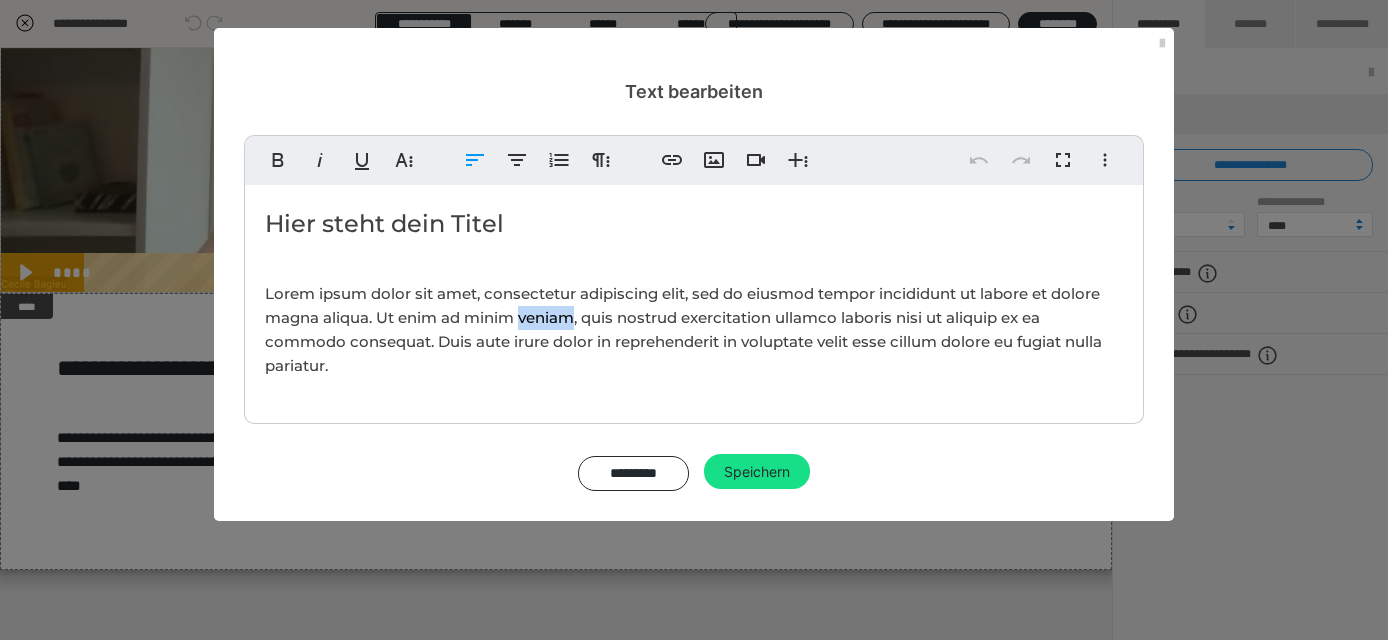 click on "Lorem ipsum dolor sit amet, consectetur adipiscing elit, sed do eiusmod tempor incididunt ut labore et dolore magna aliqua. Ut enim ad minim veniam, quis nostrud exercitation ullamco laboris nisi ut aliquip ex ea commodo consequat. Duis aute irure dolor in reprehenderit in voluptate velit esse cillum dolore eu fugiat nulla pariatur." at bounding box center [694, 330] 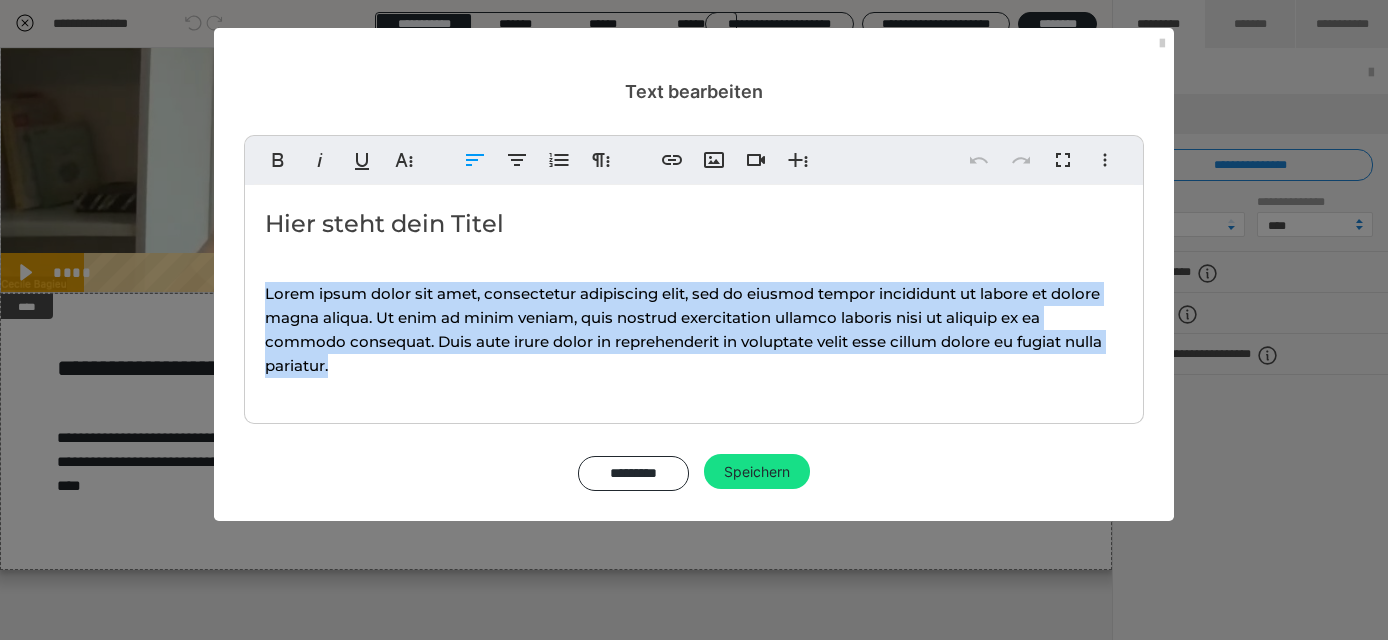 click on "Lorem ipsum dolor sit amet, consectetur adipiscing elit, sed do eiusmod tempor incididunt ut labore et dolore magna aliqua. Ut enim ad minim veniam, quis nostrud exercitation ullamco laboris nisi ut aliquip ex ea commodo consequat. Duis aute irure dolor in reprehenderit in voluptate velit esse cillum dolore eu fugiat nulla pariatur." at bounding box center (694, 330) 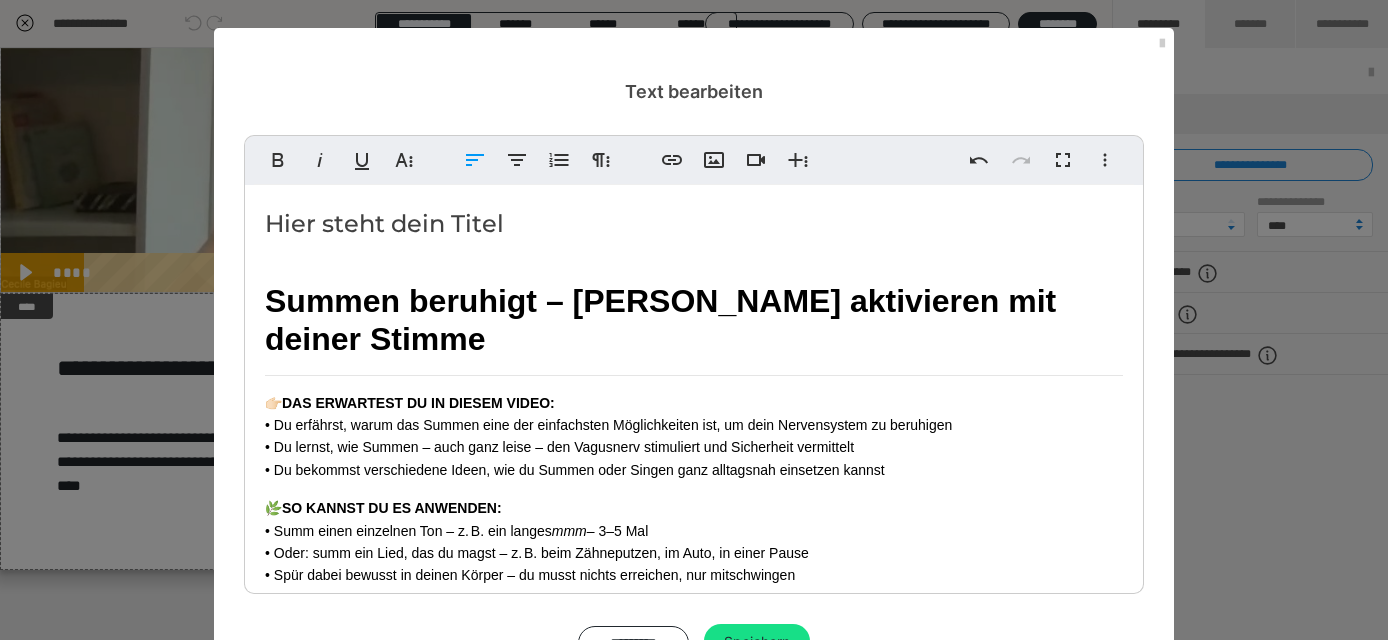 scroll, scrollTop: 0, scrollLeft: 0, axis: both 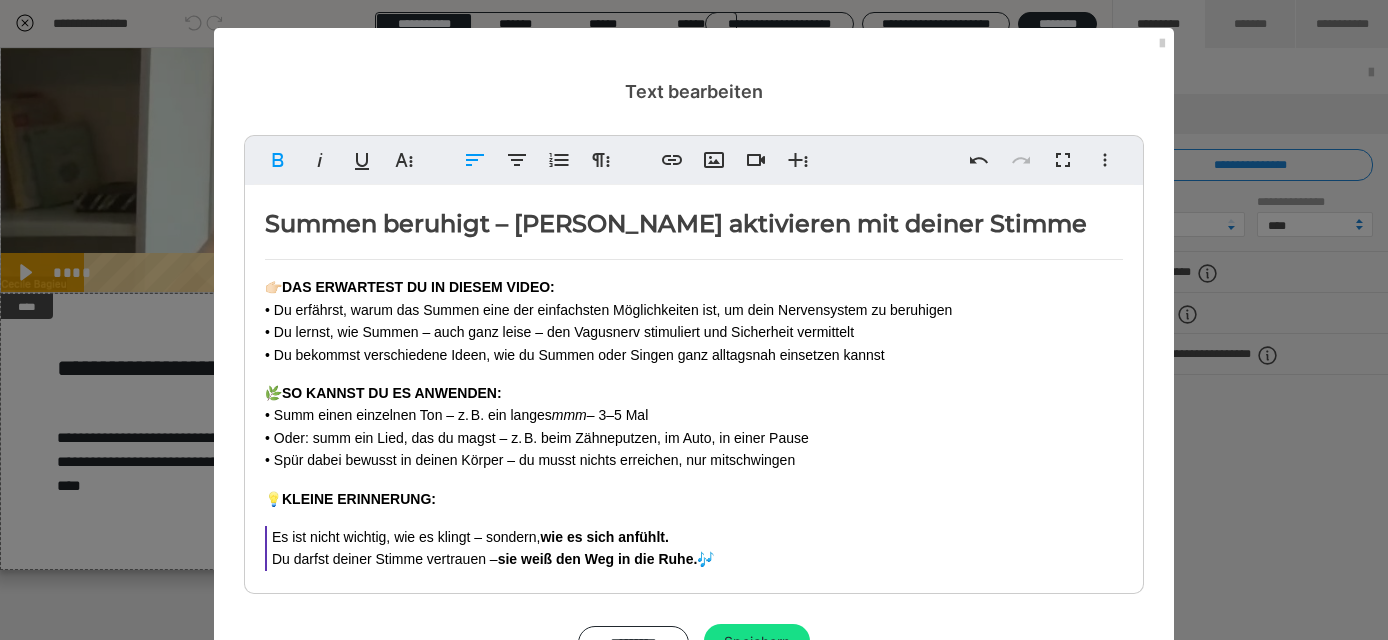 click on "Summen beruhigt – Vagusnerv aktivieren mit deiner Stimme 👉🏻  DAS ERWARTEST DU IN DIESEM VIDEO: • Du erfährst, warum das Summen eine der einfachsten Möglichkeiten ist, um dein Nervensystem zu beruhigen • Du lernst, wie Summen – auch ganz leise – den Vagusnerv stimuliert und Sicherheit vermittelt • Du bekommst verschiedene Ideen, wie du Summen oder Singen ganz alltagsnah einsetzen kannst 🌿  SO KANNST DU ES ANWENDEN: • Summ einen einzelnen Ton – z. B. ein langes  mmm  – 3–5 Mal • Oder: summ ein Lied, das du magst – z. B. beim Zähneputzen, im Auto, in einer Pause • Spür dabei bewusst in deinen Körper – du musst nichts erreichen, nur mitschwingen 💡  KLEINE ERINNERUNG: Es ist nicht wichtig, wie es klingt – sondern,  wie es sich anfühlt. Du darfst deiner Stimme vertrauen –  sie weiß den Weg in die Ruhe.  🎶" at bounding box center (694, 396) 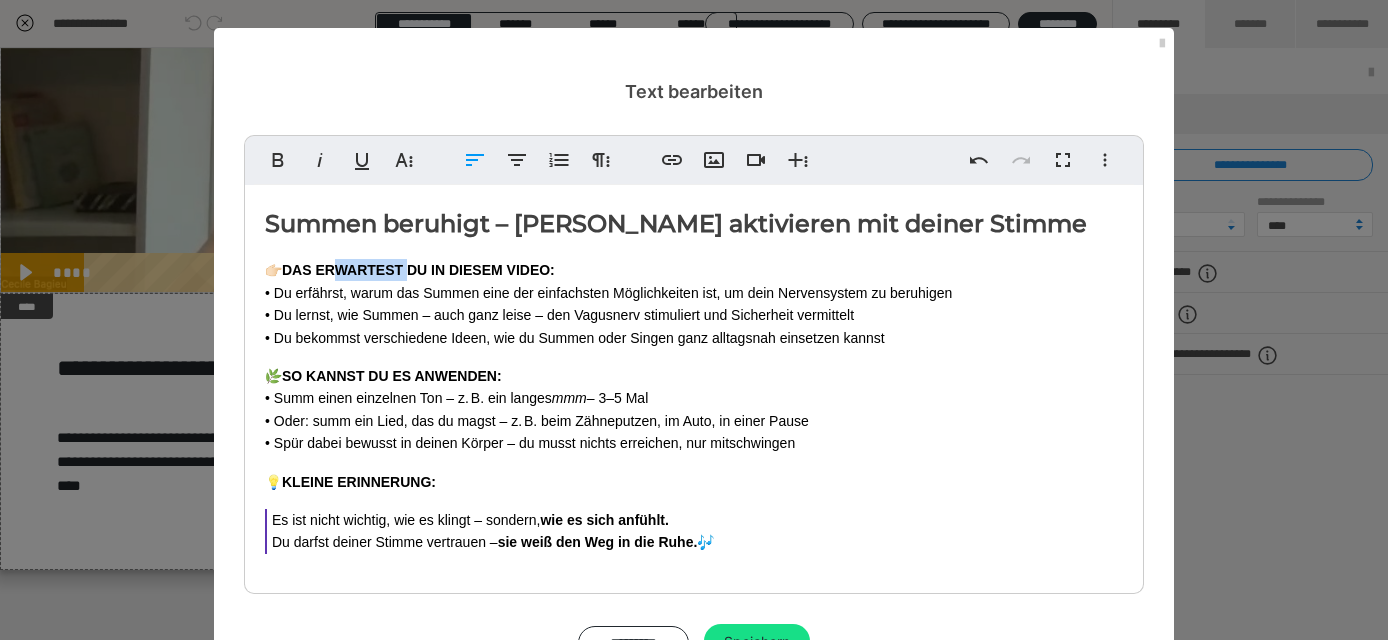 drag, startPoint x: 411, startPoint y: 267, endPoint x: 342, endPoint y: 268, distance: 69.00725 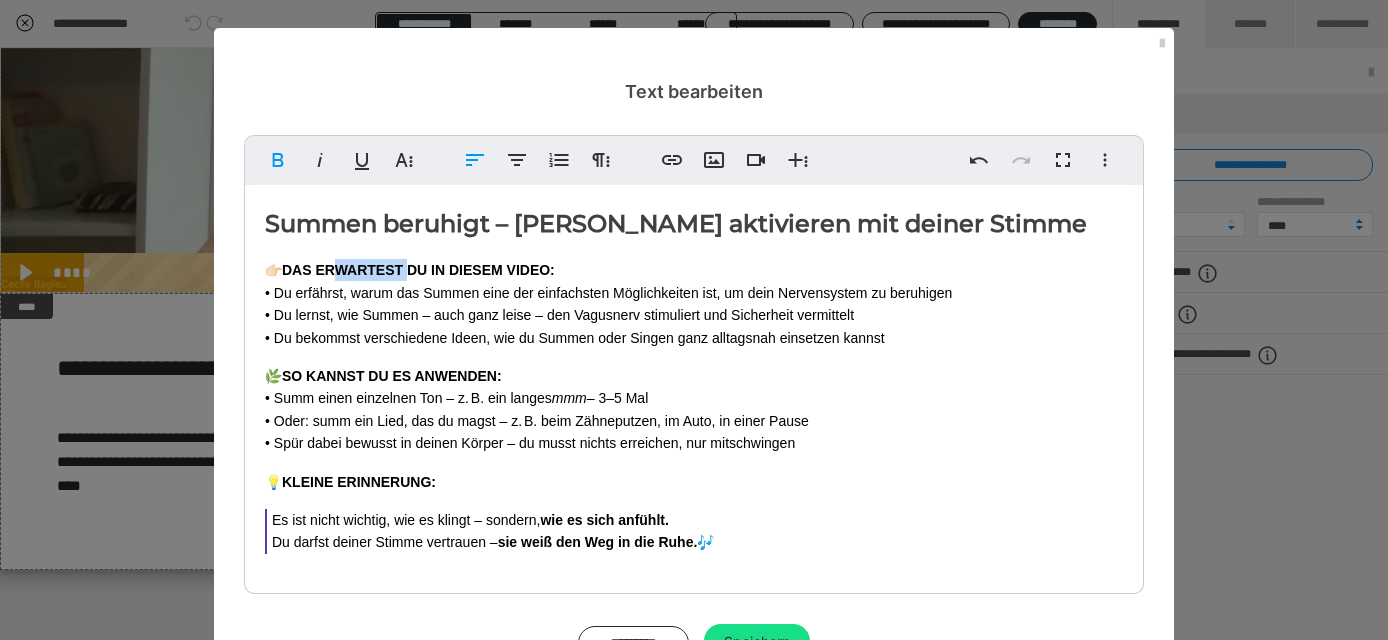 type 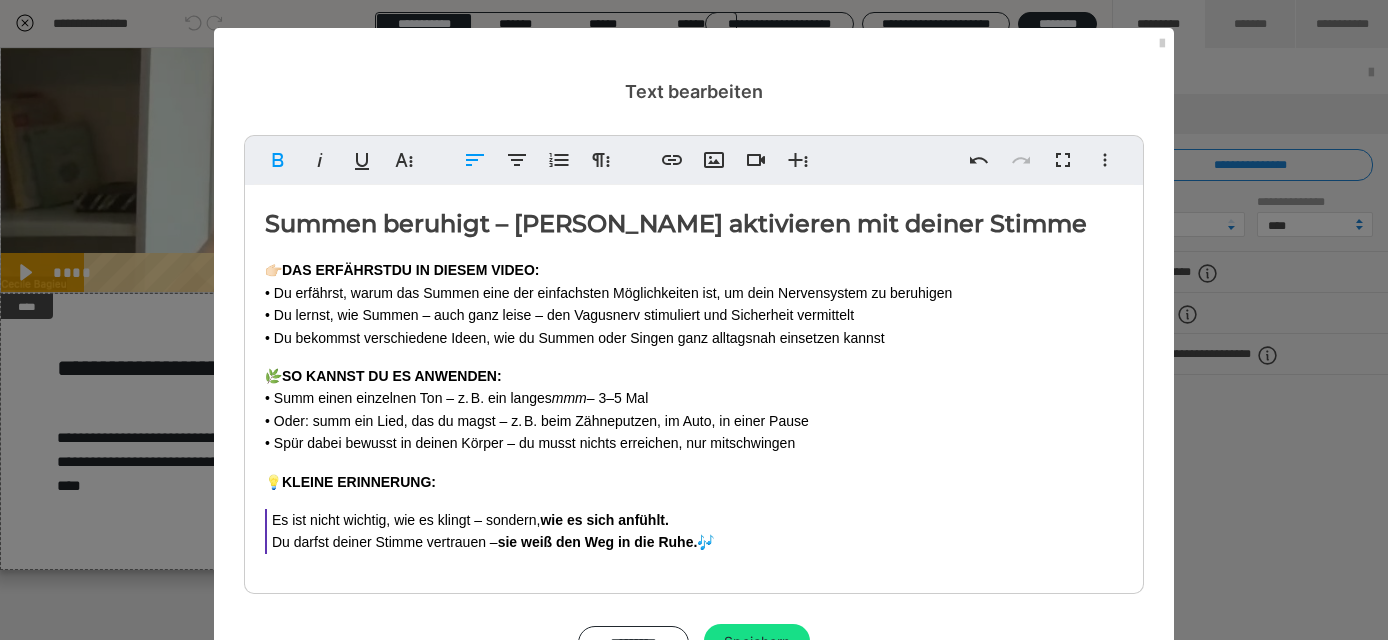 click on "👉🏻  DAS ERFÄHRST  DU IN DIESEM VIDEO: • Du erfährst, warum das Summen eine der einfachsten Möglichkeiten ist, um dein Nervensystem zu beruhigen • Du lernst, wie Summen – auch ganz leise – den Vagusnerv stimuliert und Sicherheit vermittelt • Du bekommst verschiedene Ideen, wie du Summen oder Singen ganz alltagsnah einsetzen kannst" at bounding box center [694, 304] 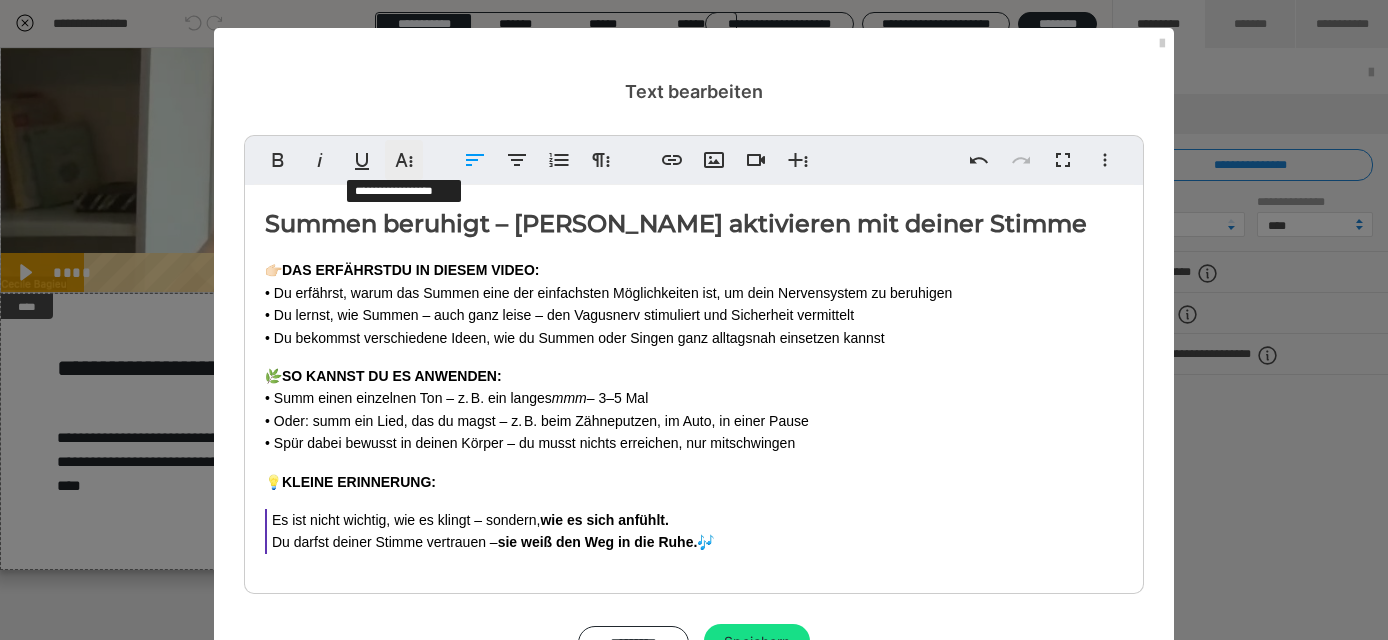 click 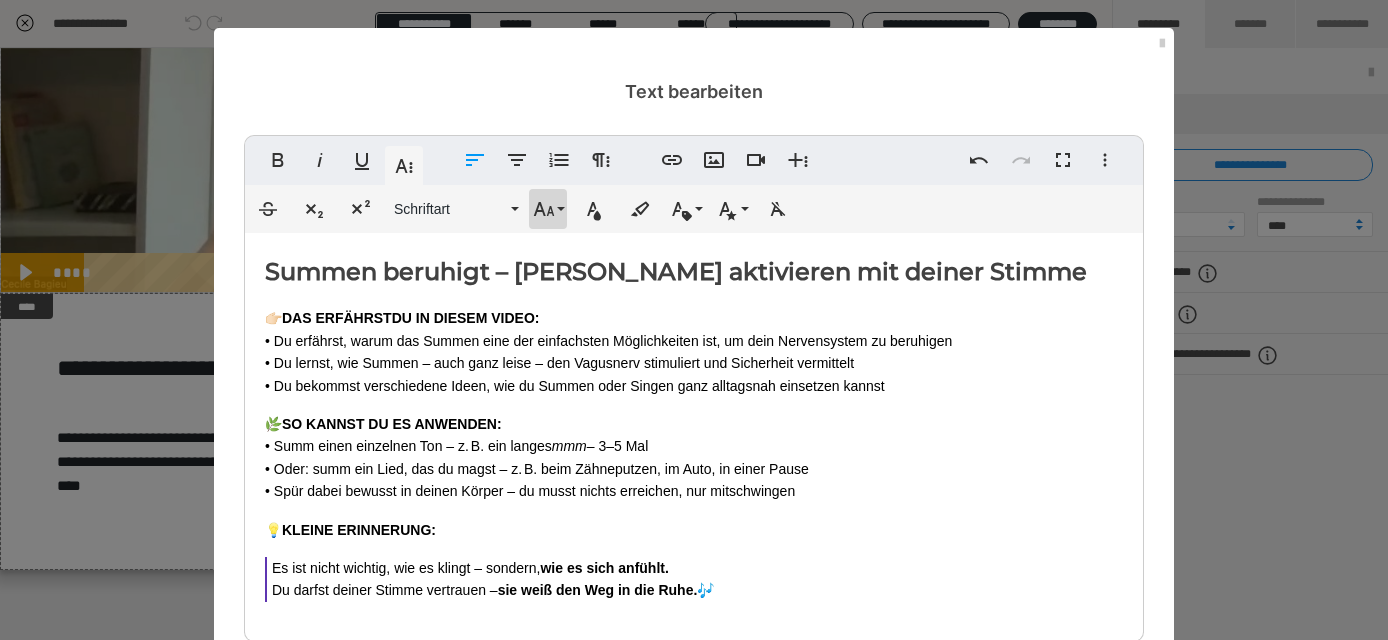click 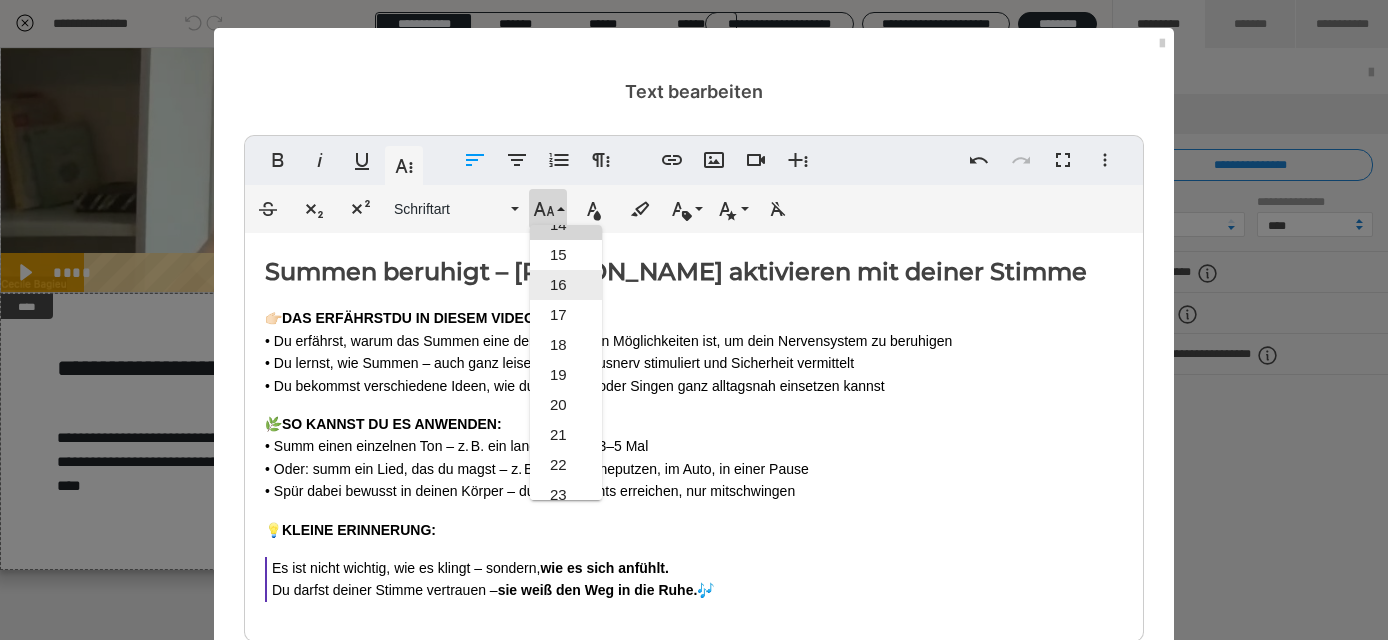click on "16" at bounding box center (566, 285) 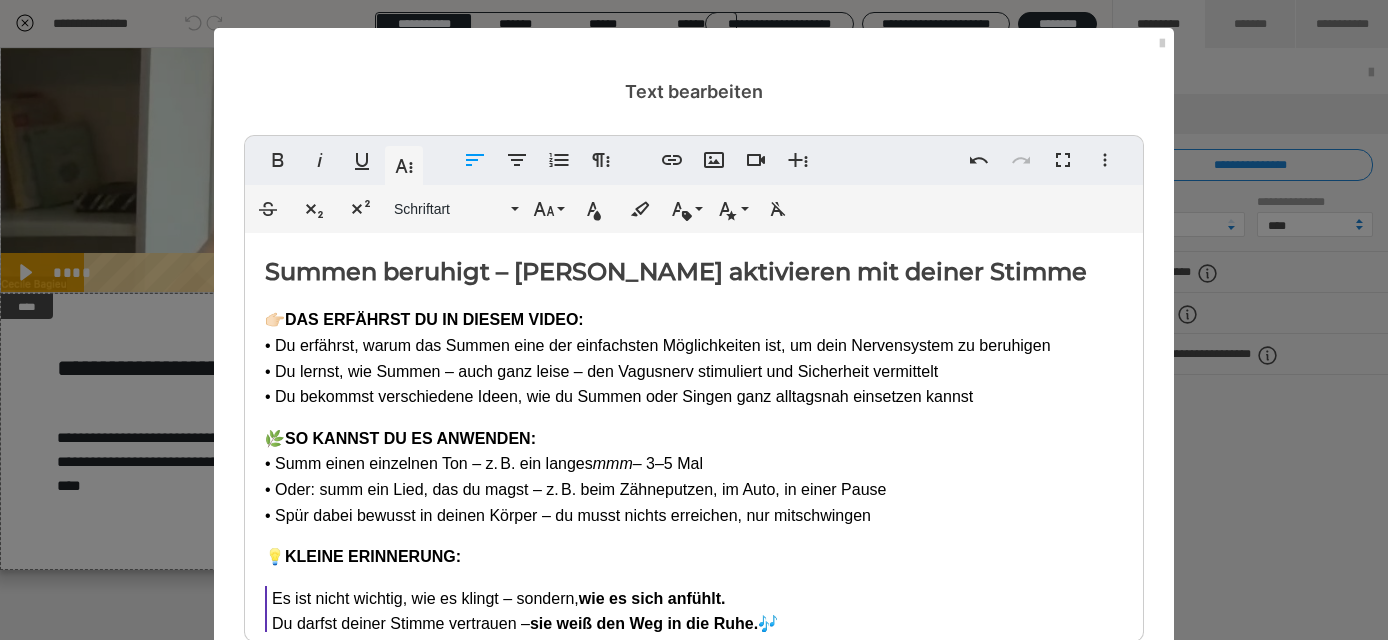 click on "Summen beruhigt – [PERSON_NAME] aktivieren mit deiner Stimme" at bounding box center [676, 271] 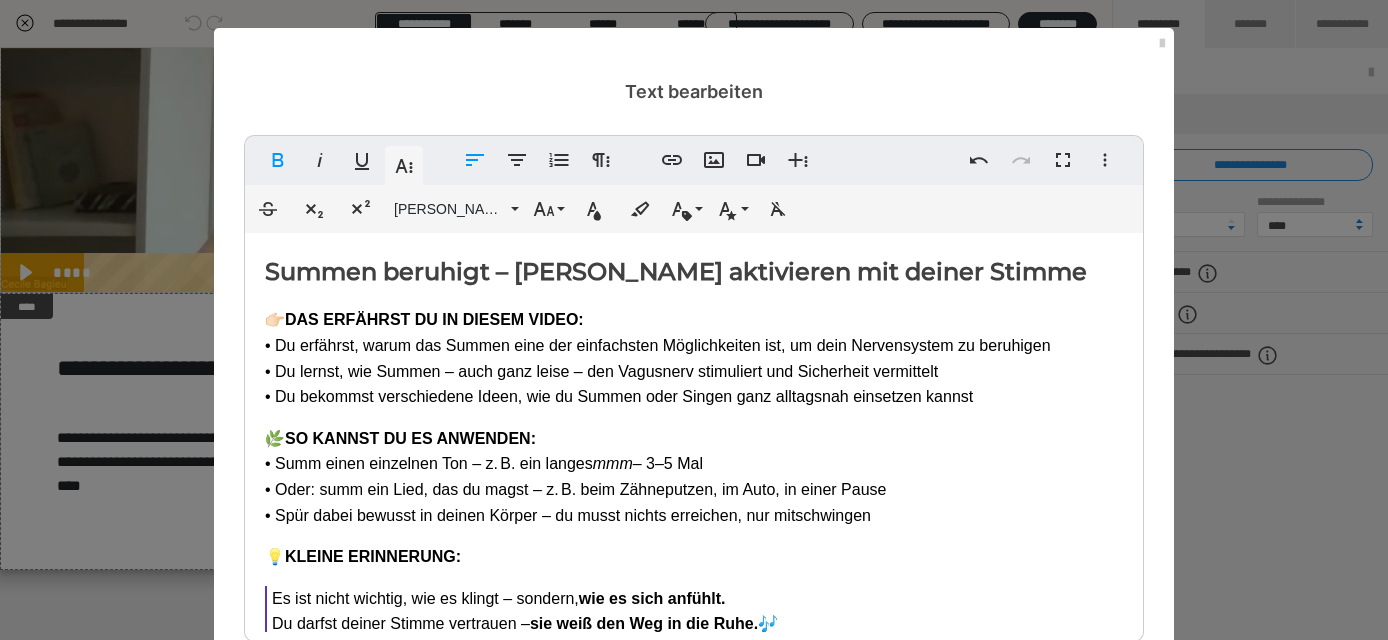 click on "Summen beruhigt – [PERSON_NAME] aktivieren mit deiner Stimme" at bounding box center [676, 271] 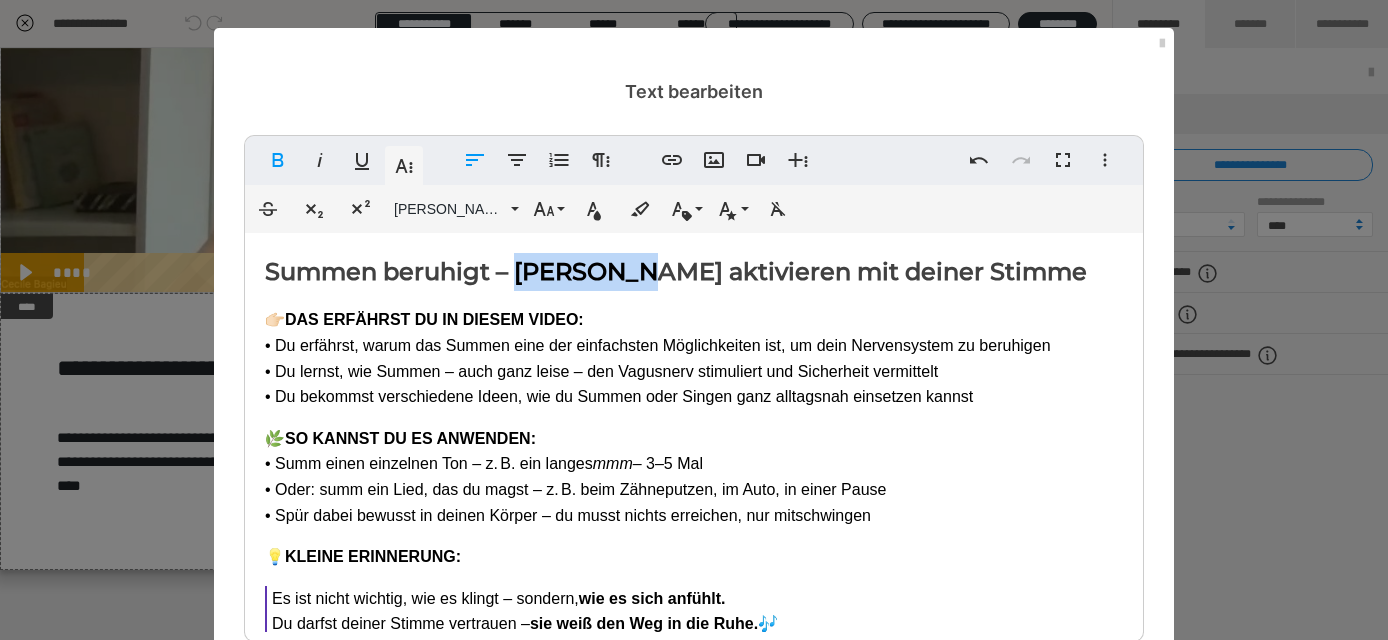 click on "Summen beruhigt – [PERSON_NAME] aktivieren mit deiner Stimme" at bounding box center [676, 271] 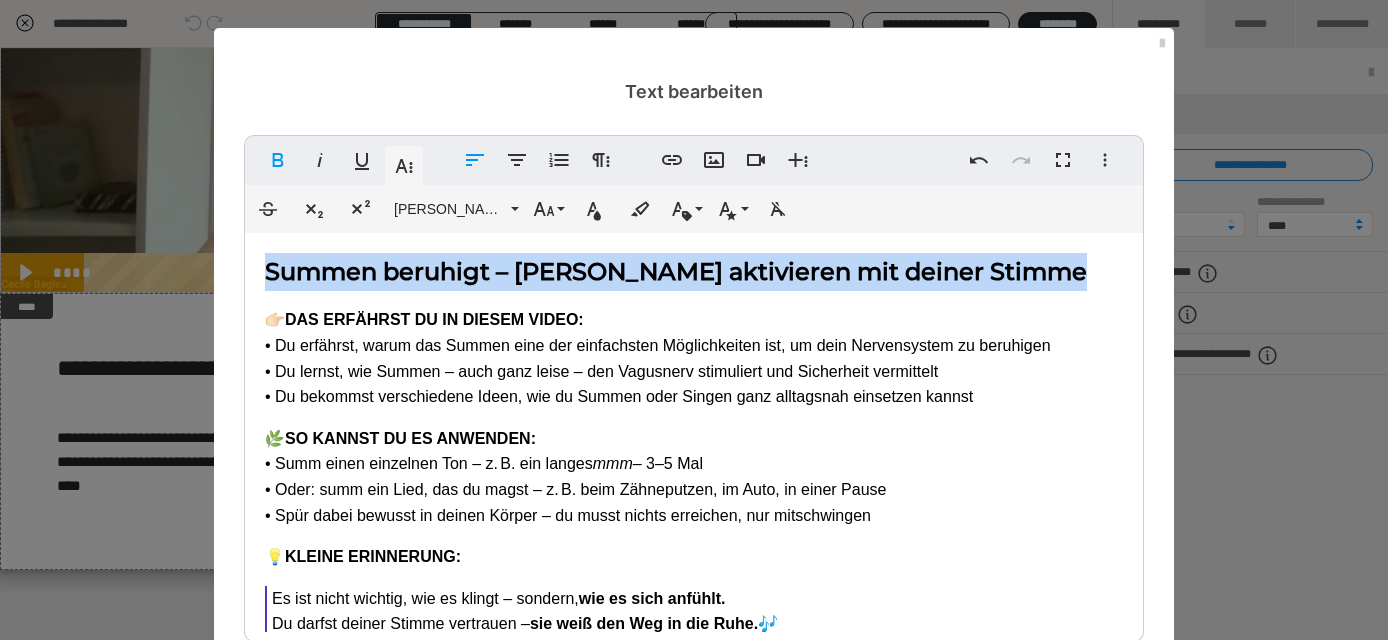 click on "Summen beruhigt – [PERSON_NAME] aktivieren mit deiner Stimme" at bounding box center [676, 271] 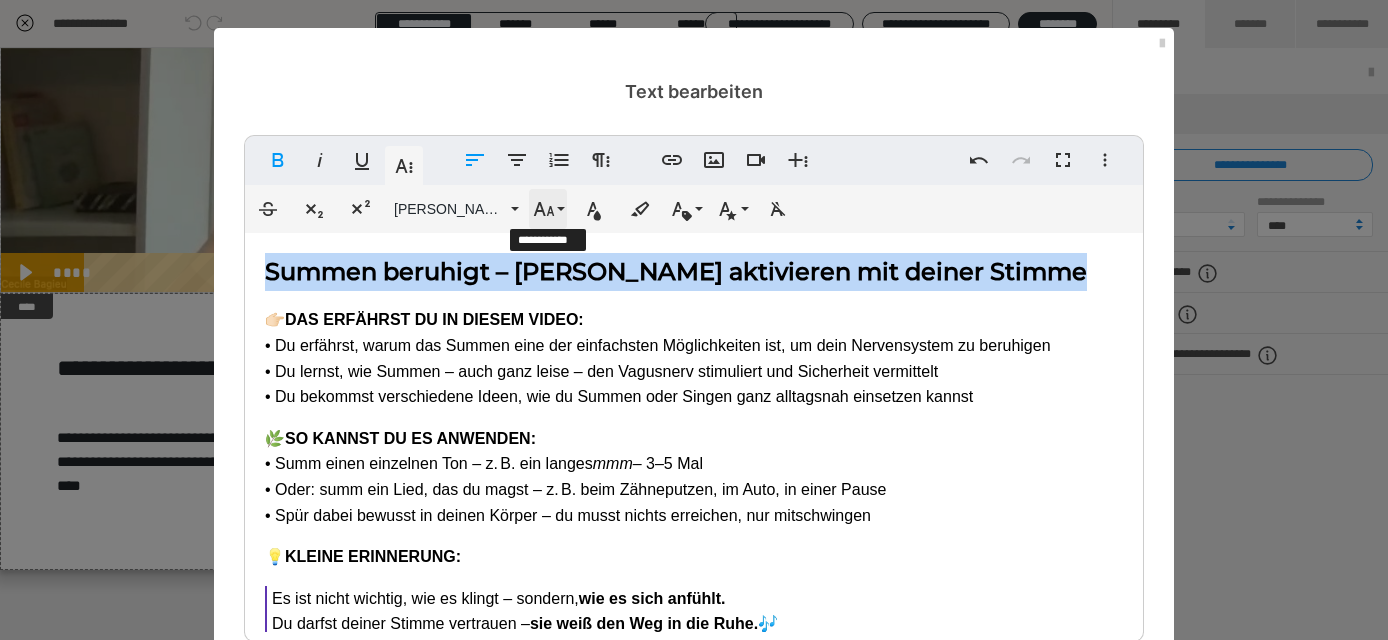 click on "Schriftgröße" at bounding box center [548, 209] 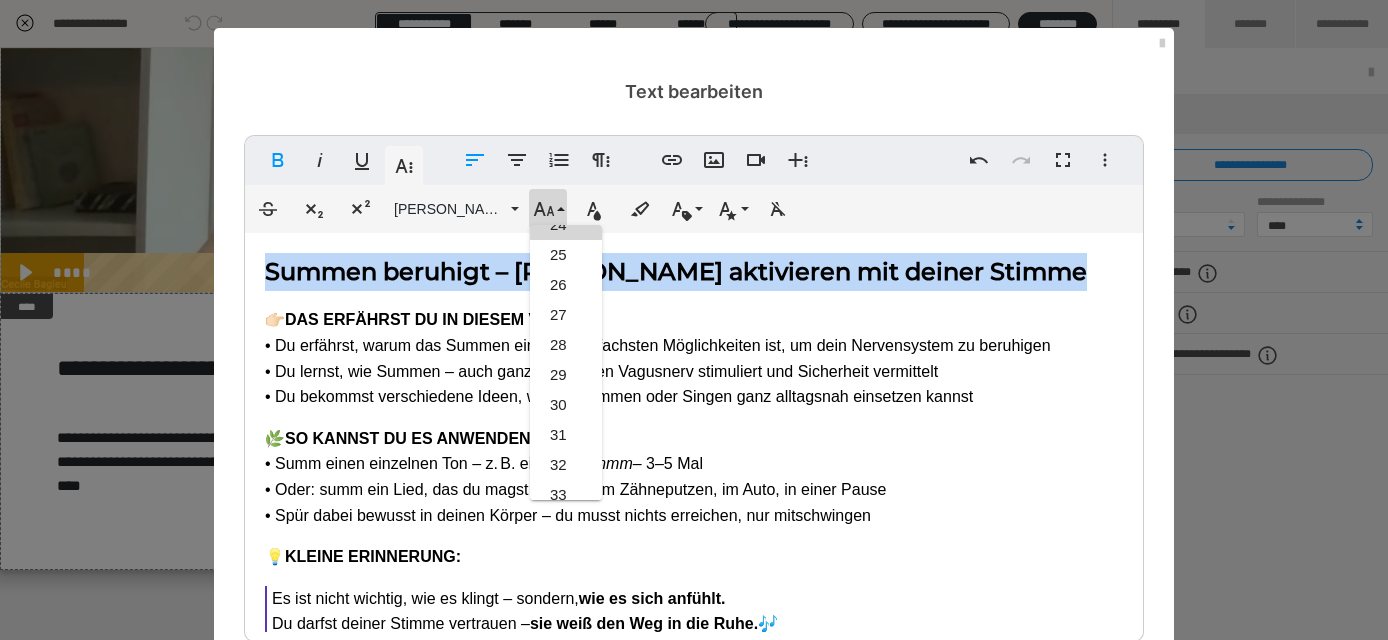 click on "24" at bounding box center (566, 225) 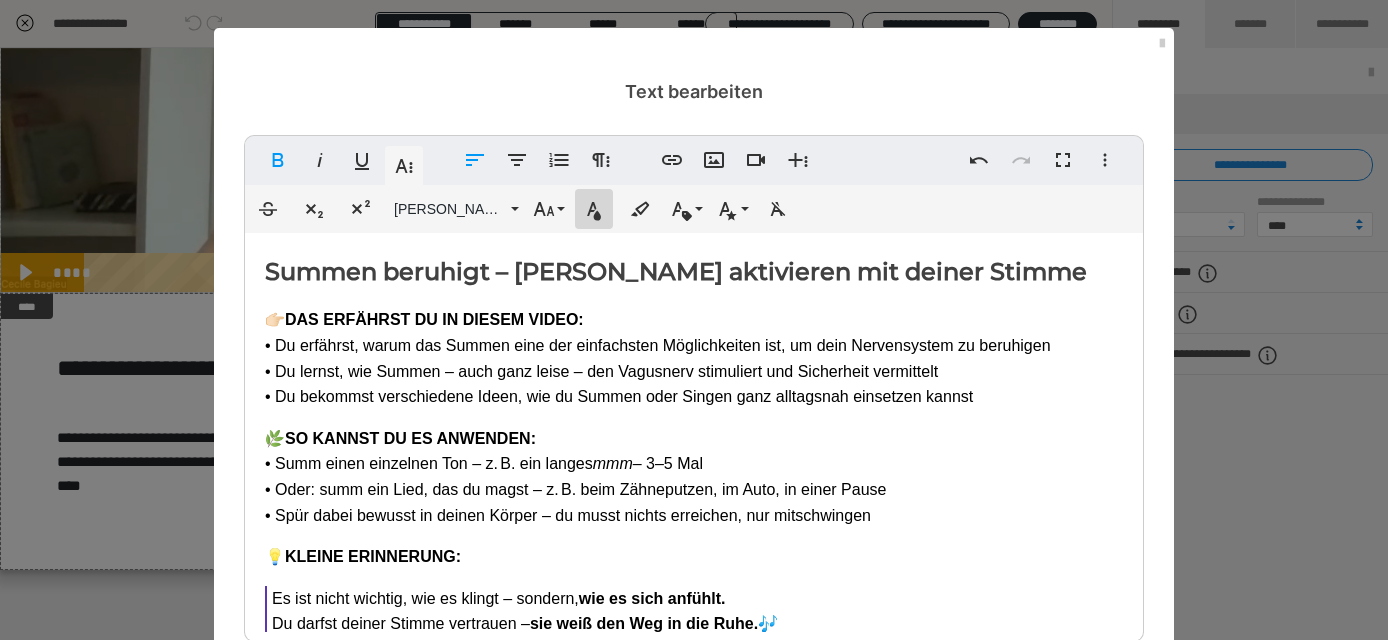 click 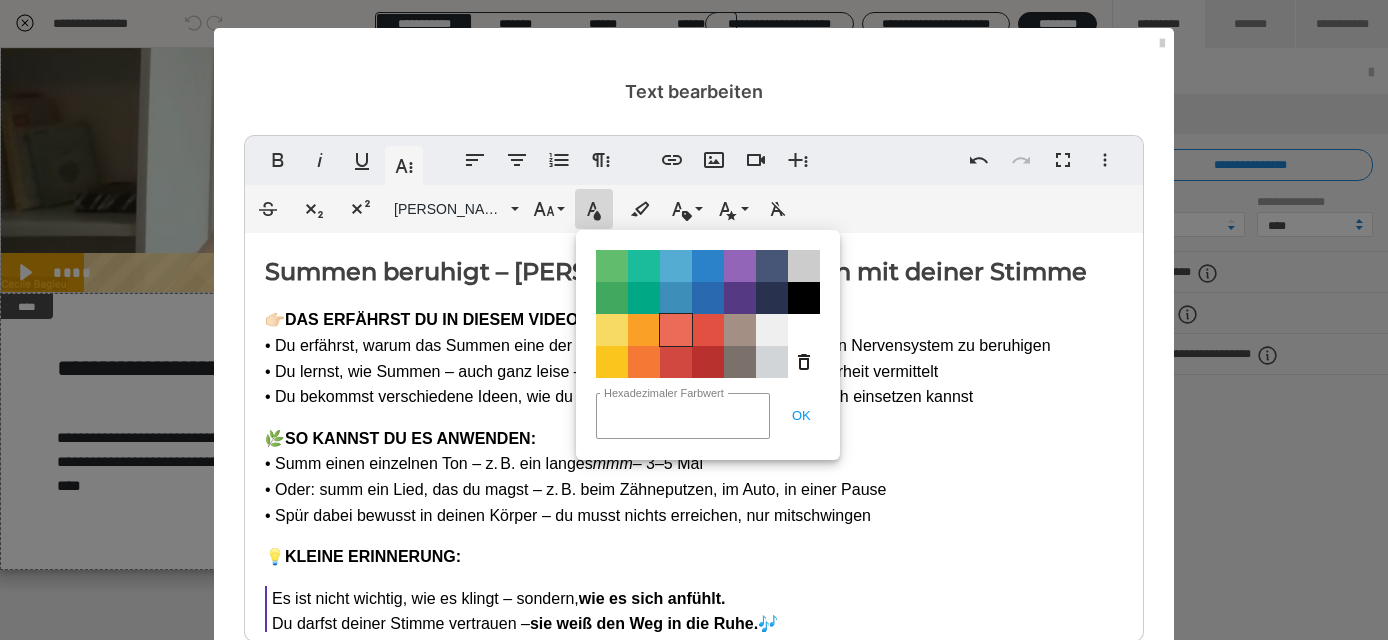 click on "Color#EB6B56" at bounding box center [676, 330] 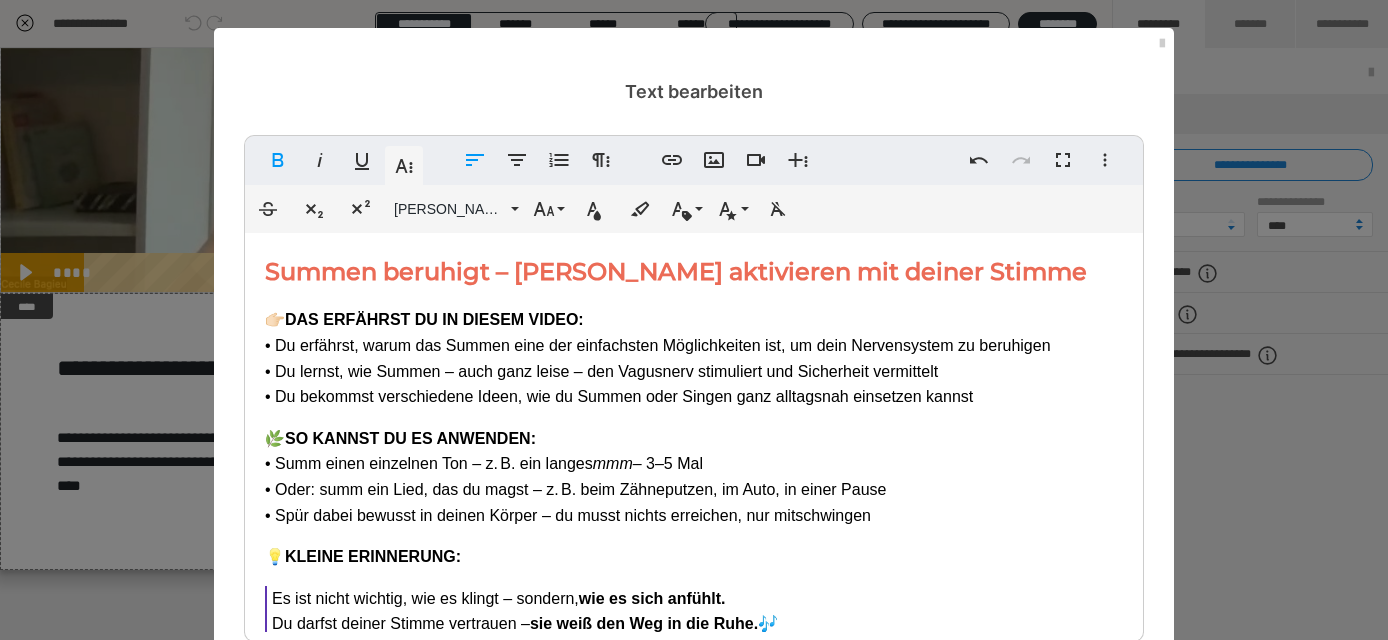 click on "Summen beruhigt – Vagusnerv aktivieren mit deiner Stimme 👉🏻  DAS ERFÄHRST DU IN DIESEM VIDEO: • Du erfährst, warum das Summen eine der einfachsten Möglichkeiten ist, um dein Nervensystem zu beruhigen • Du lernst, wie Summen – auch ganz leise – den Vagusnerv stimuliert und Sicherheit vermittelt • Du bekommst verschiedene Ideen, wie du Summen oder Singen ganz alltagsnah einsetzen kannst 🌿  SO KANNST DU ES ANWENDEN: • Summ einen einzelnen Ton – z. B. ein langes  mmm  – 3–5 Mal • Oder: summ ein Lied, das du magst – z. B. beim Zähneputzen, im Auto, in einer Pause • Spür dabei bewusst in deinen Körper – du musst nichts erreichen, nur mitschwingen 💡  KLEINE ERINNERUNG: Es ist nicht wichtig, wie es klingt – sondern,  wie es sich anfühlt. Du darfst deiner Stimme vertrauen –  sie weiß den Weg in die Ruhe.  🎶" at bounding box center (694, 453) 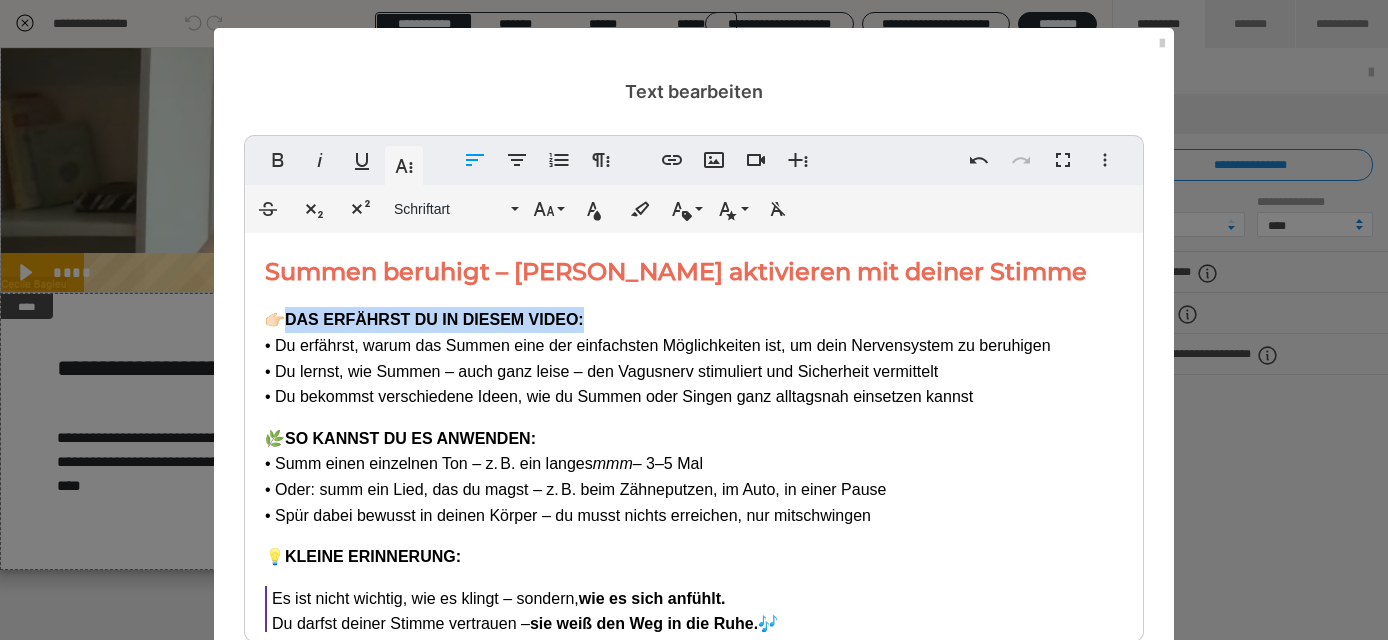 drag, startPoint x: 607, startPoint y: 323, endPoint x: 284, endPoint y: 312, distance: 323.18726 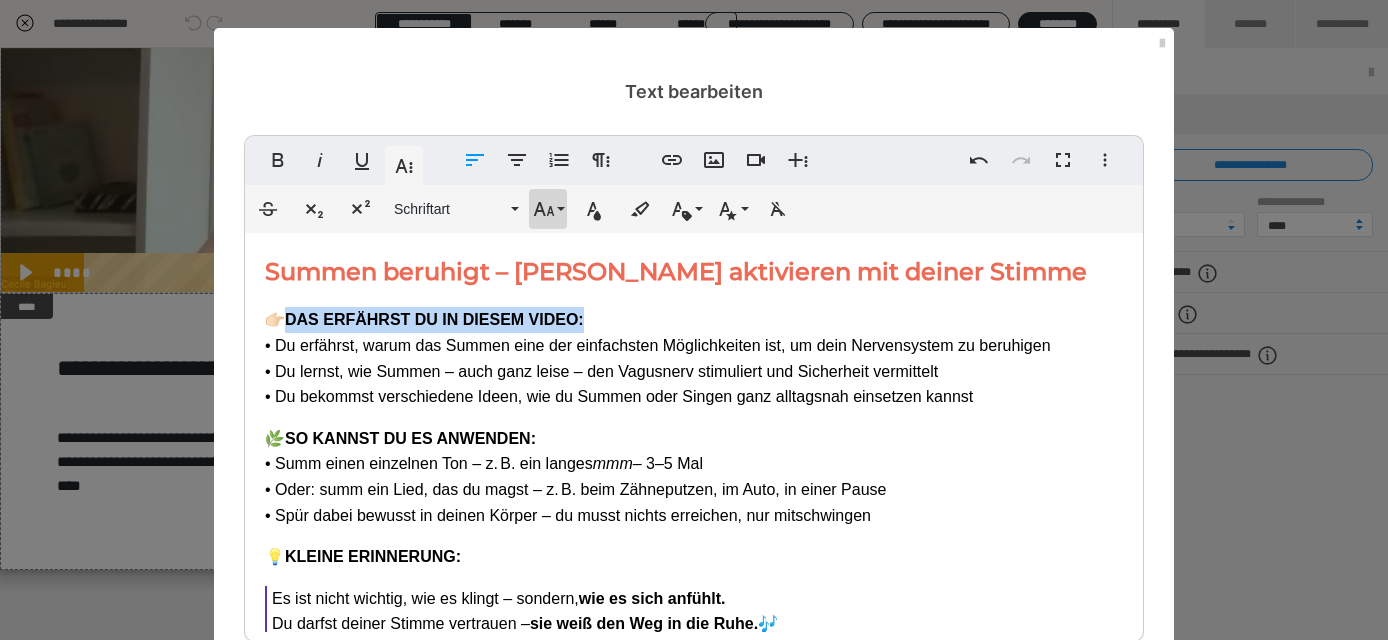 click 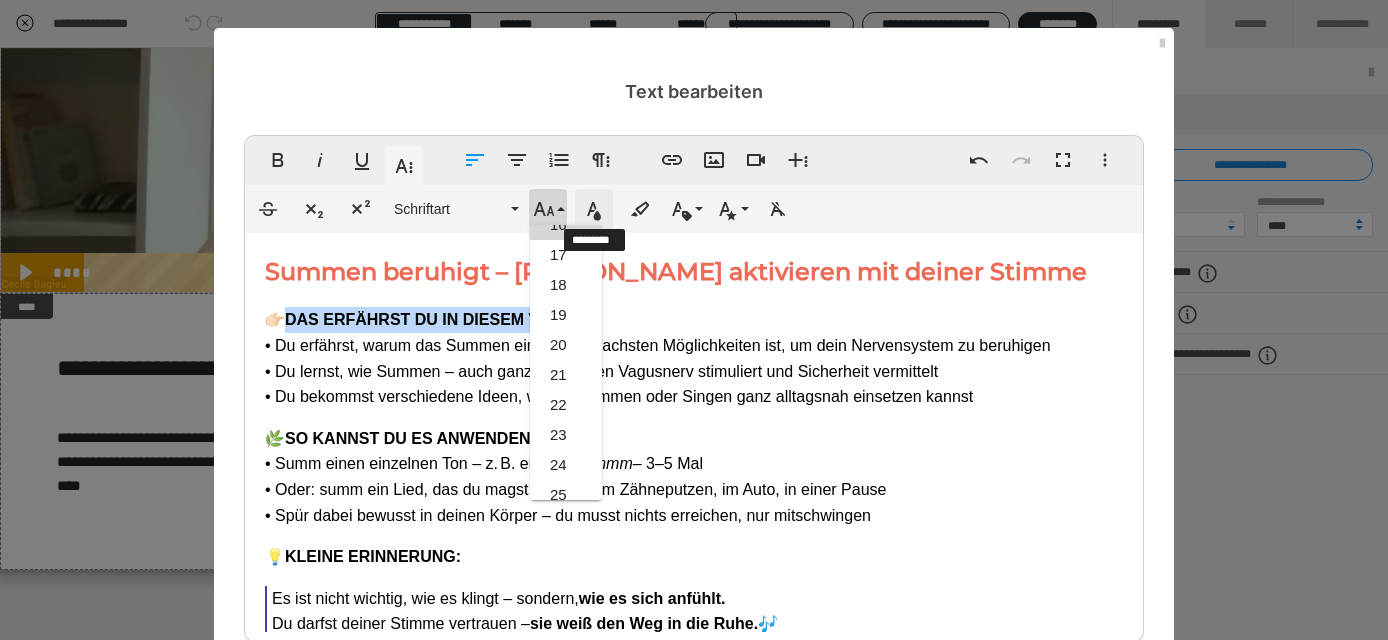 click 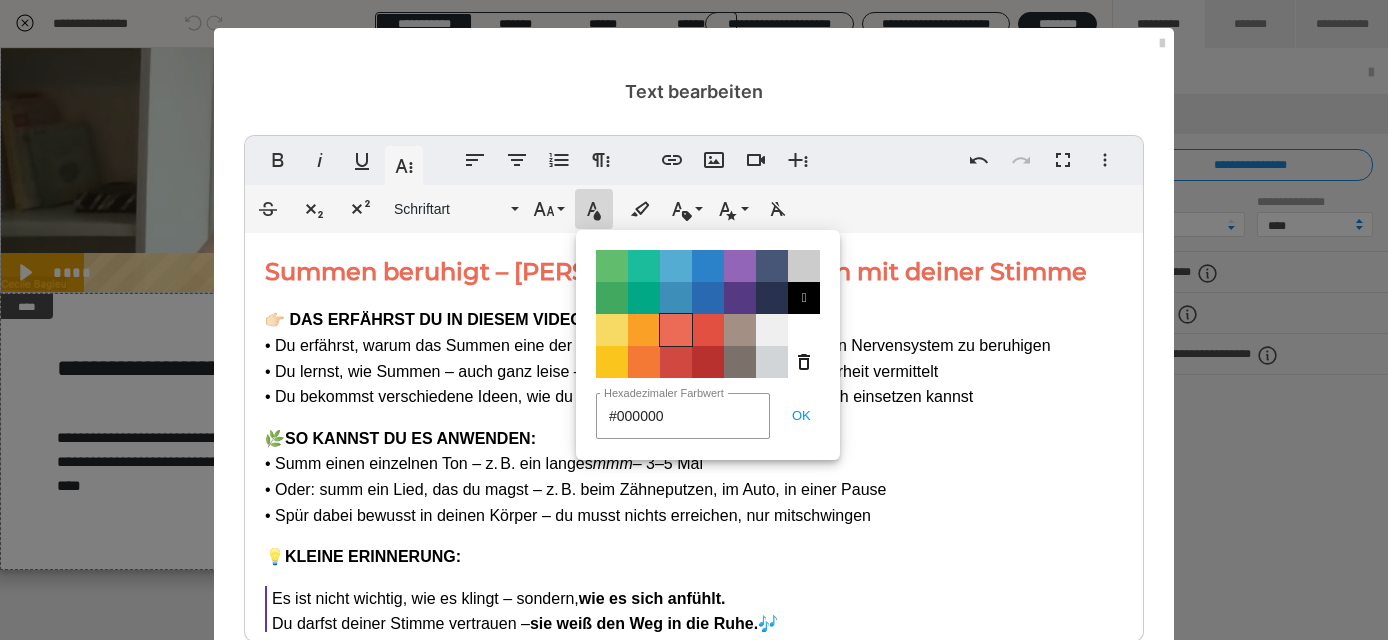 click on "Color#EB6B56" at bounding box center [676, 330] 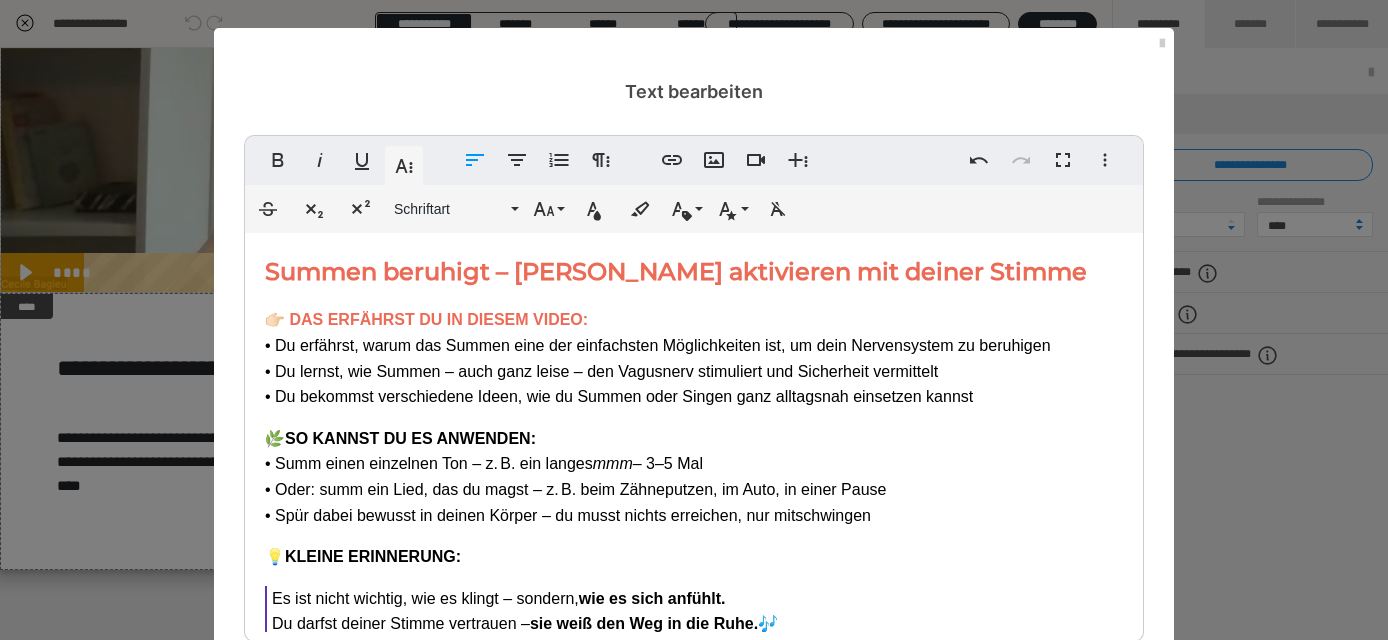 click on "👉🏻   DAS ERFÄHRST DU IN DIESEM VIDEO: • Du erfährst, warum das Summen eine der einfachsten Möglichkeiten ist, um dein Nervensystem zu beruhigen • Du lernst, wie Summen – auch ganz leise – den Vagusnerv stimuliert und Sicherheit vermittelt • Du bekommst verschiedene Ideen, wie du Summen oder Singen ganz alltagsnah einsetzen kannst" at bounding box center [694, 358] 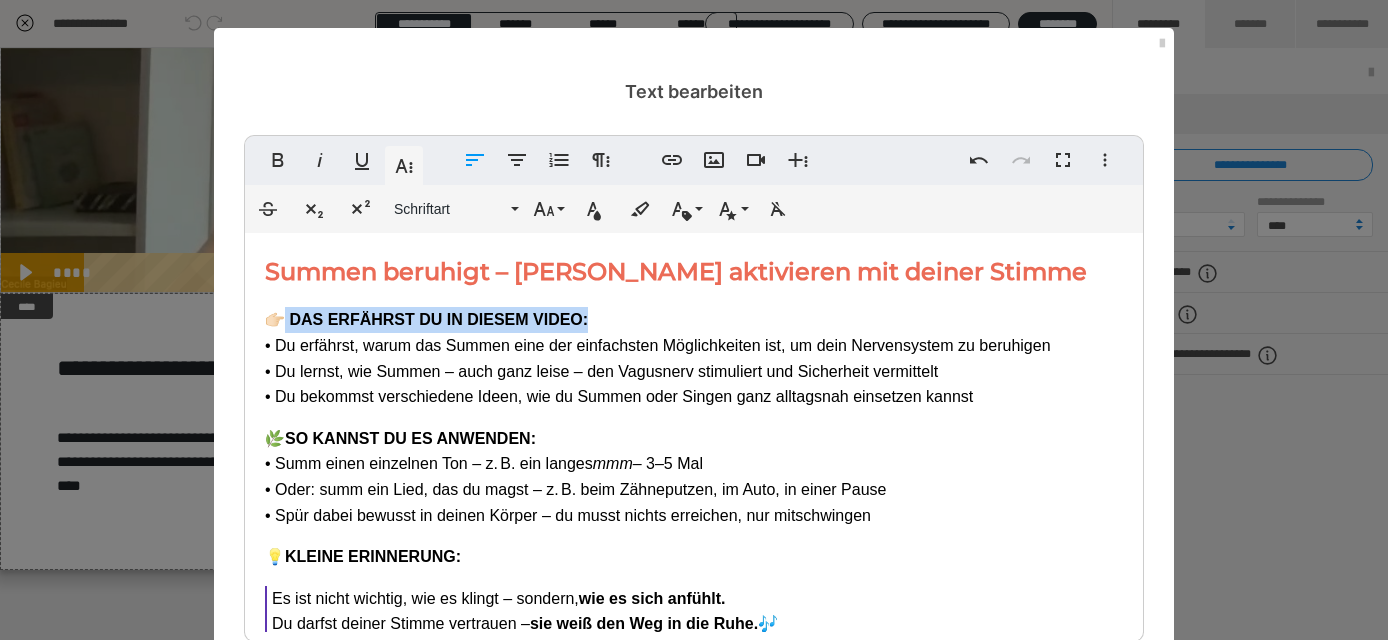 drag, startPoint x: 595, startPoint y: 308, endPoint x: 288, endPoint y: 313, distance: 307.0407 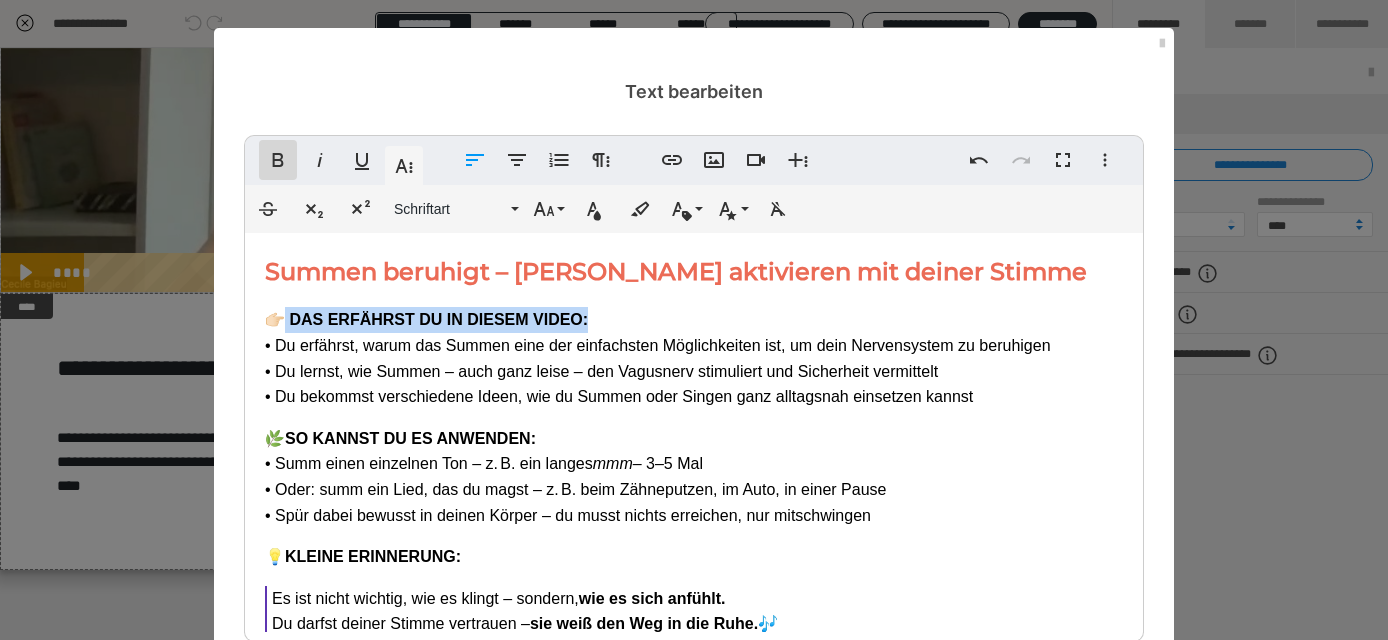 click 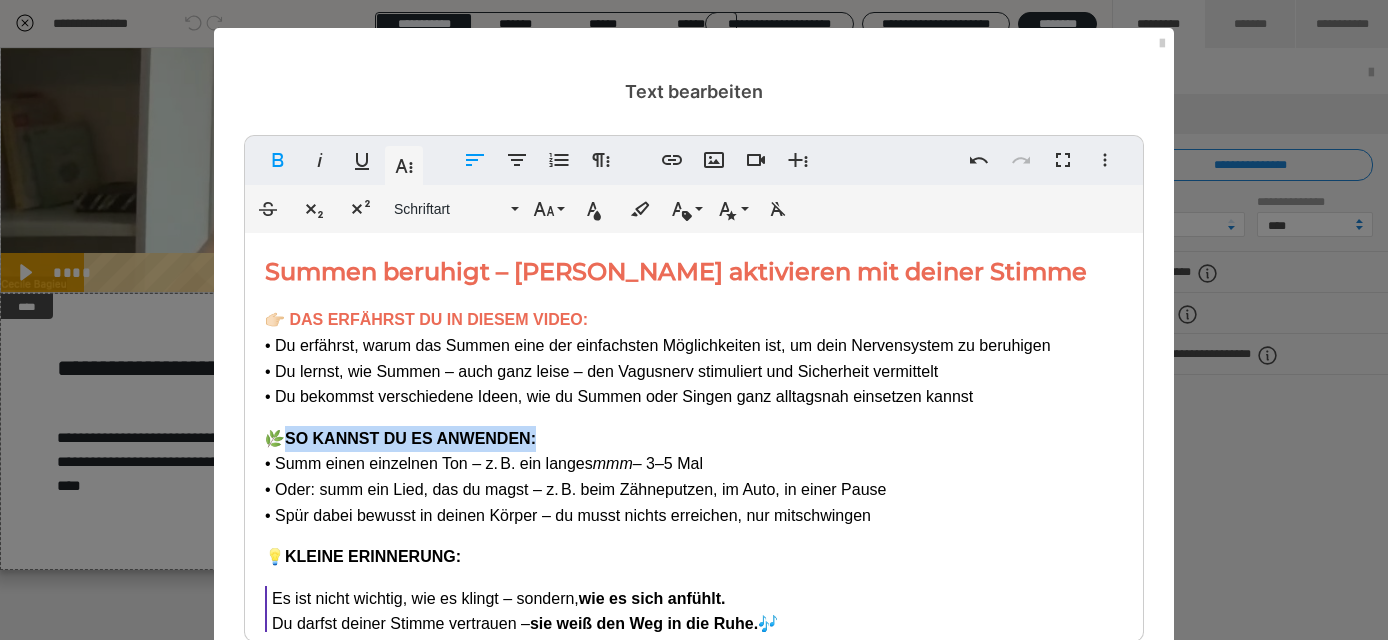 drag, startPoint x: 555, startPoint y: 434, endPoint x: 286, endPoint y: 425, distance: 269.1505 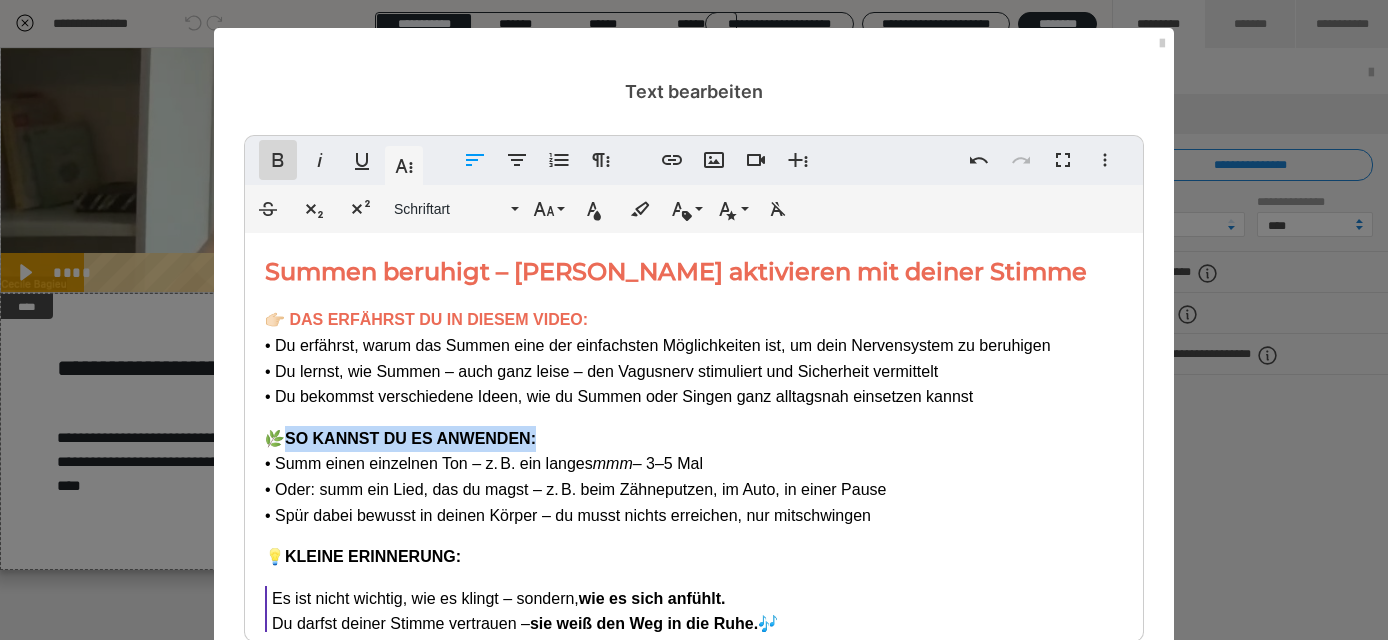 click 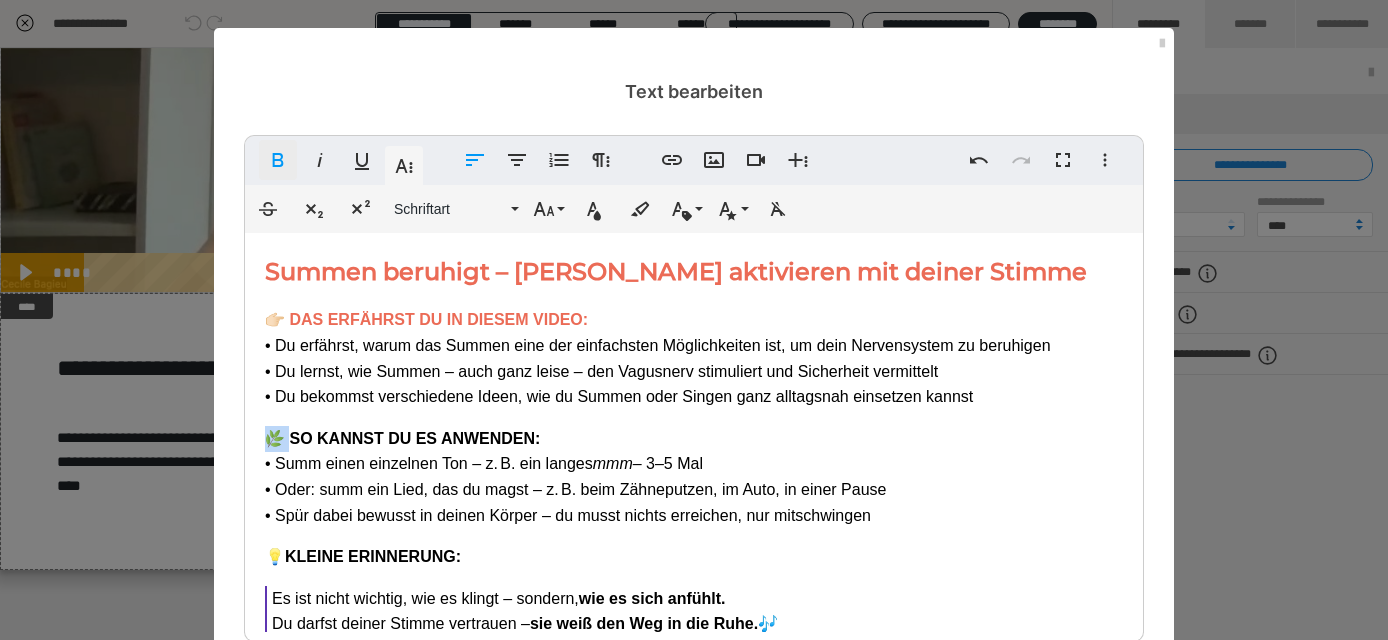 click 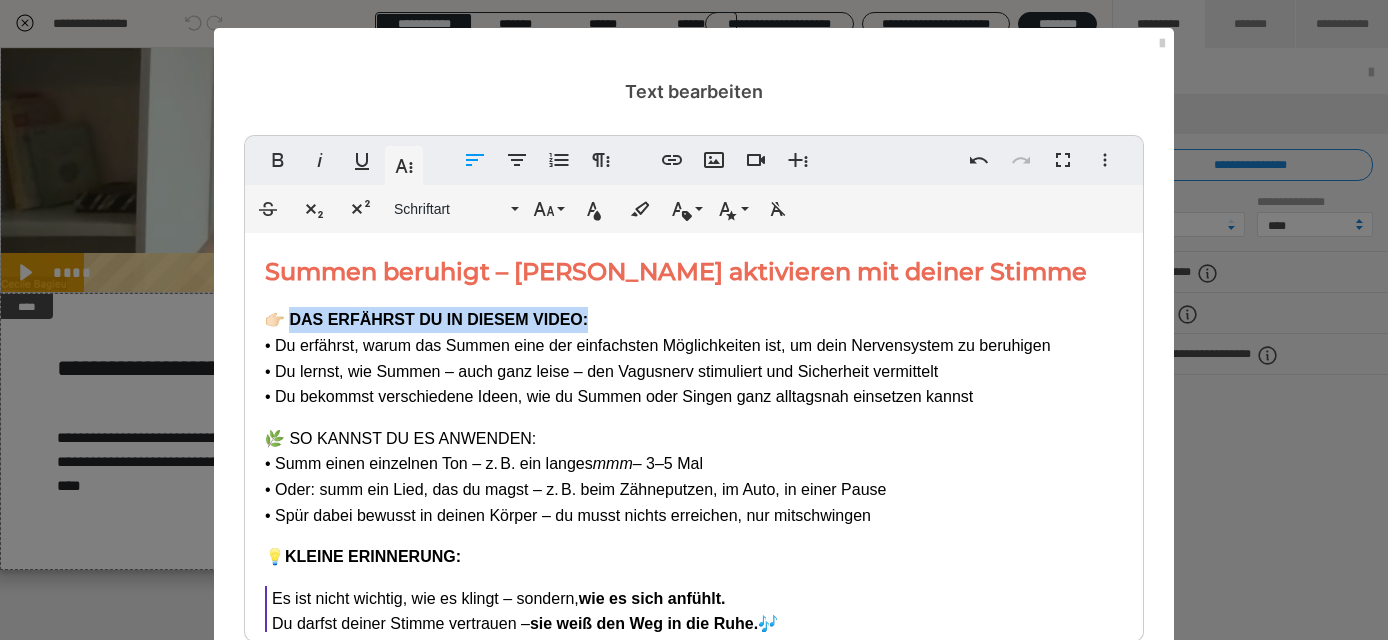 drag, startPoint x: 602, startPoint y: 317, endPoint x: 293, endPoint y: 324, distance: 309.07928 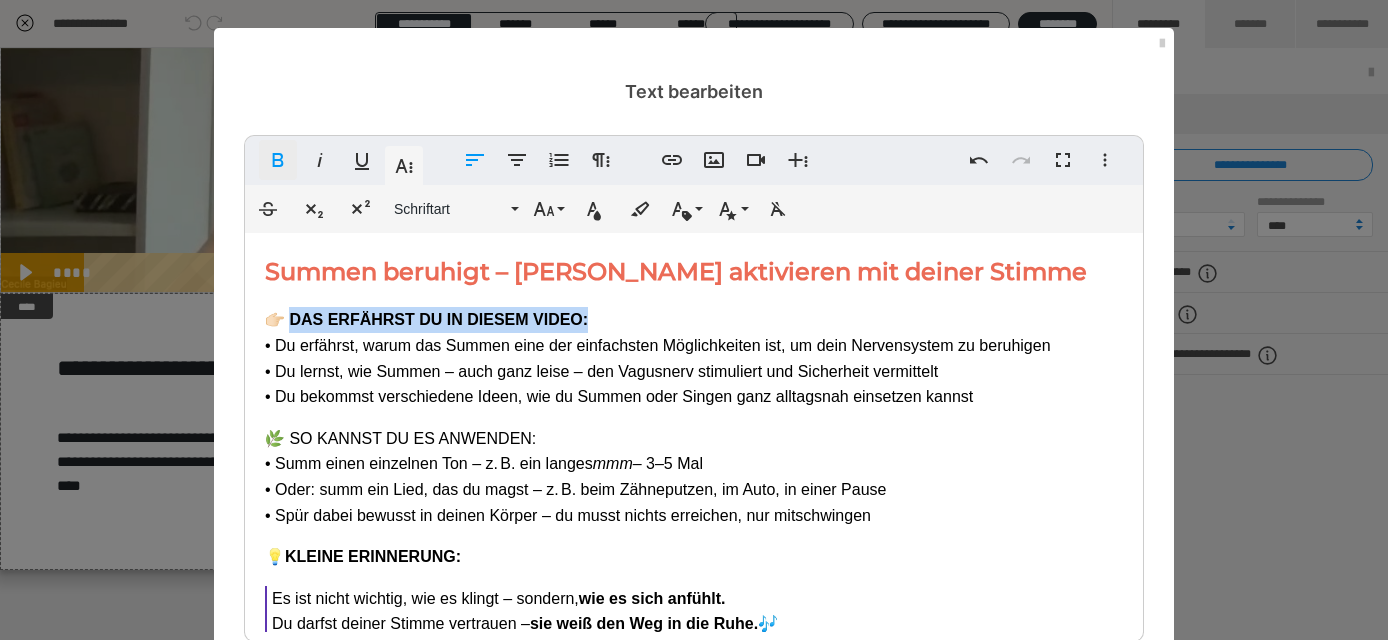 click 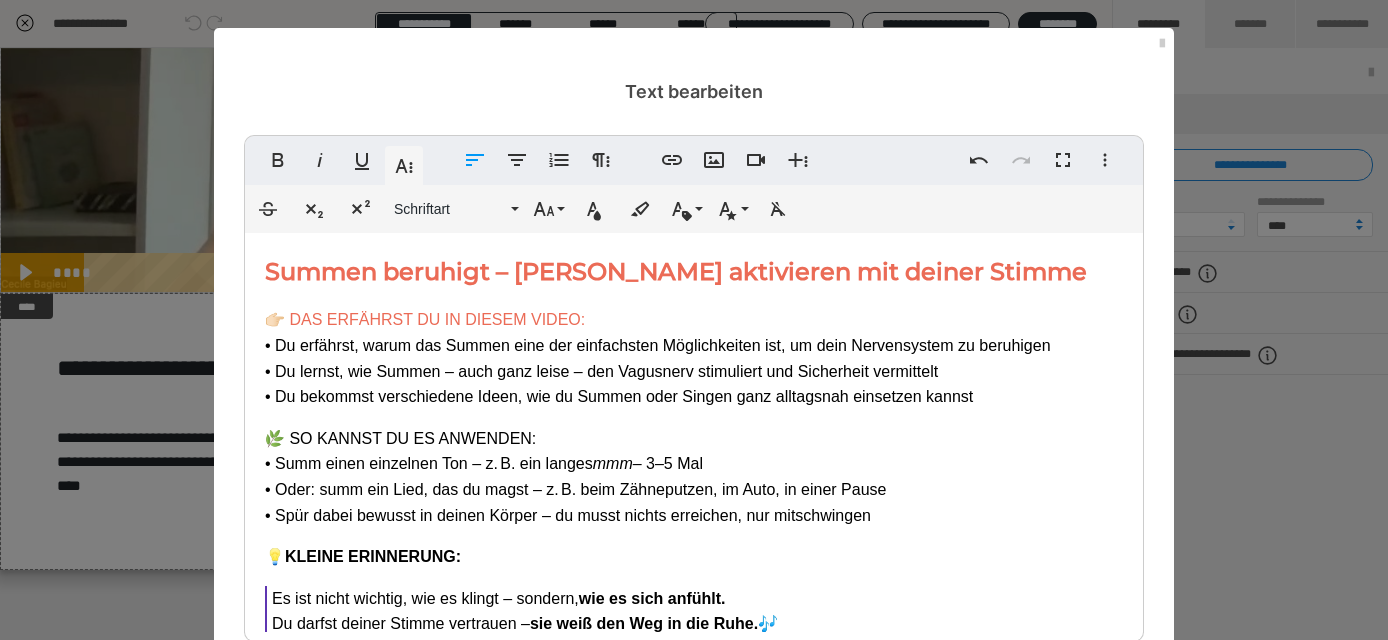 click on "💡  KLEINE ERINNERUNG:" at bounding box center [694, 557] 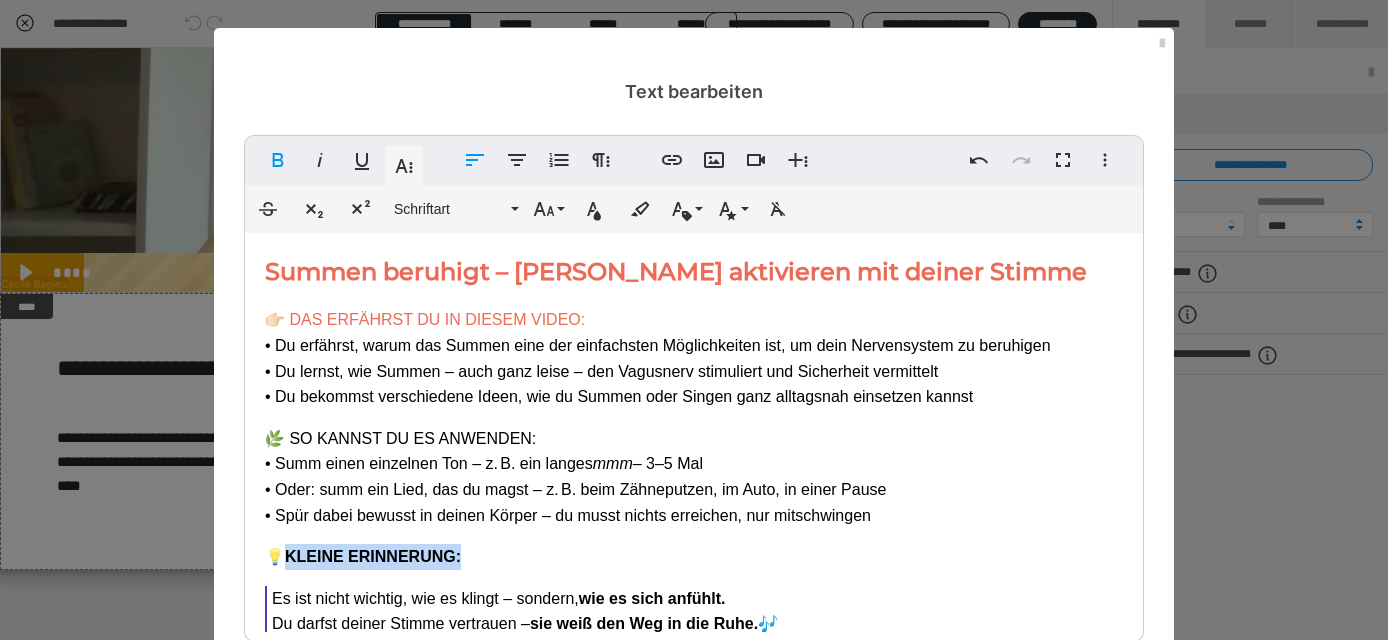drag, startPoint x: 493, startPoint y: 549, endPoint x: 288, endPoint y: 548, distance: 205.00244 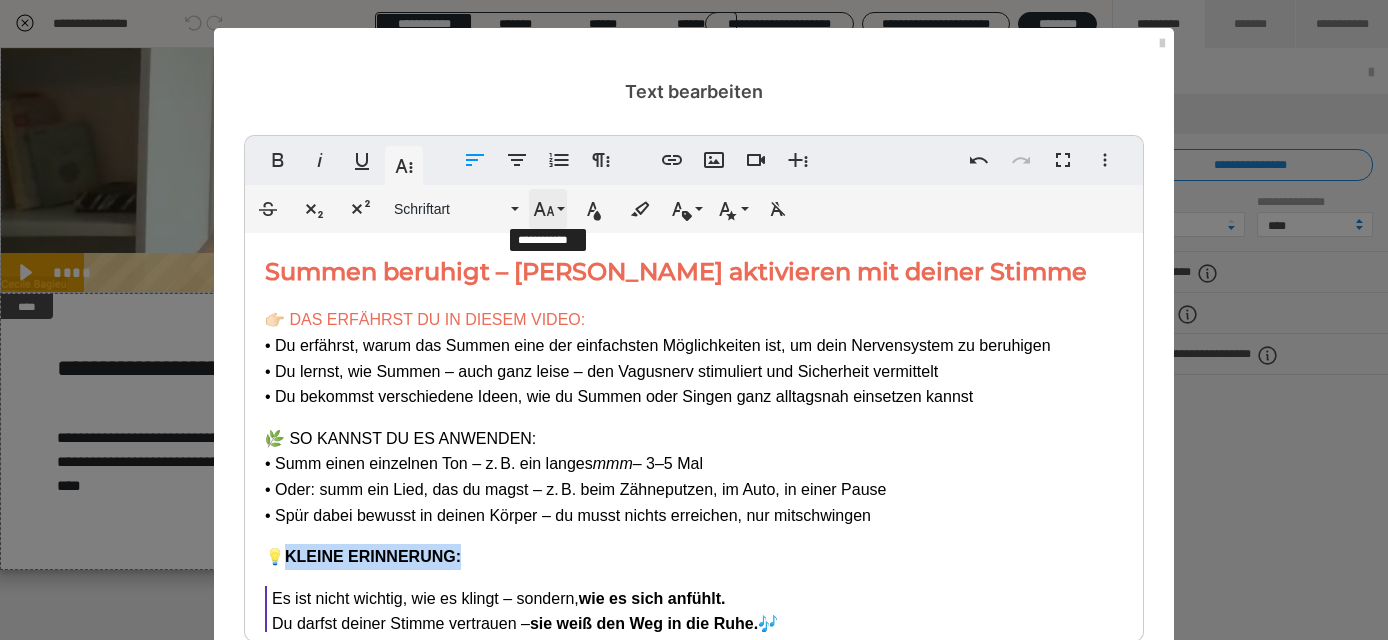 click on "Schriftgröße" at bounding box center (548, 209) 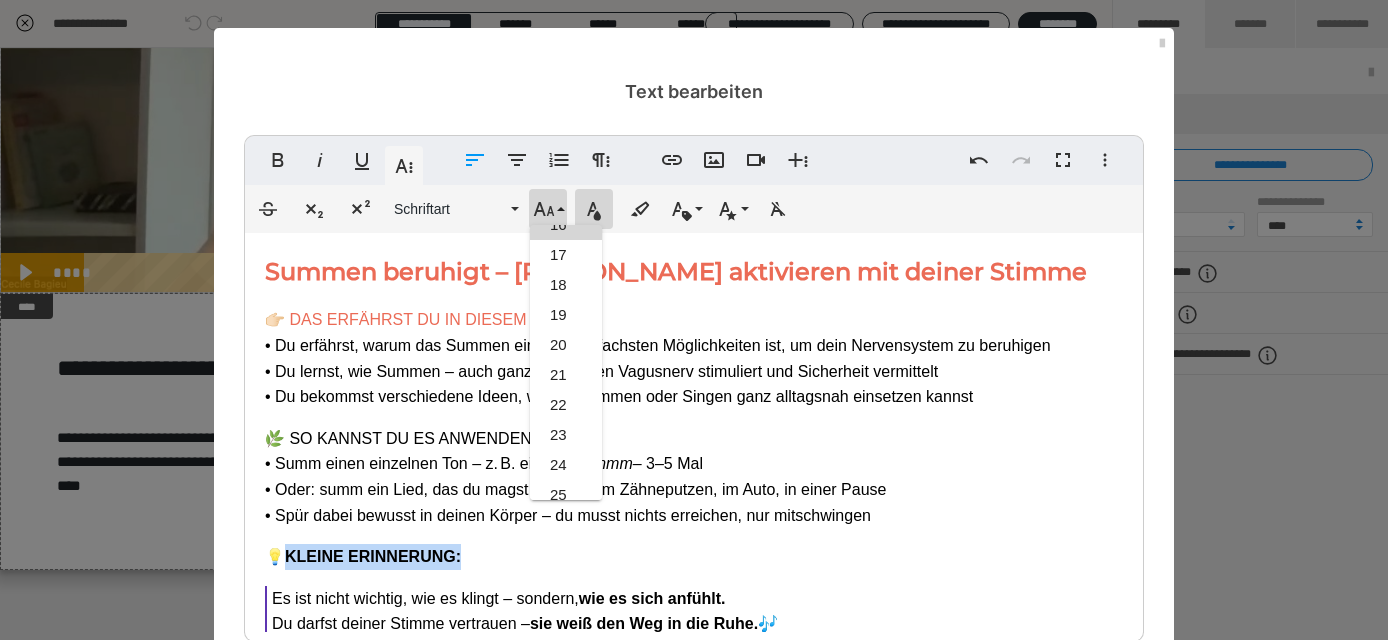 click 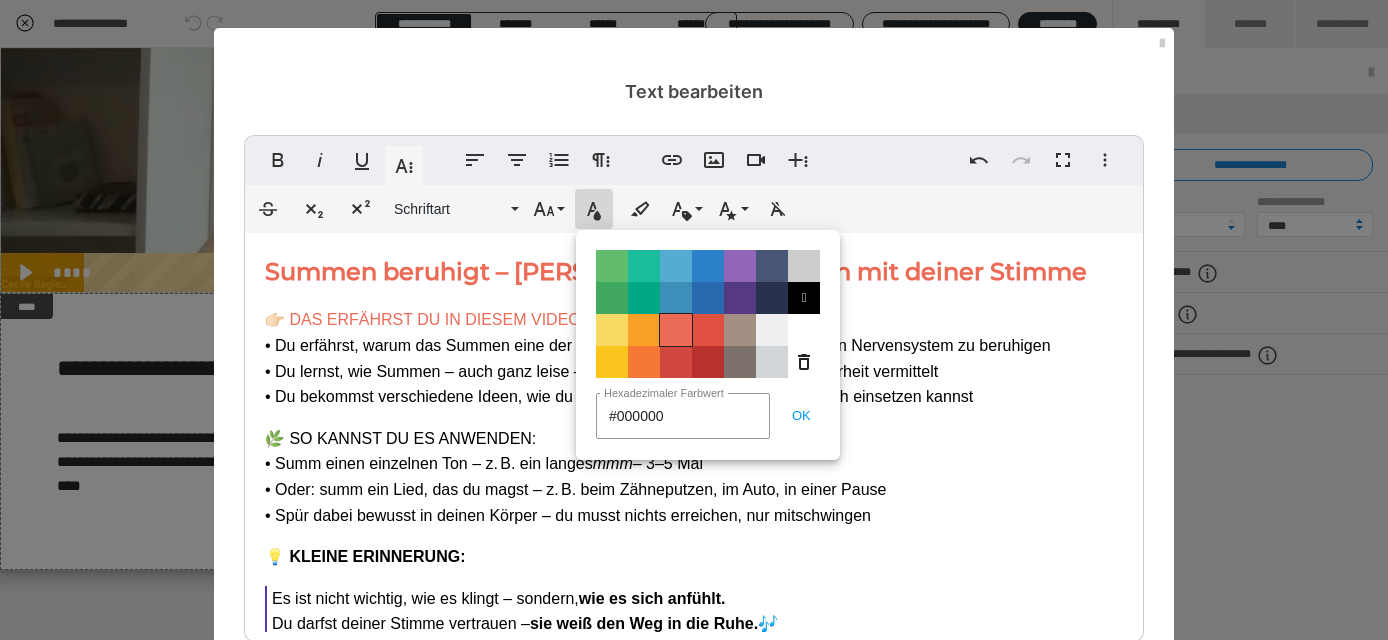 click on "Color#EB6B56" at bounding box center [676, 330] 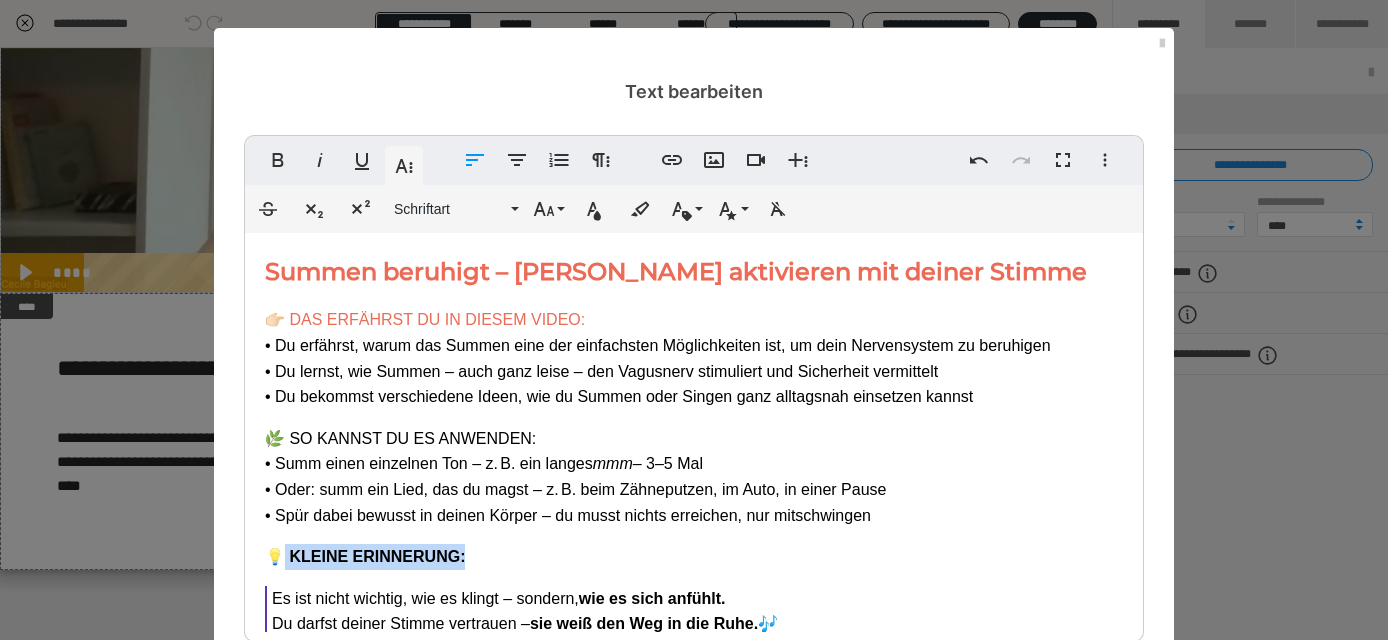click on "💡   KLEINE ERINNERUNG:" at bounding box center (694, 557) 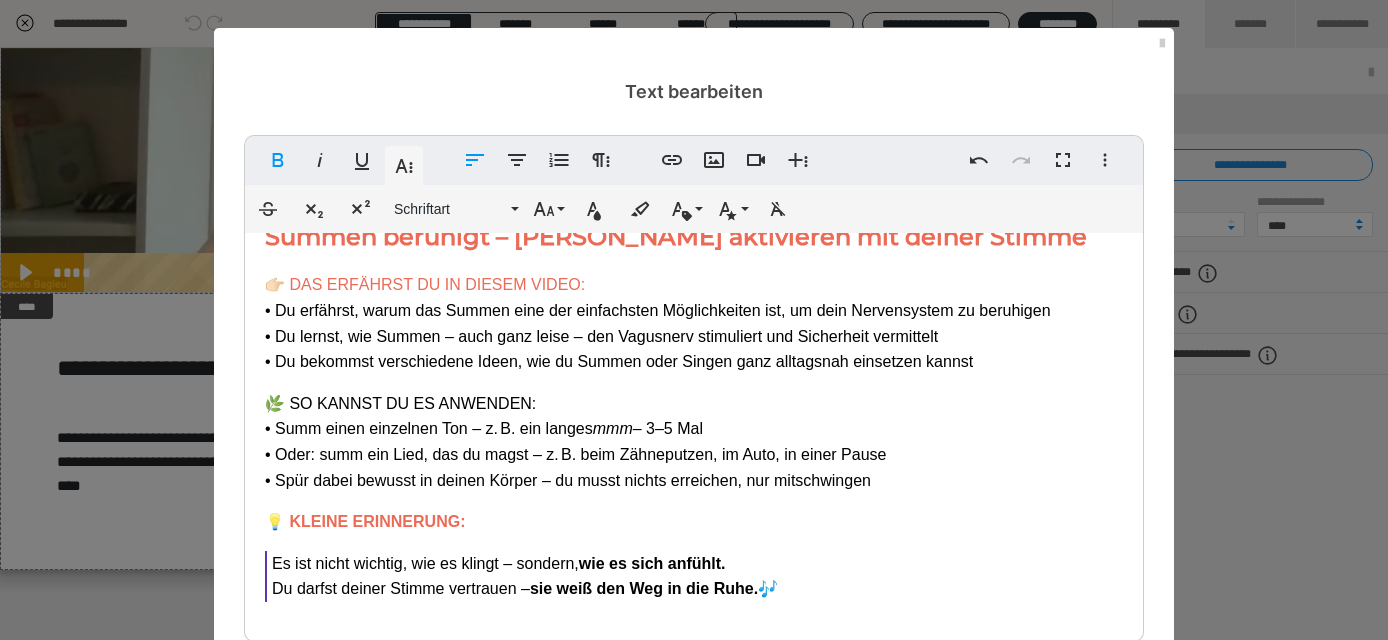 scroll, scrollTop: 34, scrollLeft: 0, axis: vertical 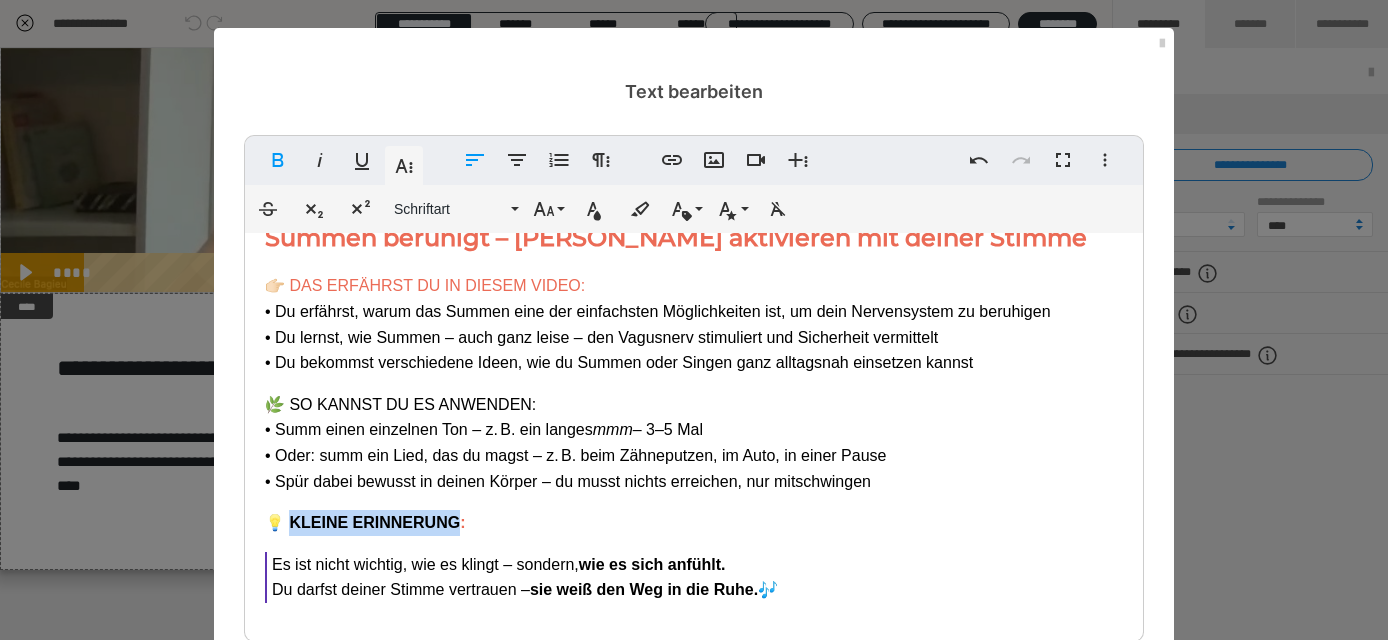 drag, startPoint x: 463, startPoint y: 512, endPoint x: 289, endPoint y: 517, distance: 174.07182 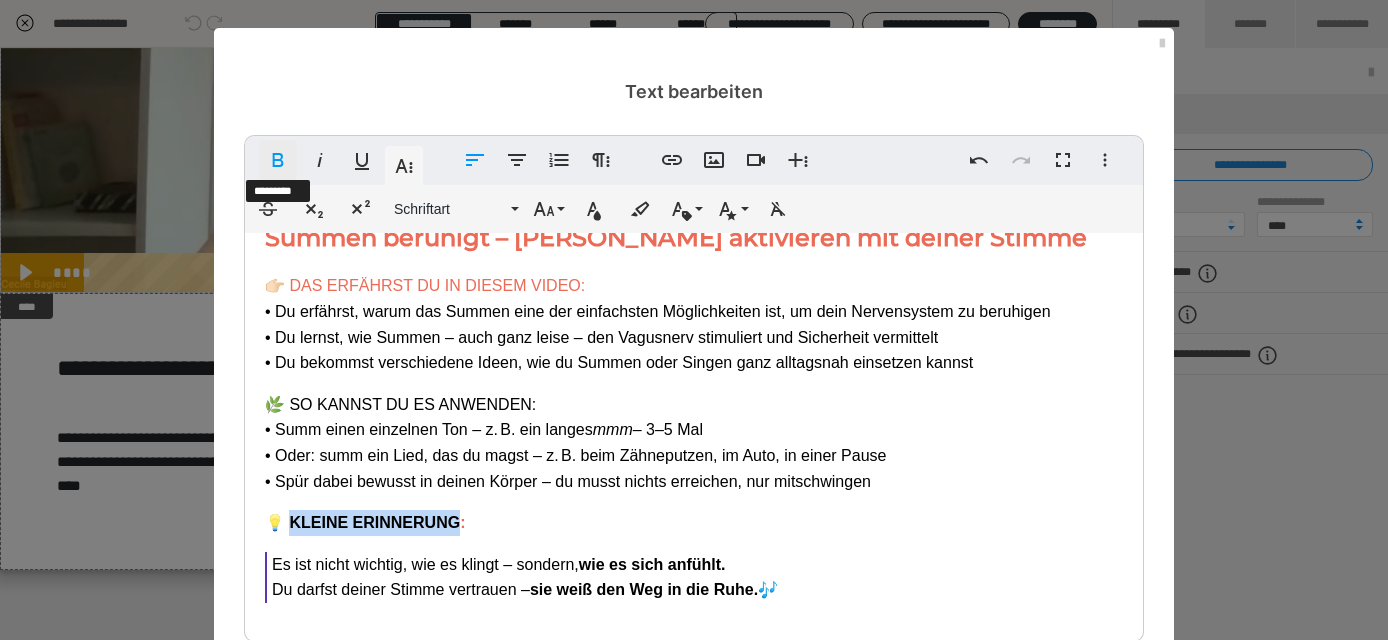 click 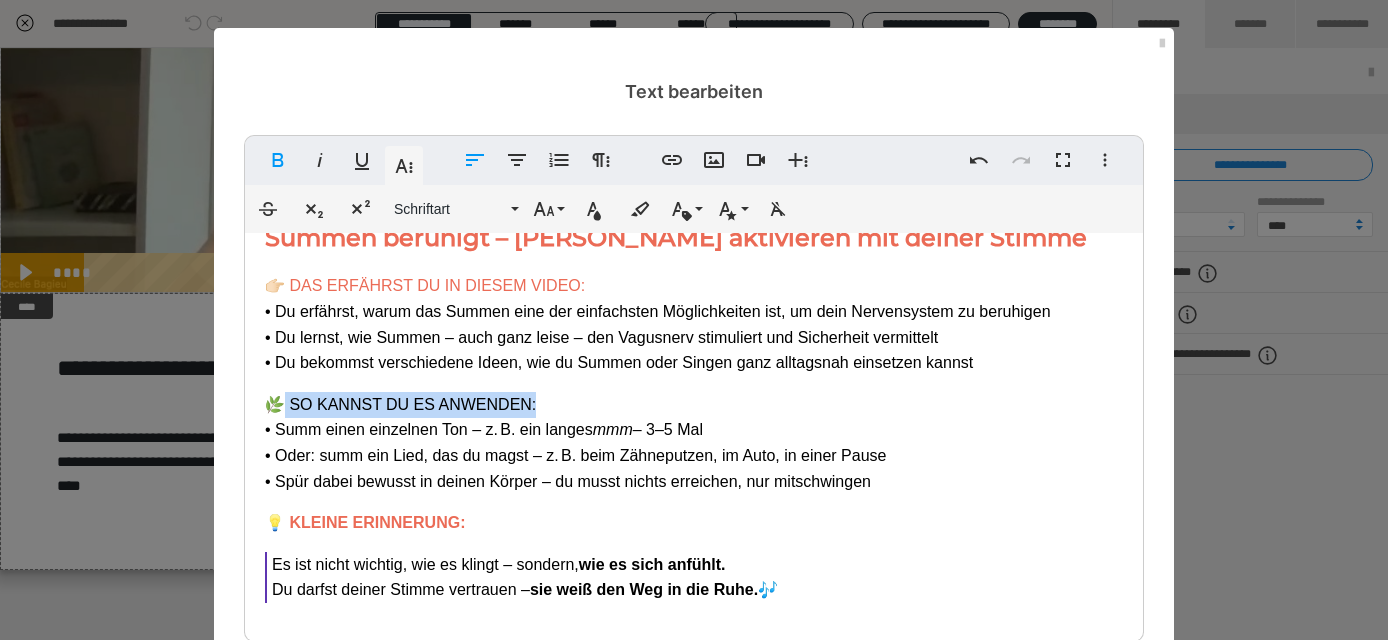 drag, startPoint x: 551, startPoint y: 395, endPoint x: 289, endPoint y: 389, distance: 262.0687 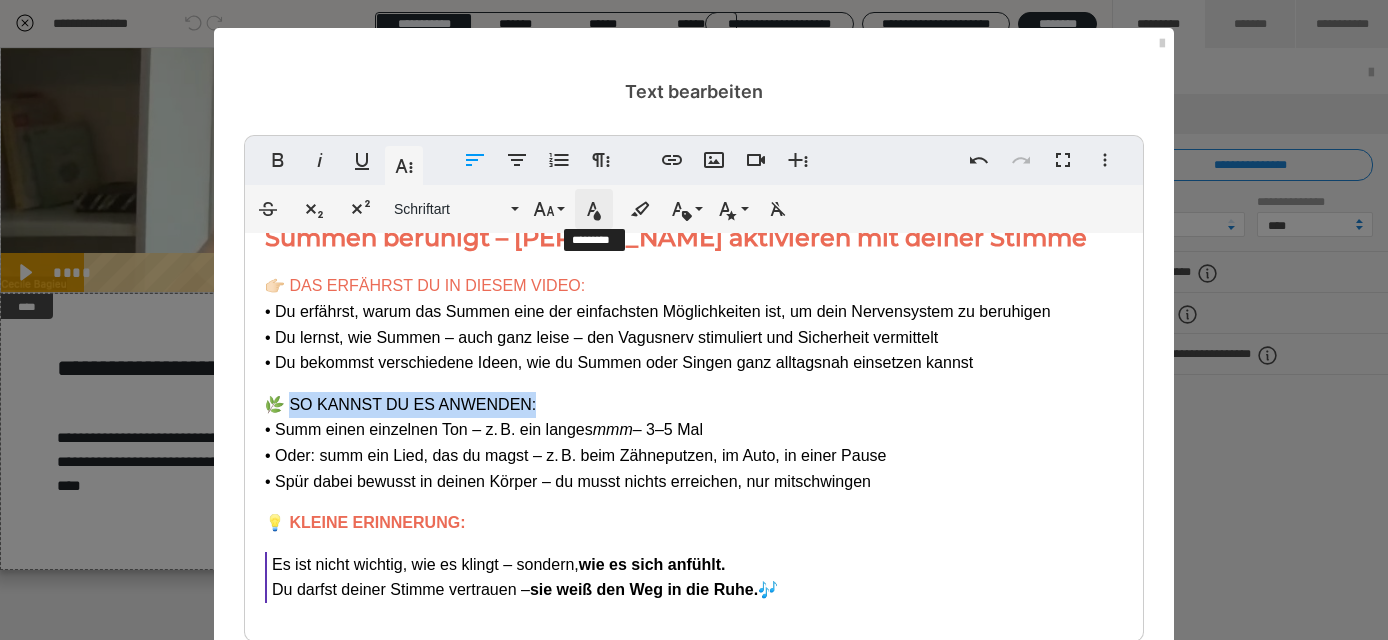 click 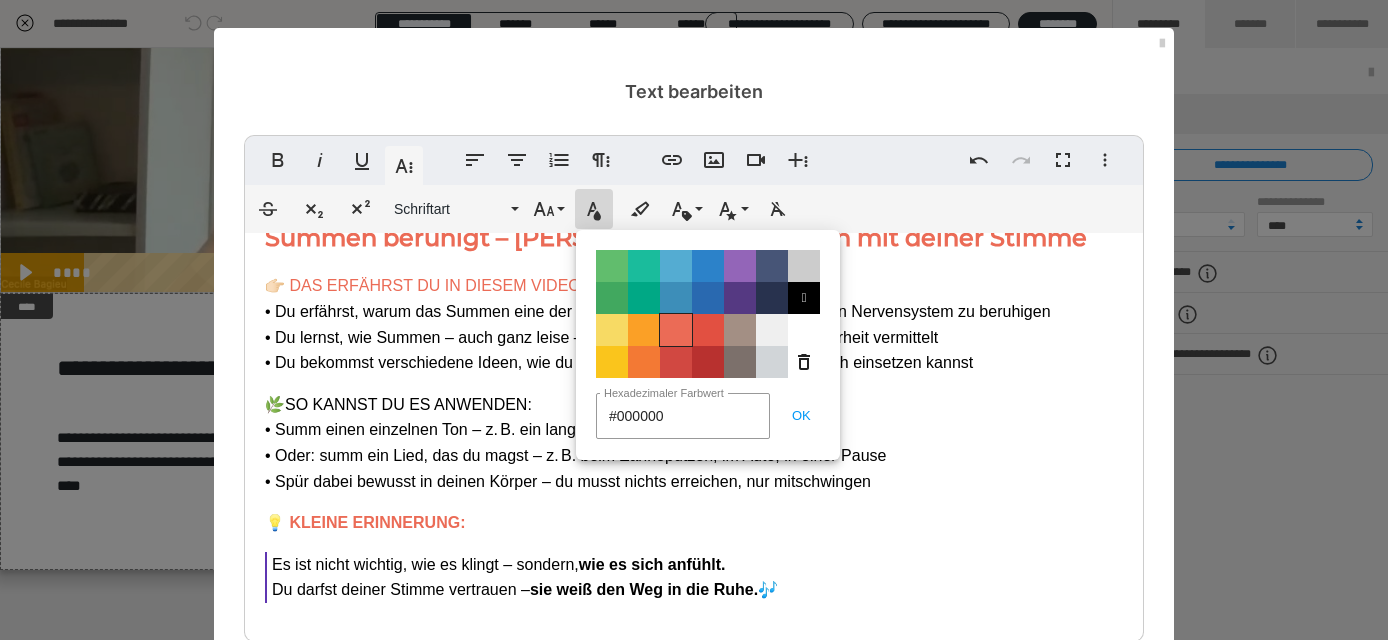 click on "Color#EB6B56" at bounding box center (676, 330) 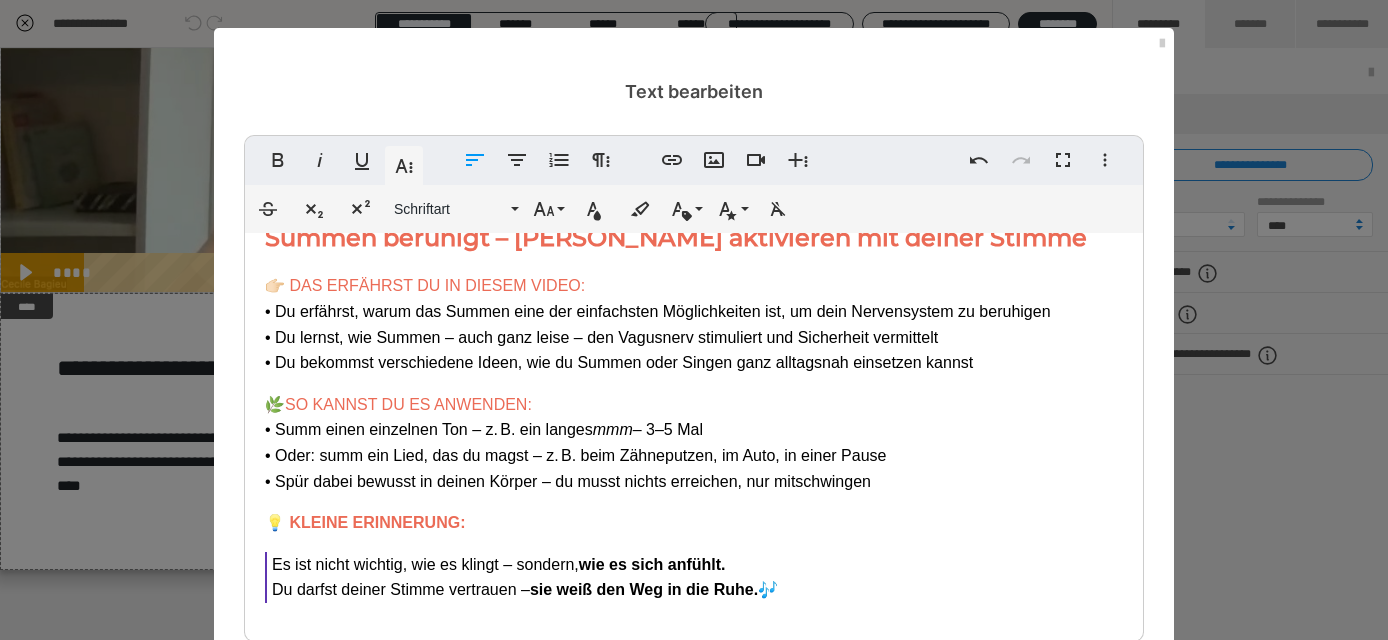 click on "KLEINE ERINNERUNG:" at bounding box center (377, 522) 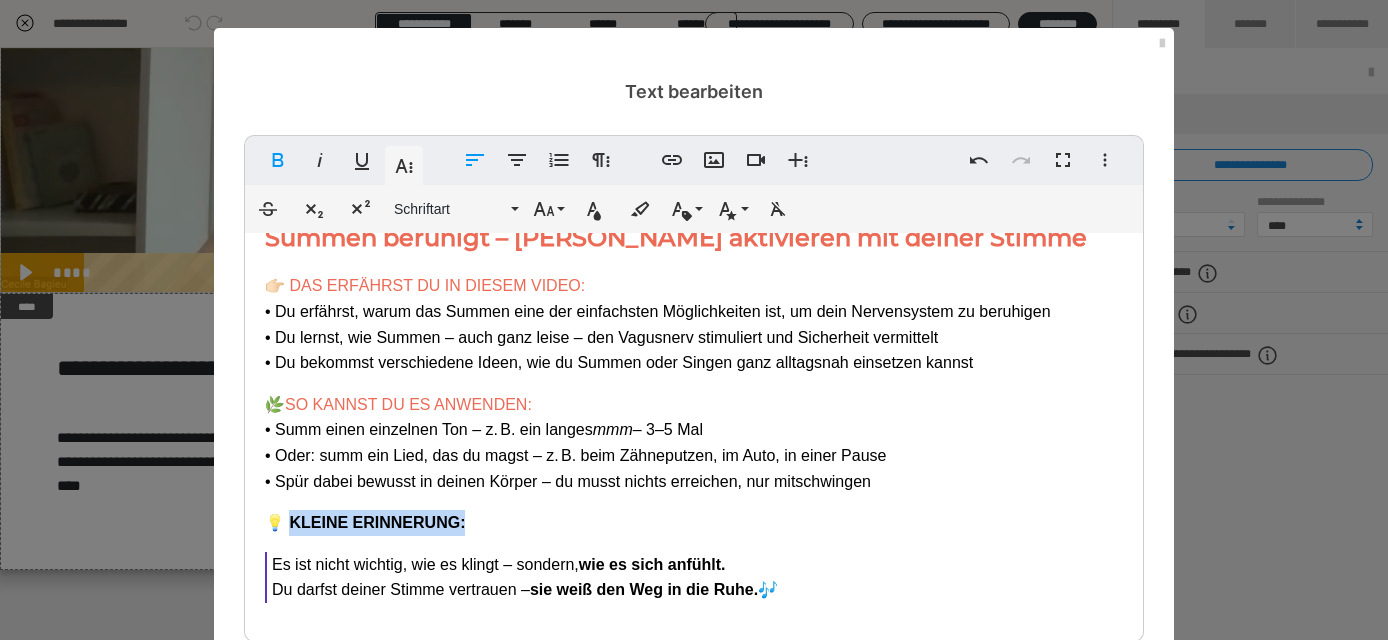 drag, startPoint x: 476, startPoint y: 514, endPoint x: 296, endPoint y: 512, distance: 180.01111 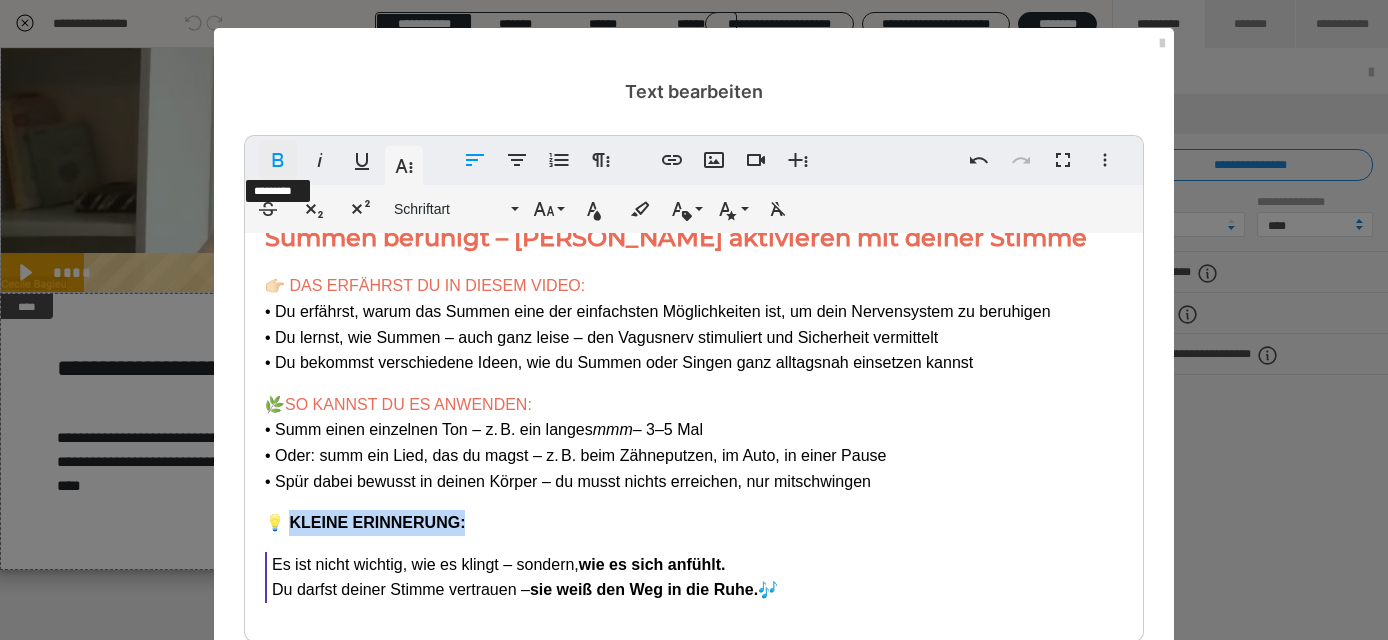 click 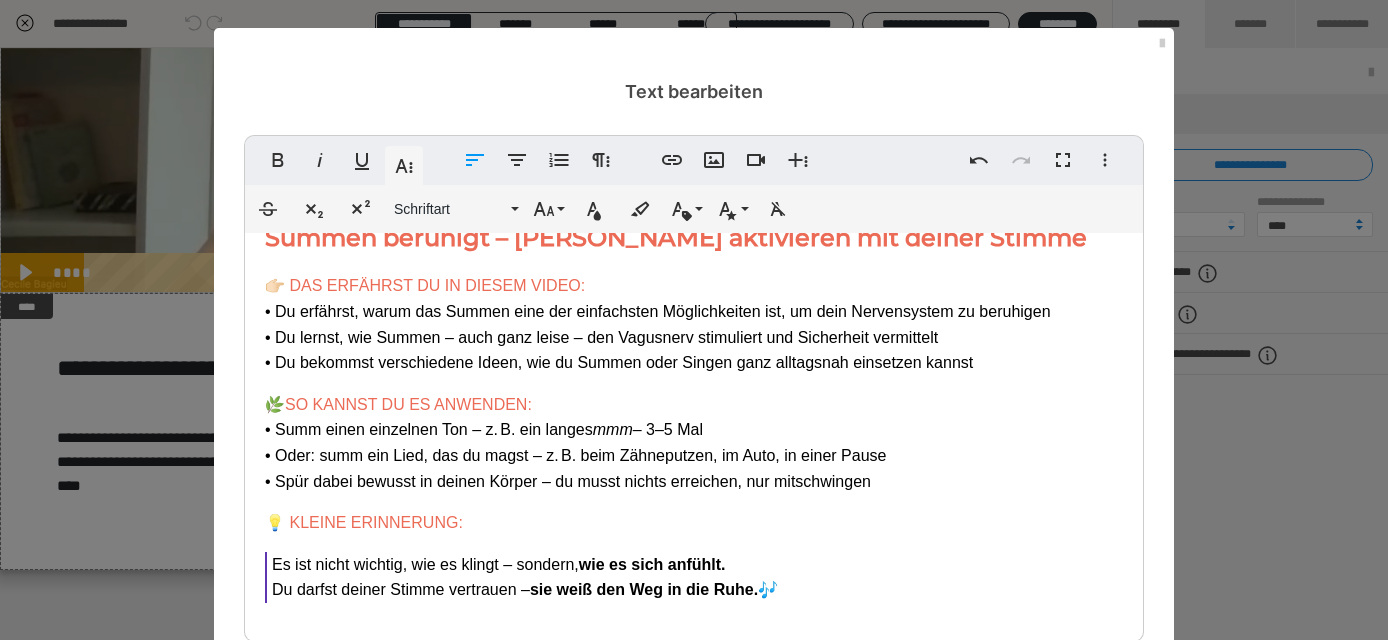 click on "💡   KLEINE ERINNERUNG:" at bounding box center [694, 523] 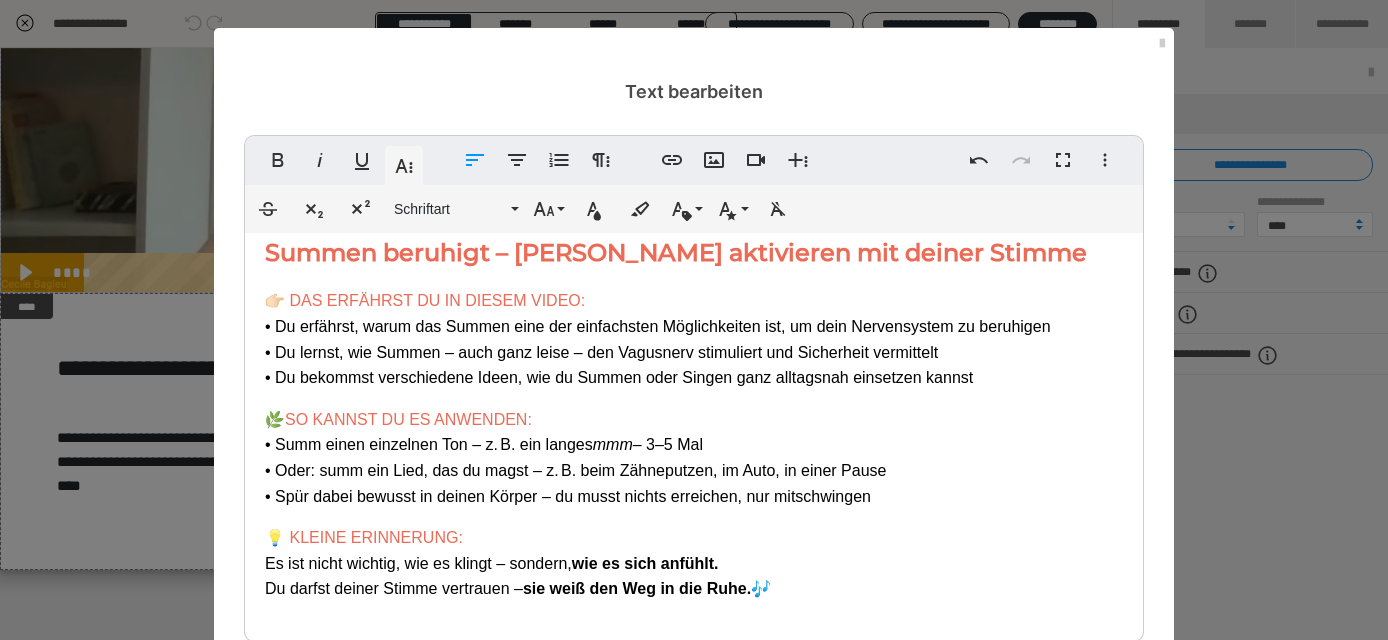 scroll, scrollTop: 18, scrollLeft: 0, axis: vertical 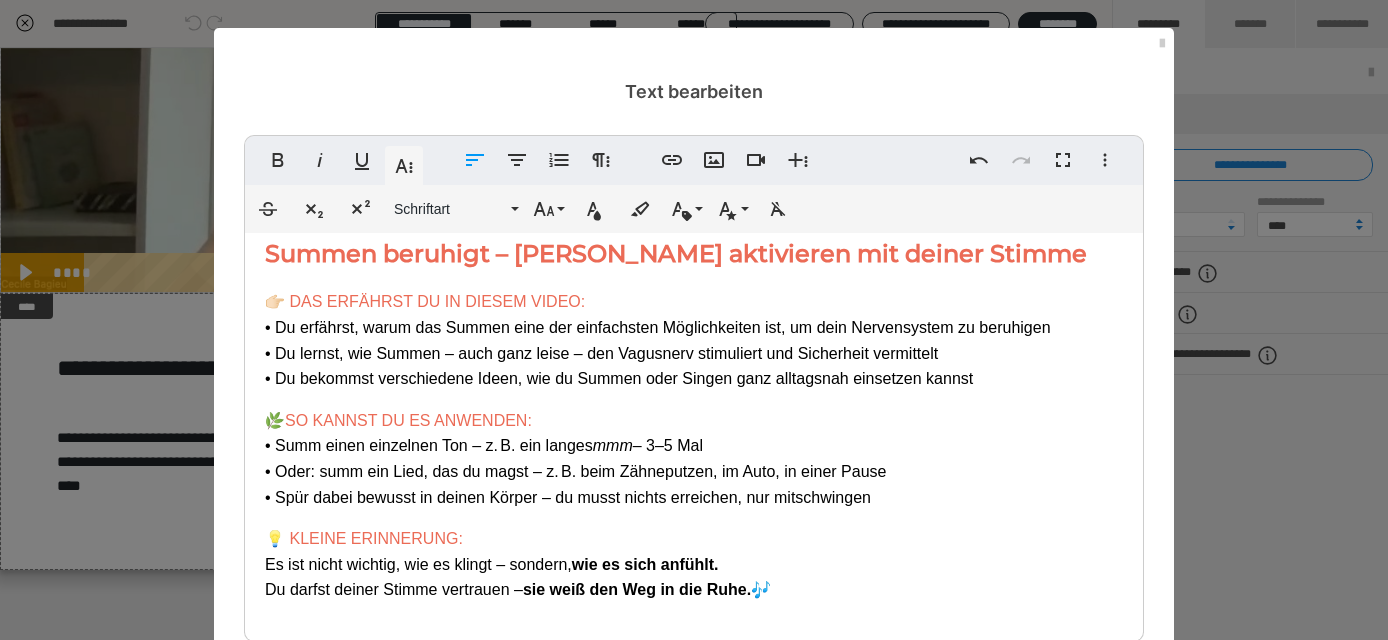 click on "💡   KLEINE ERINNERUNG: Es ist nicht wichtig, wie es klingt – sondern,  wie es sich anfühlt. Du darfst deiner Stimme vertrauen –  sie weiß den Weg in die Ruhe.  🎶" at bounding box center (694, 564) 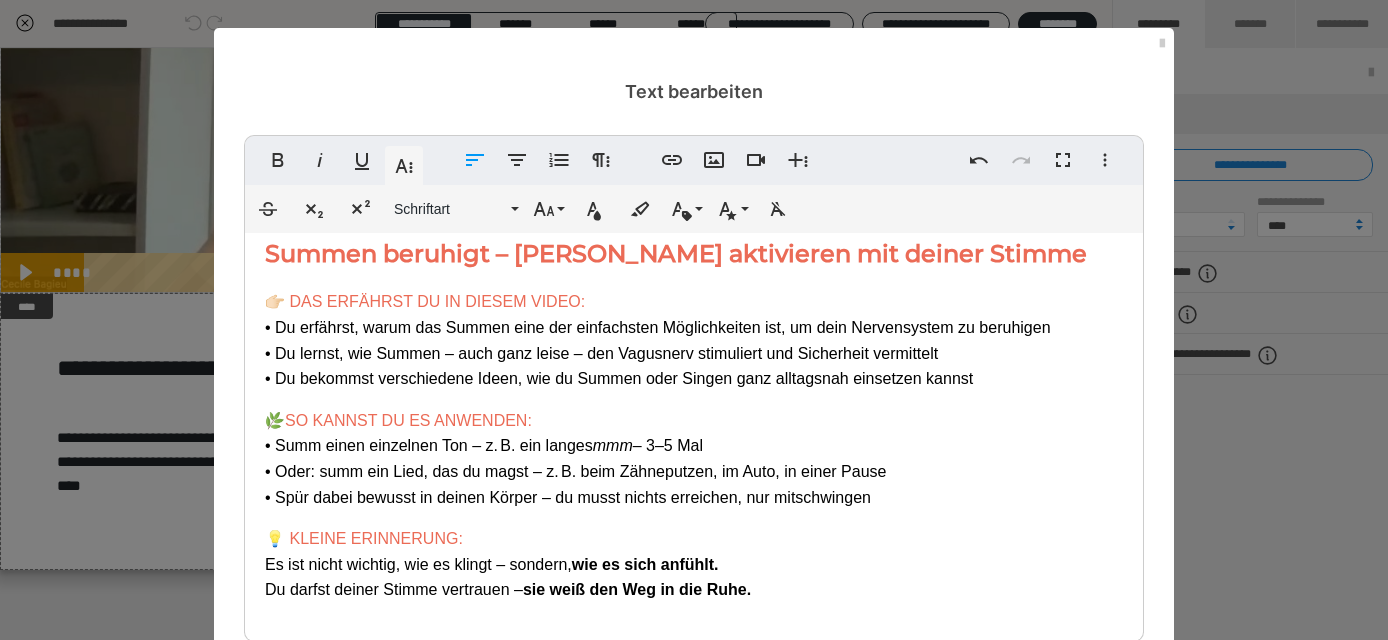 click on "💡   KLEINE ERINNERUNG: Es ist nicht wichtig, wie es klingt – sondern,  wie es sich anfühlt. Du darfst deiner Stimme vertrauen –  sie weiß den Weg in die Ruhe." at bounding box center [694, 564] 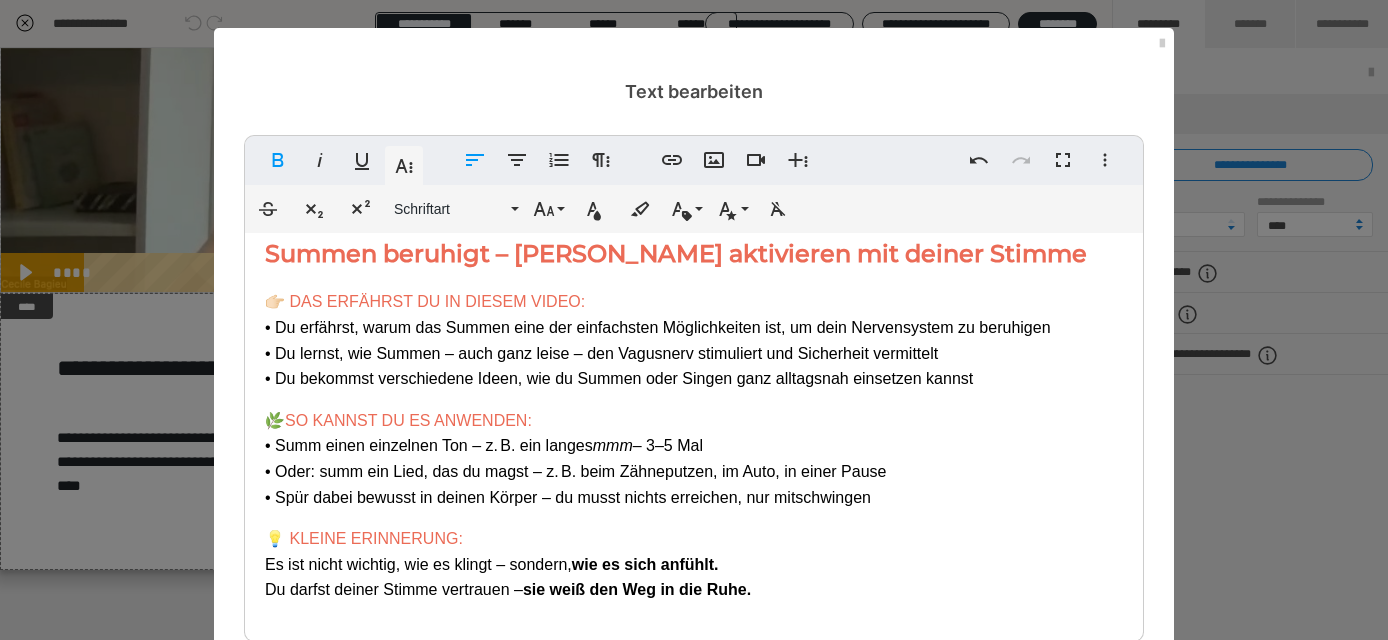 type 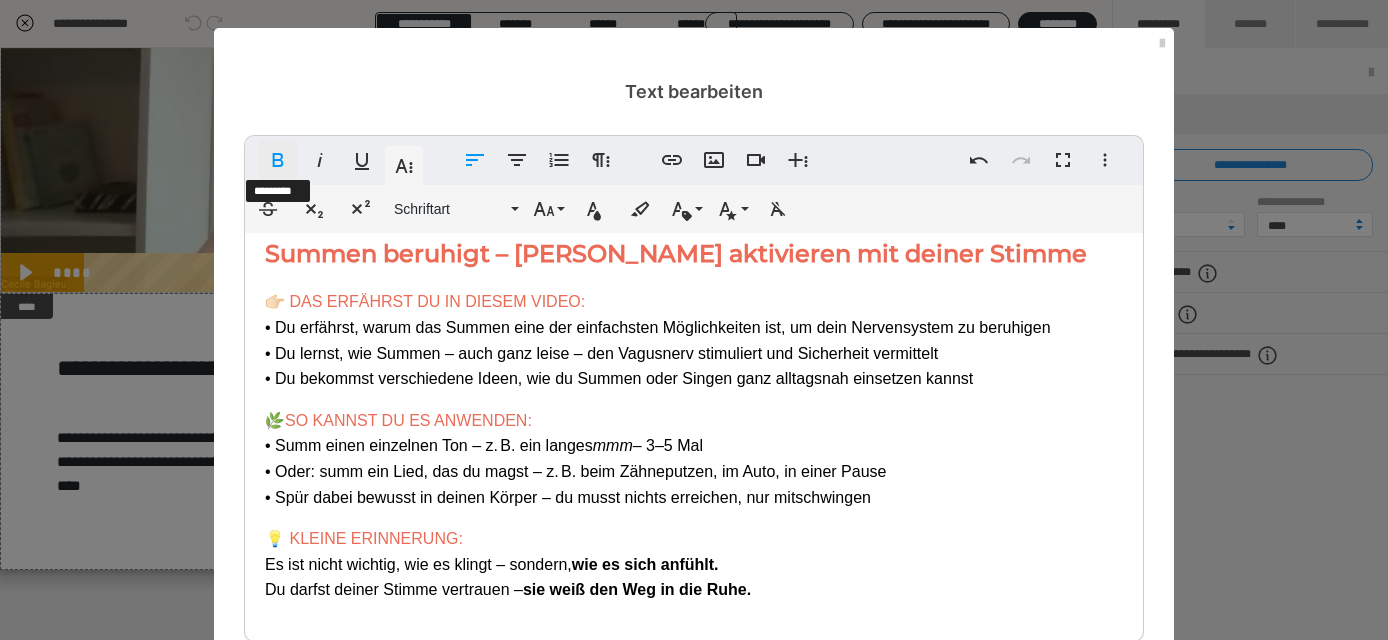 click 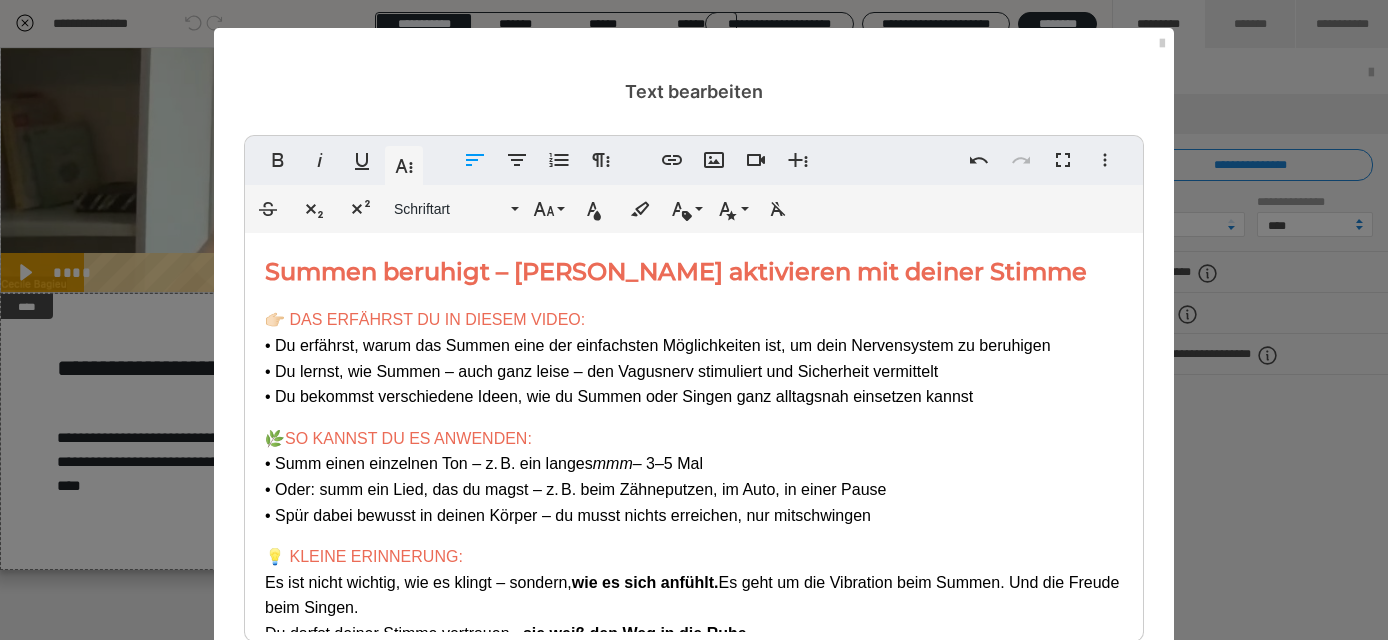 scroll, scrollTop: 0, scrollLeft: 0, axis: both 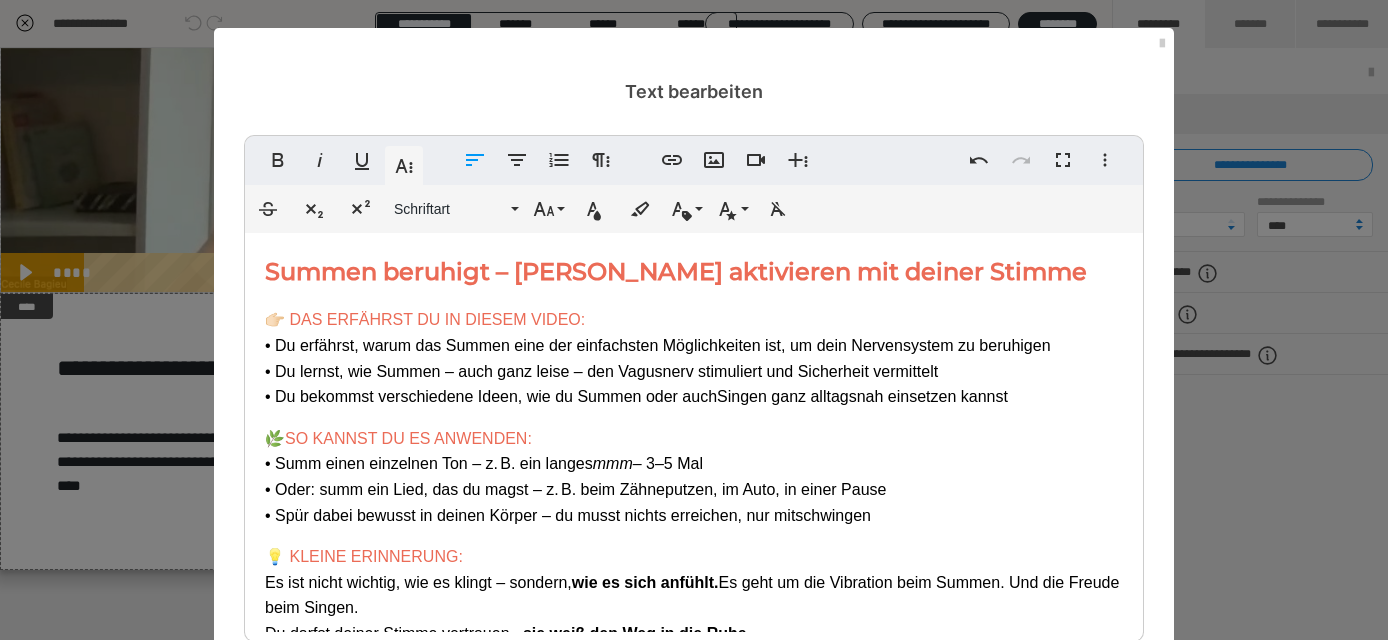 click on "👉🏻   DAS ERFÄHRST DU IN DIESEM VIDEO: • Du erfährst, warum das Summen eine der einfachsten Möglichkeiten ist, um dein Nervensystem zu beruhigen • Du lernst, wie Summen – auch ganz leise – den Vagusnerv stimuliert und Sicherheit vermittelt • Du bekommst verschiedene Ideen, wie du Summen oder auch  Singen ganz alltagsnah einsetzen kannst" at bounding box center [694, 358] 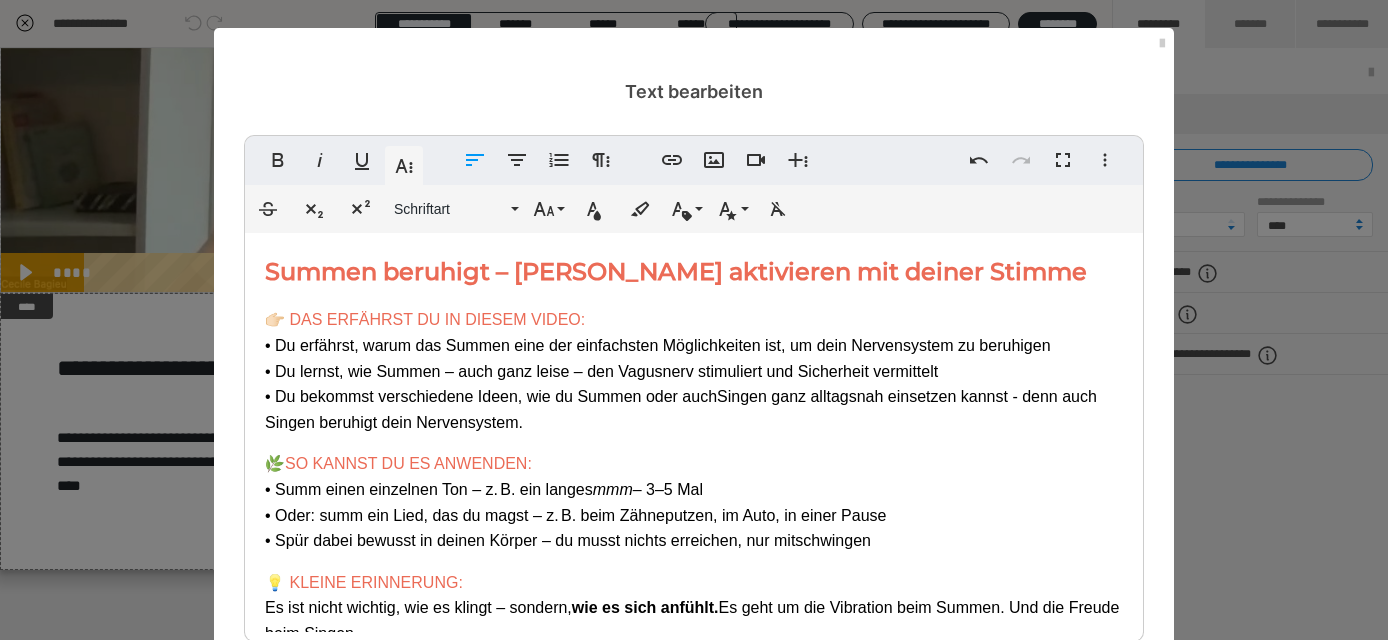 click on "Summen beruhigt – Vagusnerv aktivieren mit deiner Stimme 👉🏻   DAS ERFÄHRST DU IN DIESEM VIDEO: • Du erfährst, warum das Summen eine der einfachsten Möglichkeiten ist, um dein Nervensystem zu beruhigen • Du lernst, wie Summen – auch ganz leise – den Vagusnerv stimuliert und Sicherheit vermittelt • Du bekommst verschiedene Ideen, wie du Summen oder auch  Singen ganz alltagsnah einsetzen kannst - denn auch Singen beruhigt dein Nervensystem. 🌿  SO KANNST DU ES ANWENDEN: • Summ einen einzelnen Ton – z. B. ein langes  mmm  – 3–5 Mal • Oder: summ ein Lied, das du magst – z. B. beim Zähneputzen, im Auto, in einer Pause • Spür dabei bewusst in deinen Körper – du musst nichts erreichen, nur mitschwingen 💡   KLEINE ERINNERUNG: Es ist nicht wichtig, wie es klingt – sondern,  wie es sich anfühlt.  Es geht um die Vibration beim Summen. Und die Freude beim Singen.  Du darfst deiner Stimme vertrauen –  sie weiß den Weg in die Ruhe." at bounding box center (694, 470) 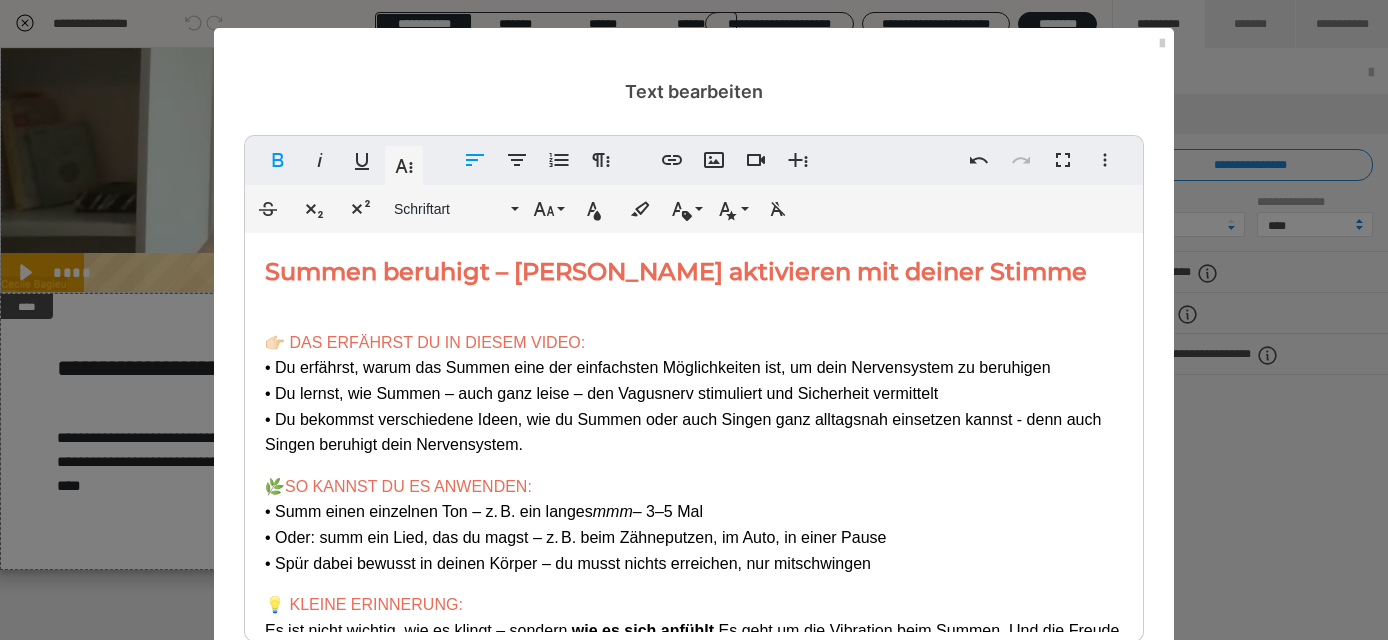 click on "Summen beruhigt – Vagusnerv aktivieren mit deiner Stimme 👉🏻   DAS ERFÄHRST DU IN DIESEM VIDEO: • Du erfährst, warum das Summen eine der einfachsten Möglichkeiten ist, um dein Nervensystem zu beruhigen • Du lernst, wie Summen – auch ganz leise – den Vagusnerv stimuliert und Sicherheit vermittelt • Du bekommst verschiedene Ideen, wie du Summen oder auch Singen ganz alltagsnah einsetzen kannst - denn auch Singen beruhigt dein Nervensystem. 🌿  SO KANNST DU ES ANWENDEN: • Summ einen einzelnen Ton – z. B. ein langes  mmm  – 3–5 Mal • Oder: summ ein Lied, das du magst – z. B. beim Zähneputzen, im Auto, in einer Pause • Spür dabei bewusst in deinen Körper – du musst nichts erreichen, nur mitschwingen 💡   KLEINE ERINNERUNG: Es ist nicht wichtig, wie es klingt – sondern,  wie es sich anfühlt.  Es geht um die Vibration beim Summen. Und die Freude beim Singen.  Du darfst deiner Stimme vertrauen –  sie weiß den Weg in die Ruhe." at bounding box center (694, 482) 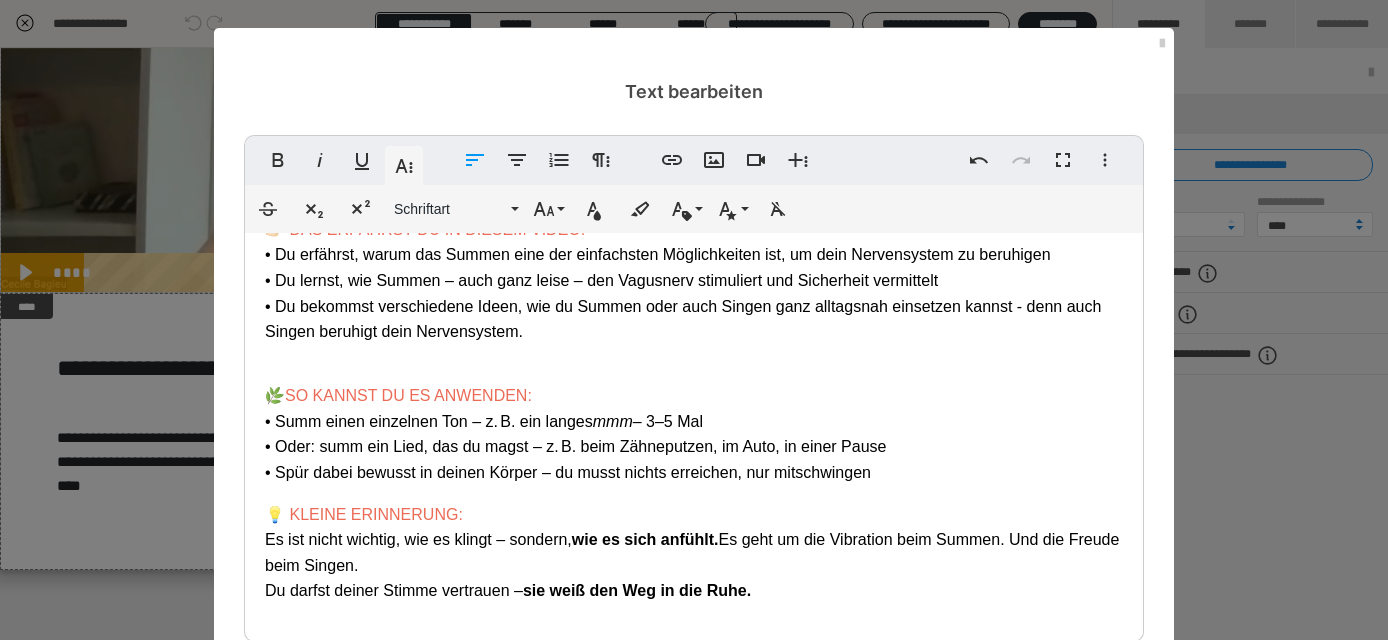 scroll, scrollTop: 112, scrollLeft: 0, axis: vertical 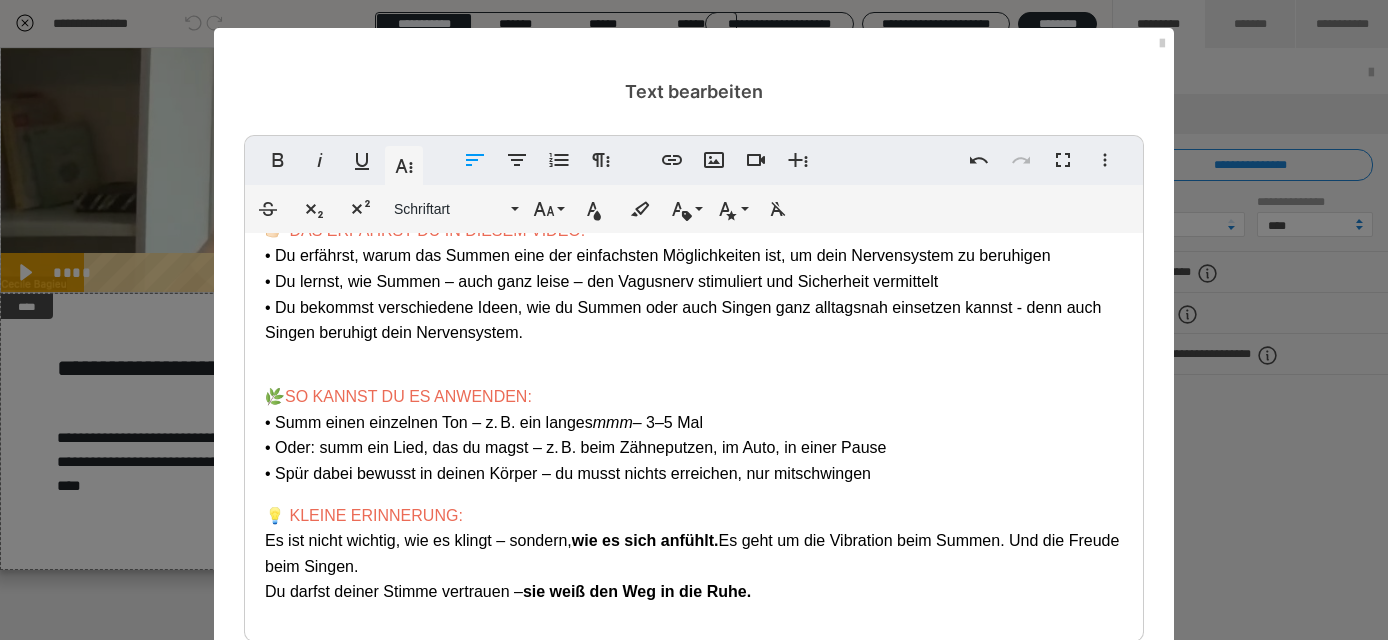 click on "Summen beruhigt – Vagusnerv aktivieren mit deiner Stimme 👉🏻   DAS ERFÄHRST DU IN DIESEM VIDEO: • Du erfährst, warum das Summen eine der einfachsten Möglichkeiten ist, um dein Nervensystem zu beruhigen • Du lernst, wie Summen – auch ganz leise – den Vagusnerv stimuliert und Sicherheit vermittelt • Du bekommst verschiedene Ideen, wie du Summen oder auch Singen ganz alltagsnah einsetzen kannst - denn auch Singen beruhigt dein Nervensystem. 🌿  SO KANNST DU ES ANWENDEN: • Summ einen einzelnen Ton – z. B. ein langes  mmm  – 3–5 Mal • Oder: summ ein Lied, das du magst – z. B. beim Zähneputzen, im Auto, in einer Pause • Spür dabei bewusst in deinen Körper – du musst nichts erreichen, nur mitschwingen 💡   KLEINE ERINNERUNG: Es ist nicht wichtig, wie es klingt – sondern,  wie es sich anfühlt.  Es geht um die Vibration beim Summen. Und die Freude beim Singen.  Du darfst deiner Stimme vertrauen –  sie weiß den Weg in die Ruhe." at bounding box center (694, 381) 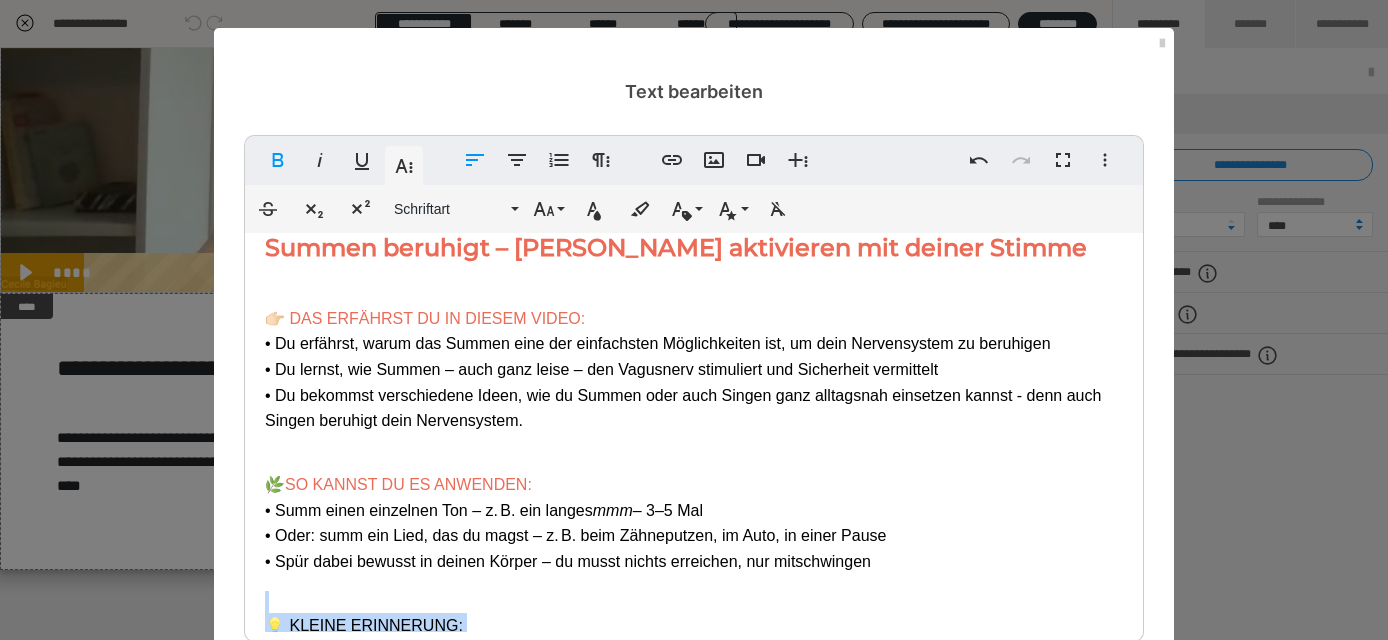 scroll, scrollTop: 23, scrollLeft: 0, axis: vertical 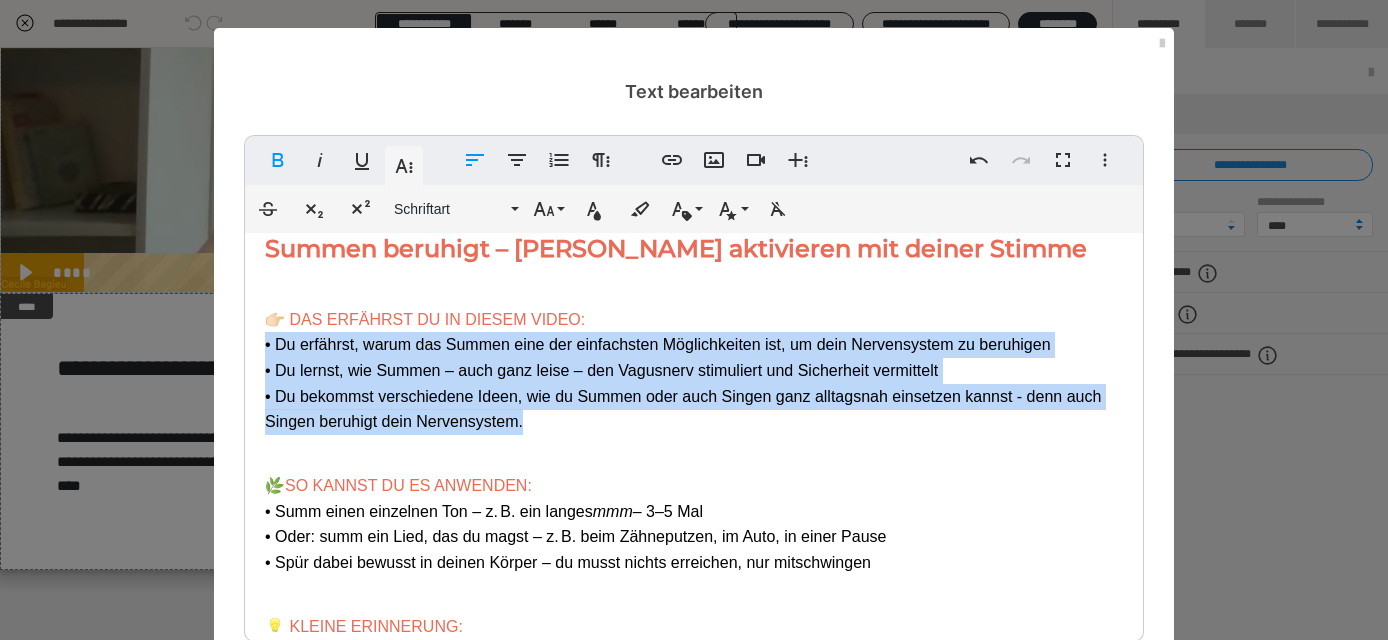 drag, startPoint x: 553, startPoint y: 417, endPoint x: 259, endPoint y: 343, distance: 303.16992 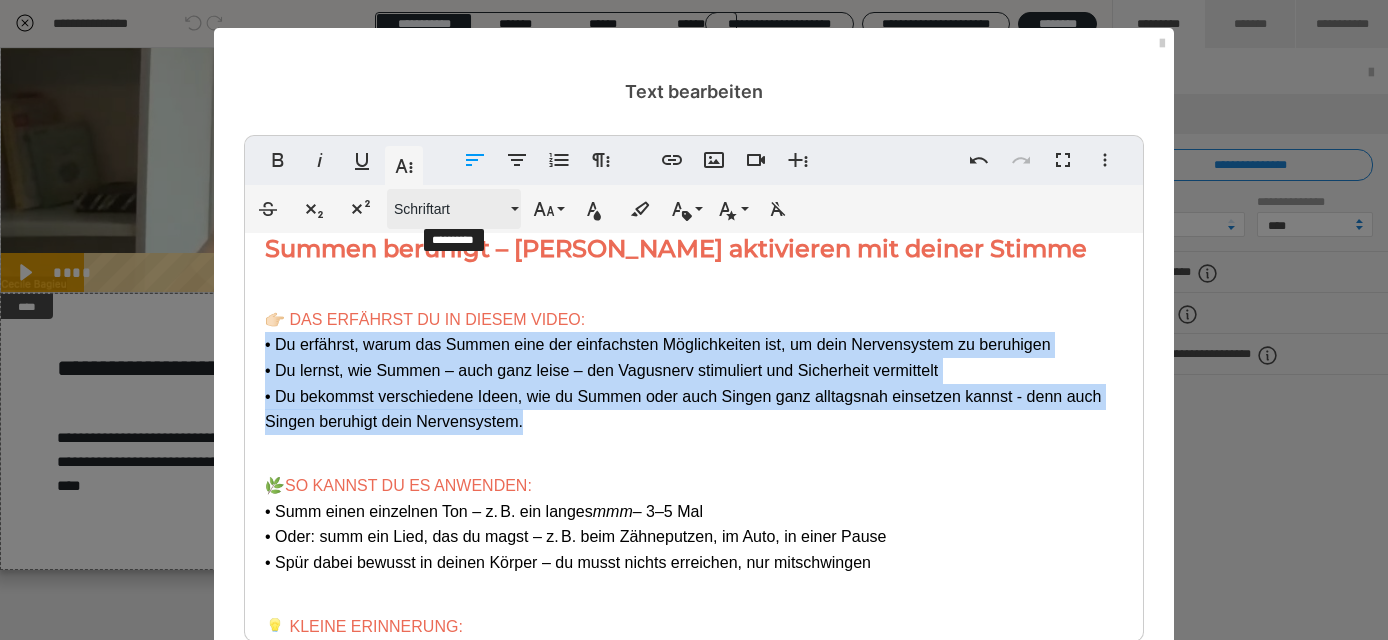 click on "Schriftart" at bounding box center [450, 209] 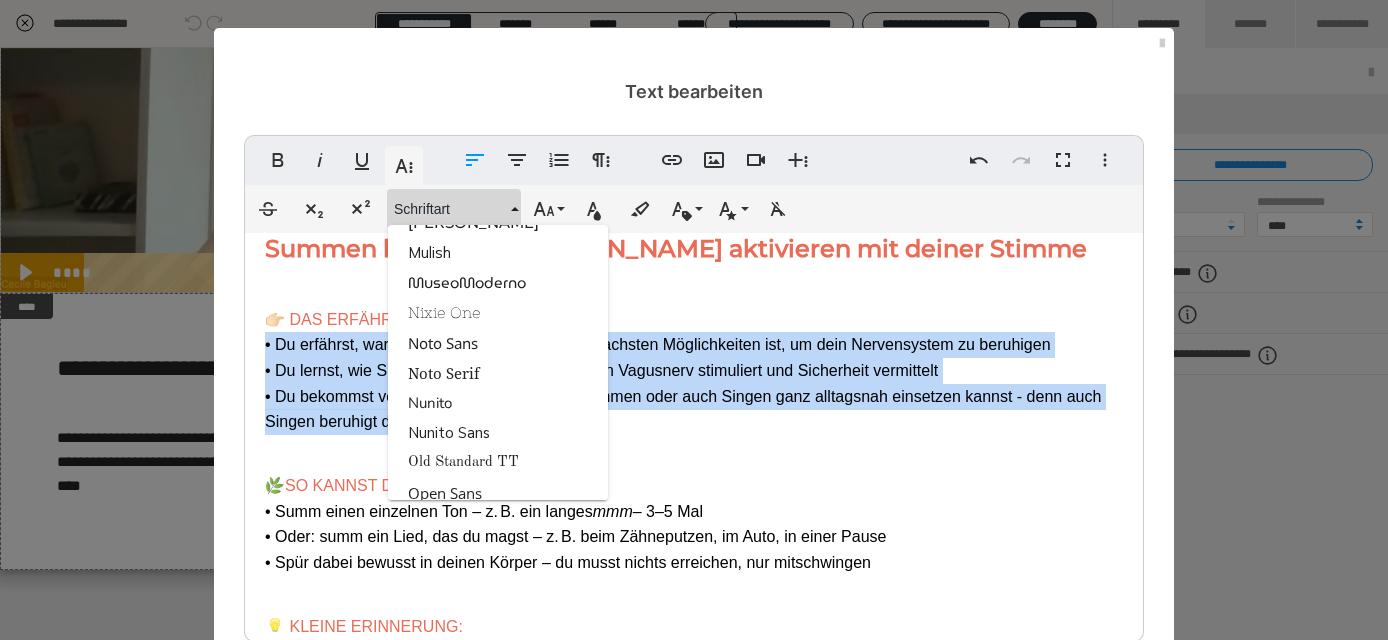 scroll, scrollTop: 1975, scrollLeft: 0, axis: vertical 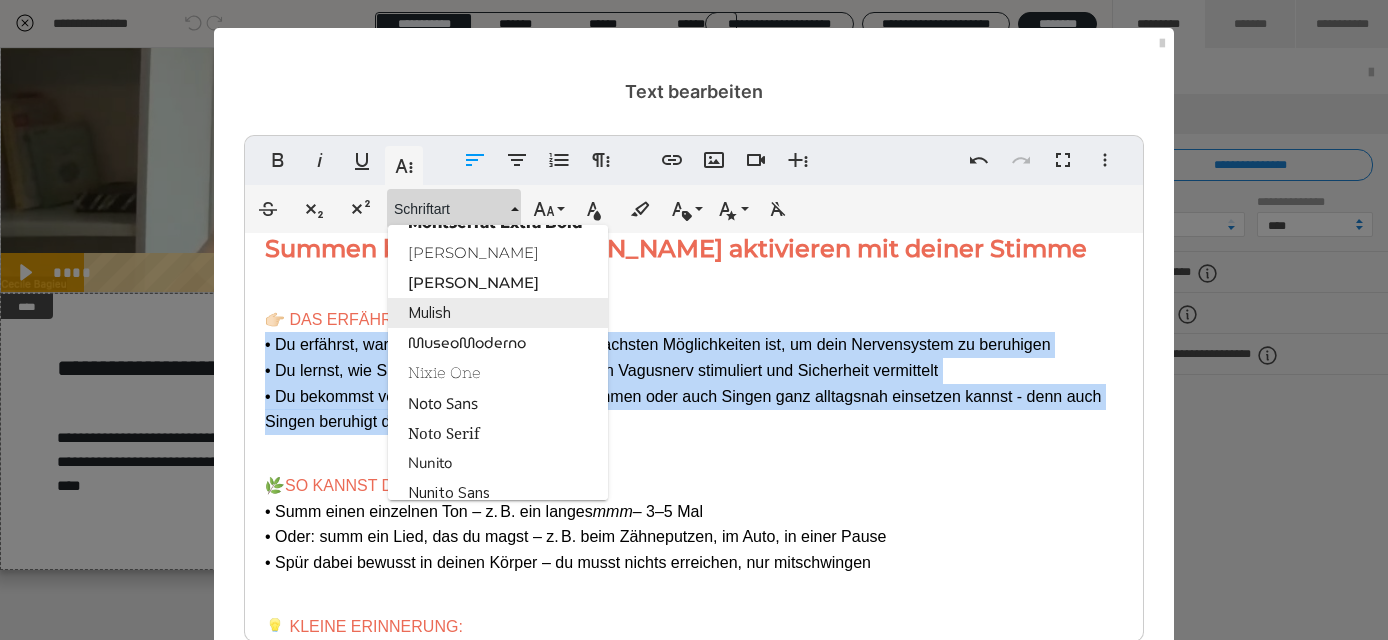 click on "Mulish" at bounding box center [498, 313] 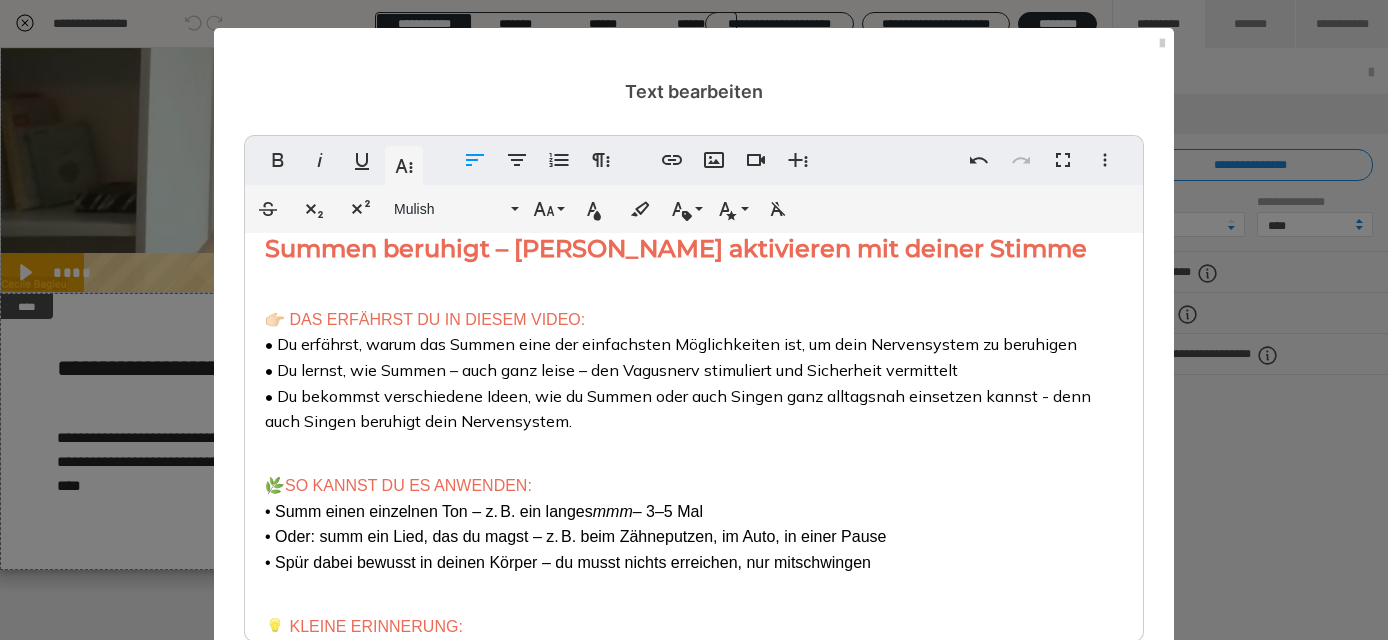 click on "Summen beruhigt – Vagusnerv aktivieren mit deiner Stimme 👉🏻   DAS ERFÄHRST DU IN DIESEM VIDEO: • Du erfährst, warum das Summen eine der einfachsten Möglichkeiten ist, um dein Nervensystem zu beruhigen • Du lernst, wie Summen – auch ganz leise – den Vagusnerv stimuliert und Sicherheit vermittelt • Du bekommst verschiedene Ideen, wie du Summen oder auch Singen ganz alltagsnah einsetzen kannst - denn auch Singen beruhigt dein Nervensystem. 🌿  SO KANNST DU ES ANWENDEN: • Summ einen einzelnen Ton – z. B. ein langes  mmm  – 3–5 Mal • Oder: summ ein Lied, das du magst – z. B. beim Zähneputzen, im Auto, in einer Pause • Spür dabei bewusst in deinen Körper – du musst nichts erreichen, nur mitschwingen 💡   KLEINE ERINNERUNG: Es ist nicht wichtig, wie es klingt – sondern,  wie es sich anfühlt.  Es geht um die Vibration beim Summen. Und die Freude beim Singen.  Du darfst deiner Stimme vertrauen –  sie weiß den Weg in die Ruhe." at bounding box center (694, 481) 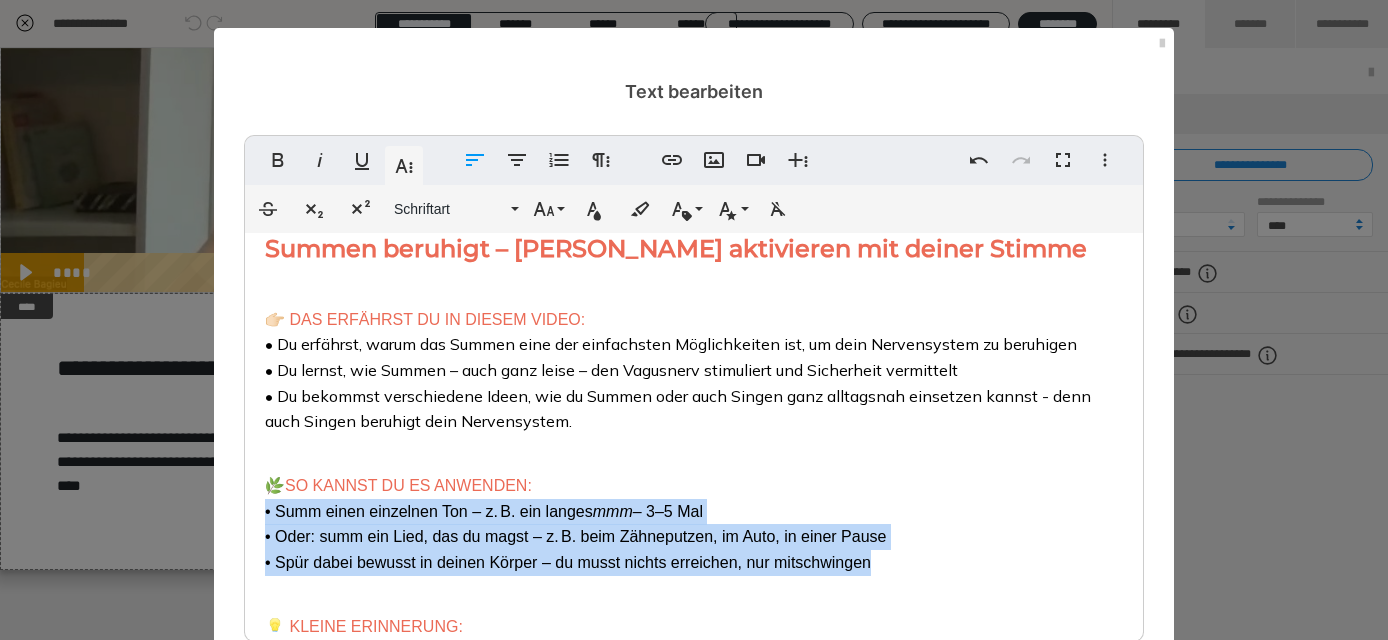 drag, startPoint x: 902, startPoint y: 572, endPoint x: 260, endPoint y: 510, distance: 644.9868 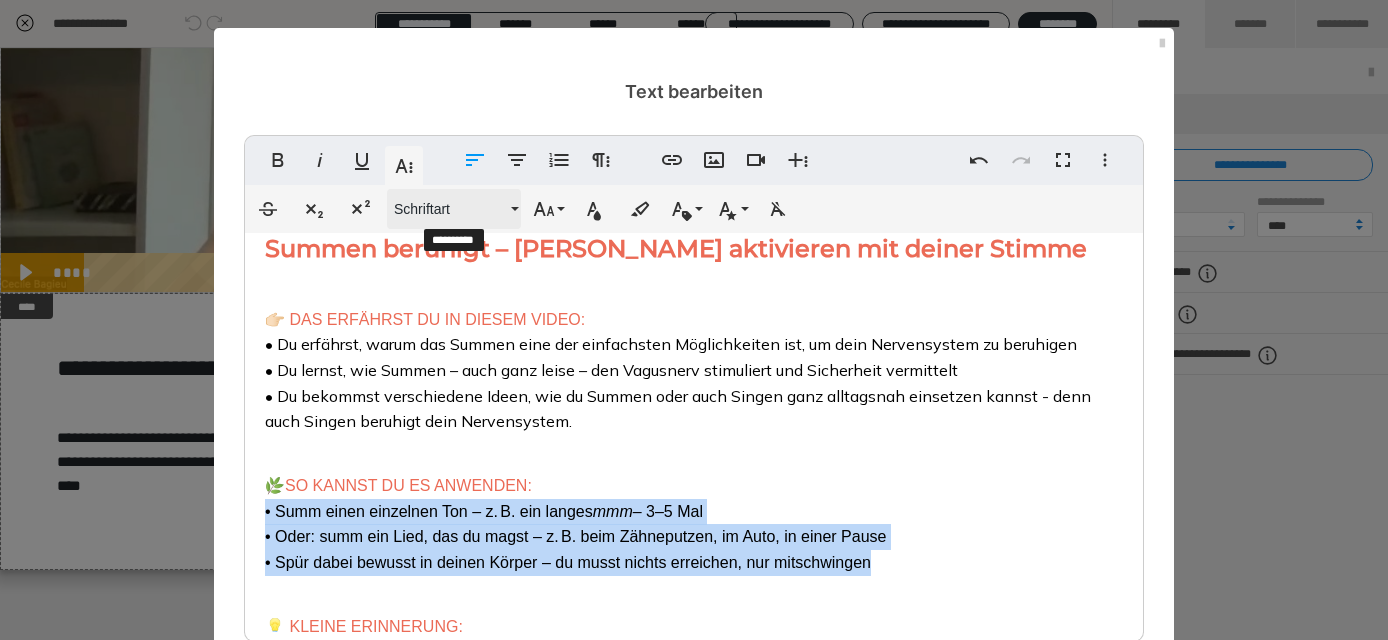 click on "Schriftart" at bounding box center (450, 209) 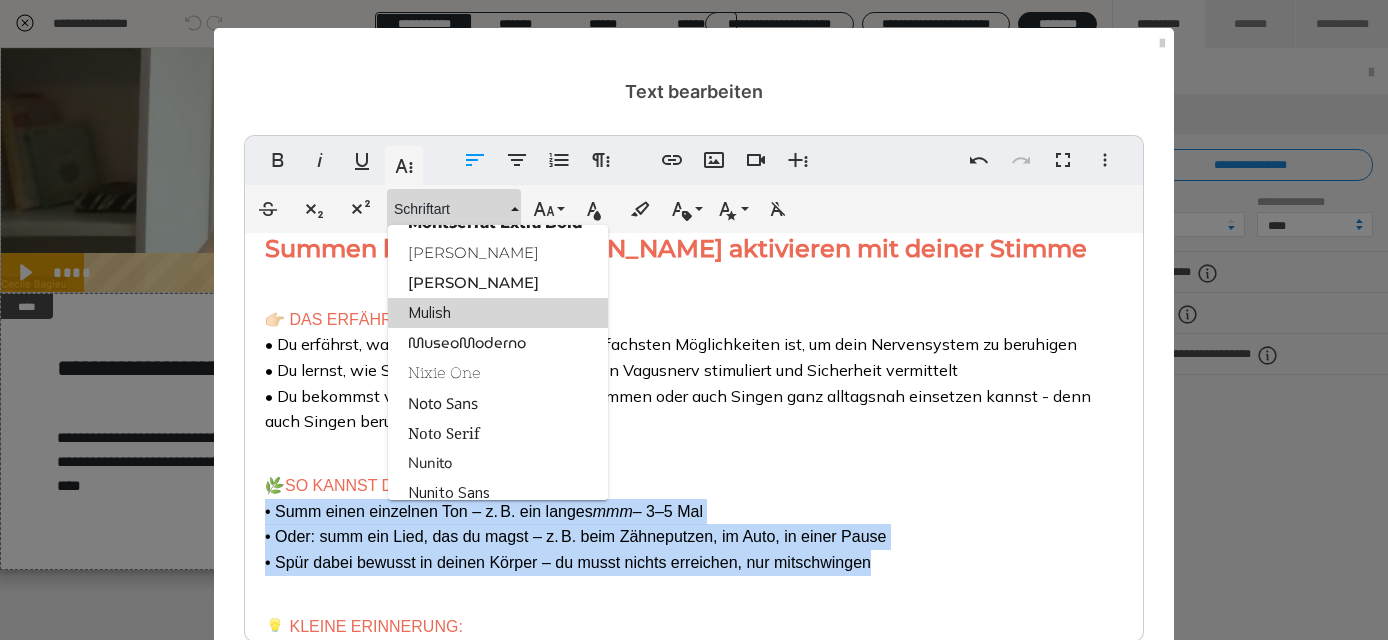 click on "Mulish" at bounding box center (498, 313) 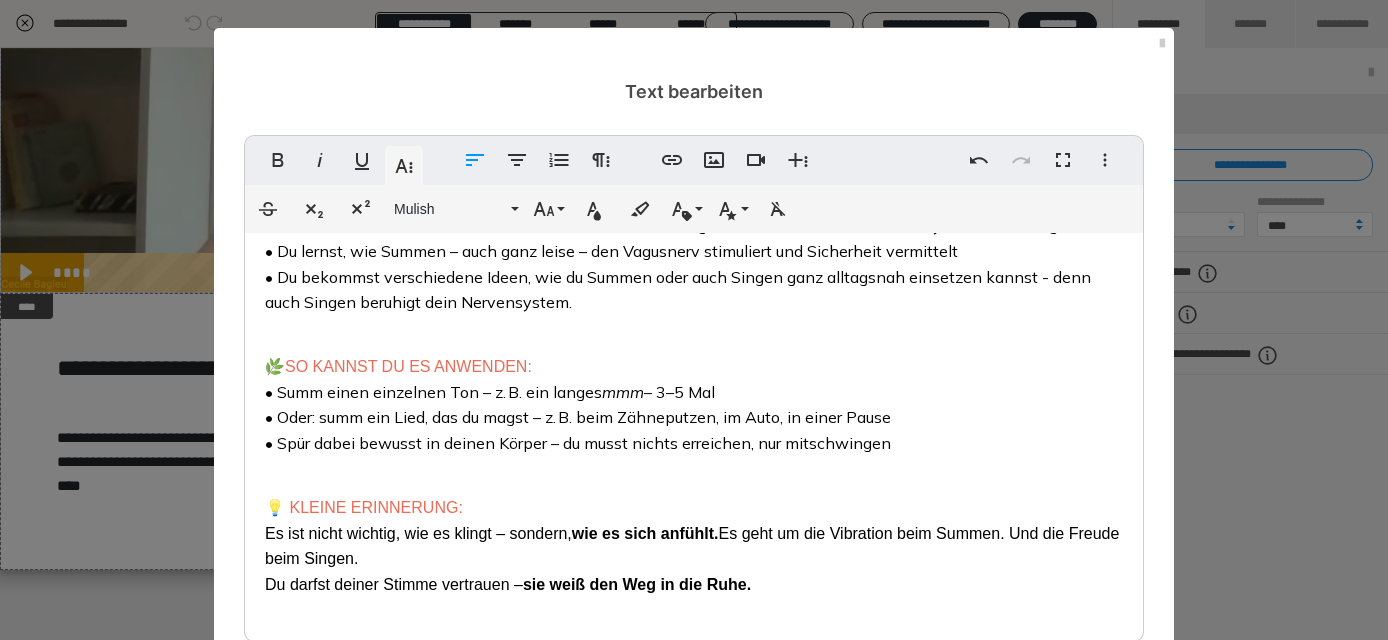 scroll, scrollTop: 141, scrollLeft: 0, axis: vertical 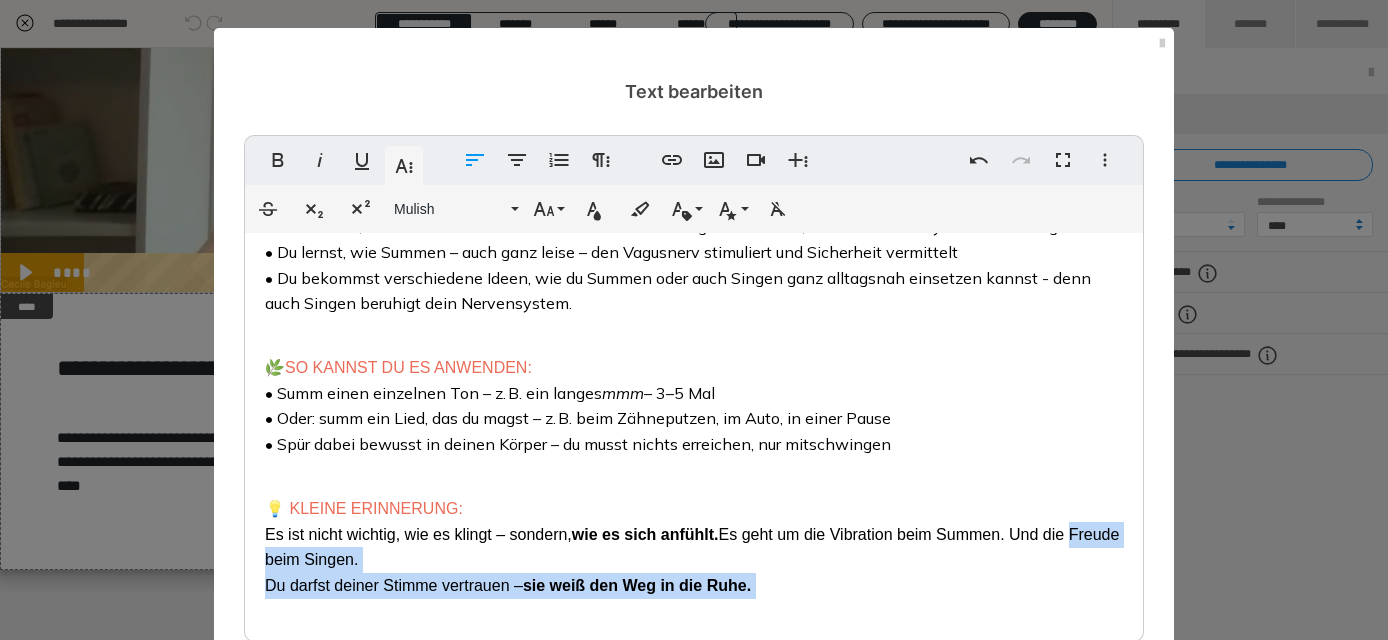 drag, startPoint x: 781, startPoint y: 593, endPoint x: 254, endPoint y: 543, distance: 529.3666 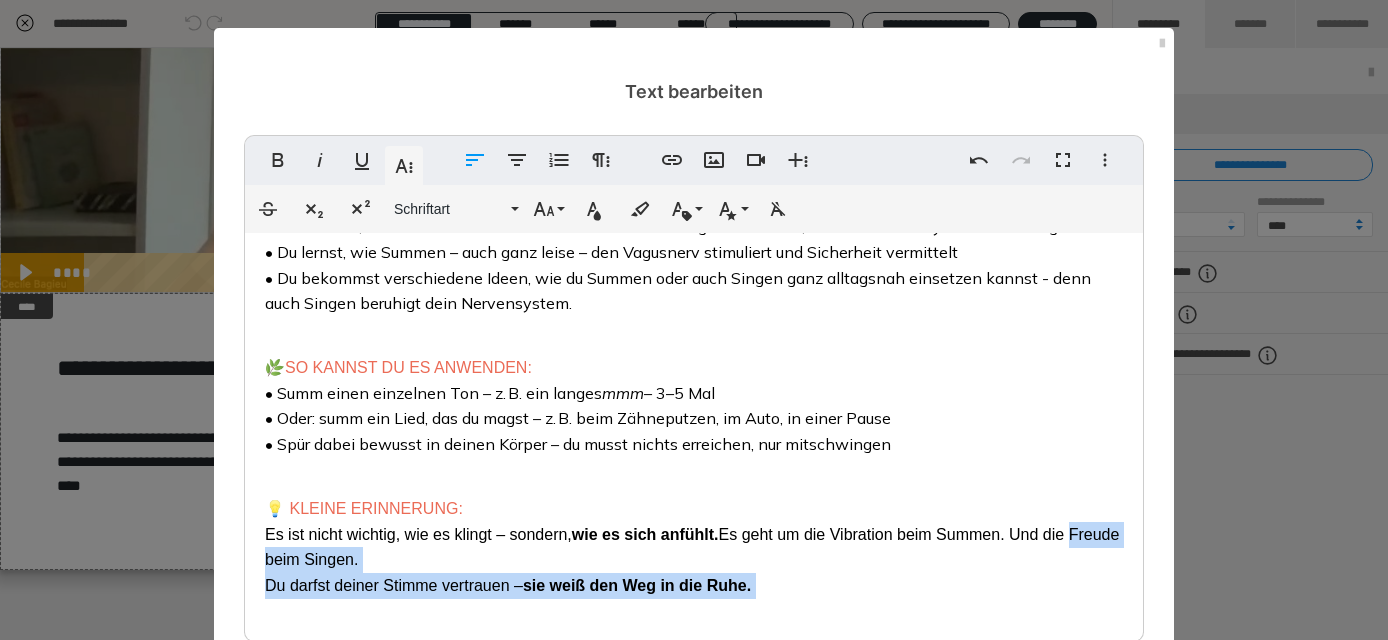 click on "Summen beruhigt – Vagusnerv aktivieren mit deiner Stimme 👉🏻   DAS ERFÄHRST DU IN DIESEM VIDEO: • Du erfährst, warum das Summen eine der einfachsten Möglichkeiten ist, um dein Nervensystem zu beruhigen • Du lernst, wie Summen – auch ganz leise – den Vagusnerv stimuliert und Sicherheit vermittelt • Du bekommst verschiedene Ideen, wie du Summen oder auch Singen ganz alltagsnah einsetzen kannst - denn auch Singen beruhigt dein Nervensystem. 🌿  SO KANNST DU ES ANWENDEN: • Summ einen einzelnen Ton – z. B. ein langes  mmm  – 3–5 Mal • Oder: summ ein Lied, das du magst – z. B. beim Zähneputzen, im Auto, in einer Pause • Spür dabei bewusst in deinen Körper – du musst nichts erreichen, nur mitschwingen 💡   KLEINE ERINNERUNG: Es ist nicht wichtig, wie es klingt – sondern,  wie es sich anfühlt.  Es geht um die Vibration beim Summen. Und die Freude beim Singen.  Du darfst deiner Stimme vertrauen –  sie weiß den Weg in die Ruhe." at bounding box center [694, 363] 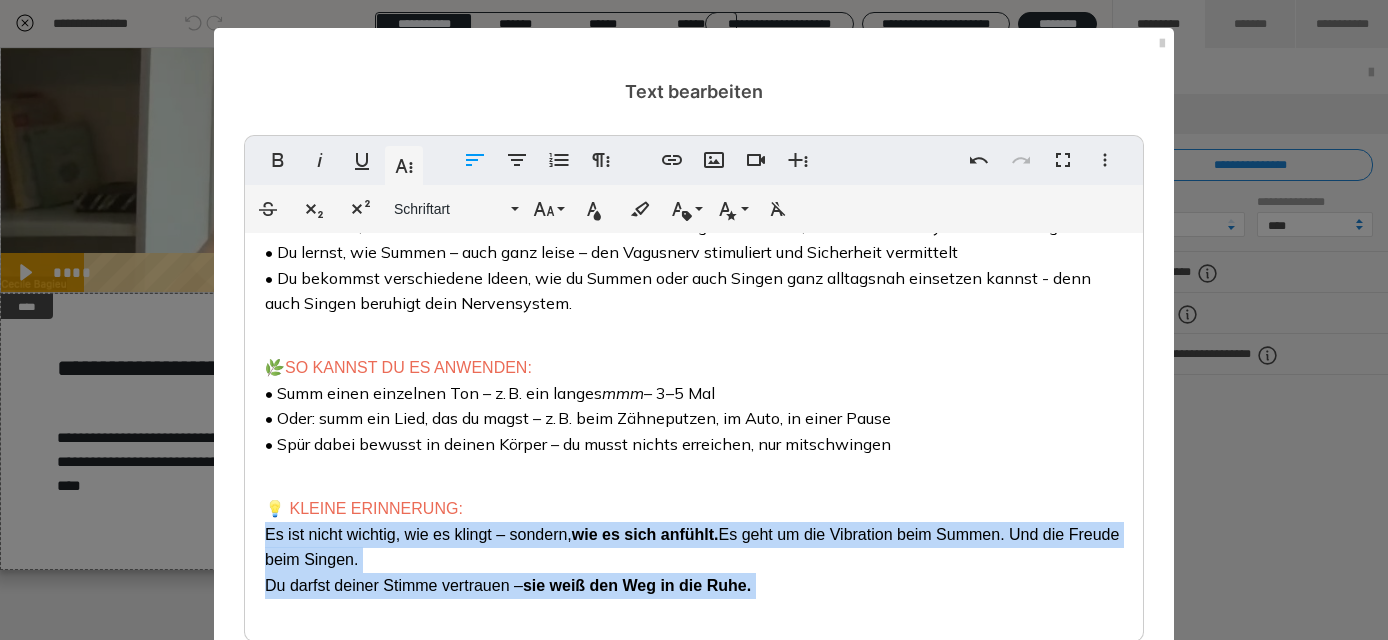 drag, startPoint x: 256, startPoint y: 527, endPoint x: 774, endPoint y: 584, distance: 521.12665 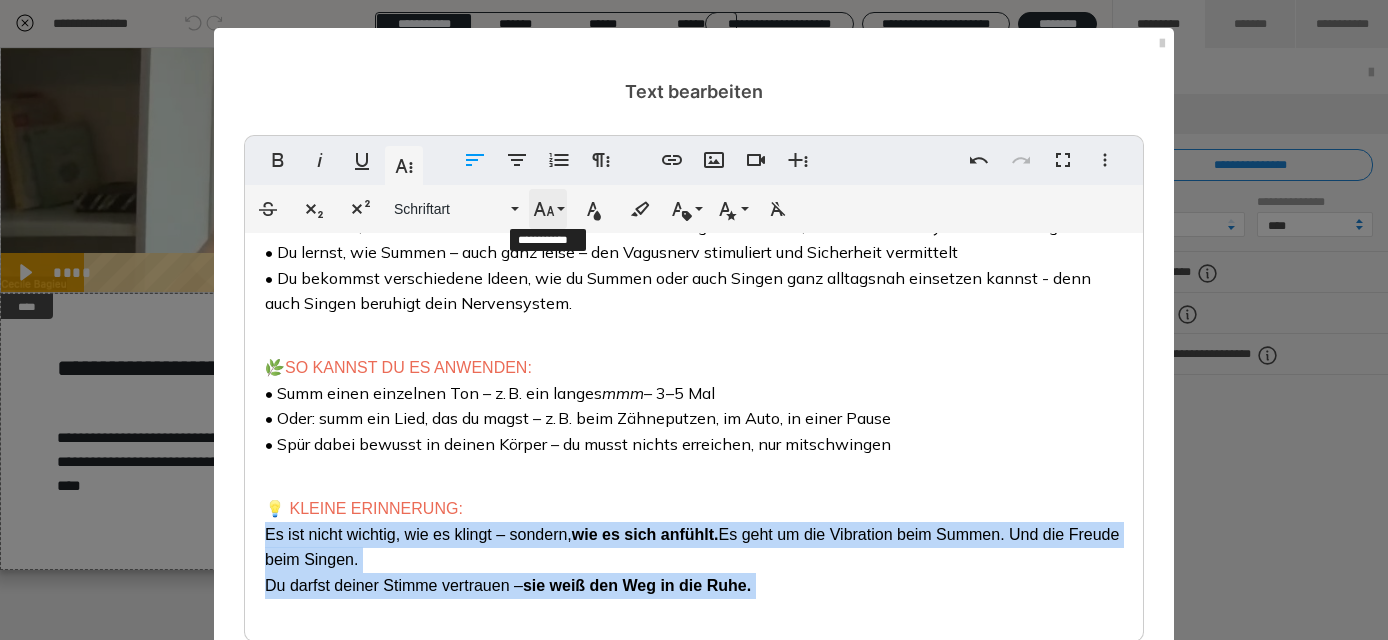 click 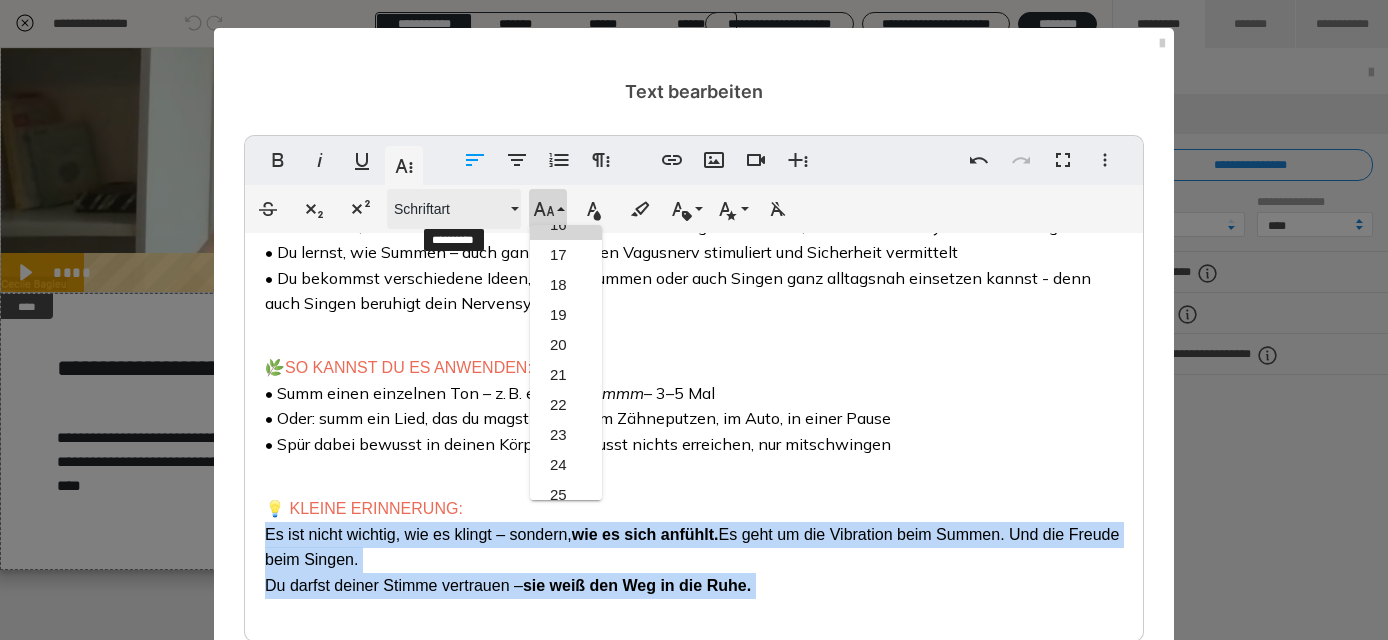 click on "Schriftart" at bounding box center (450, 209) 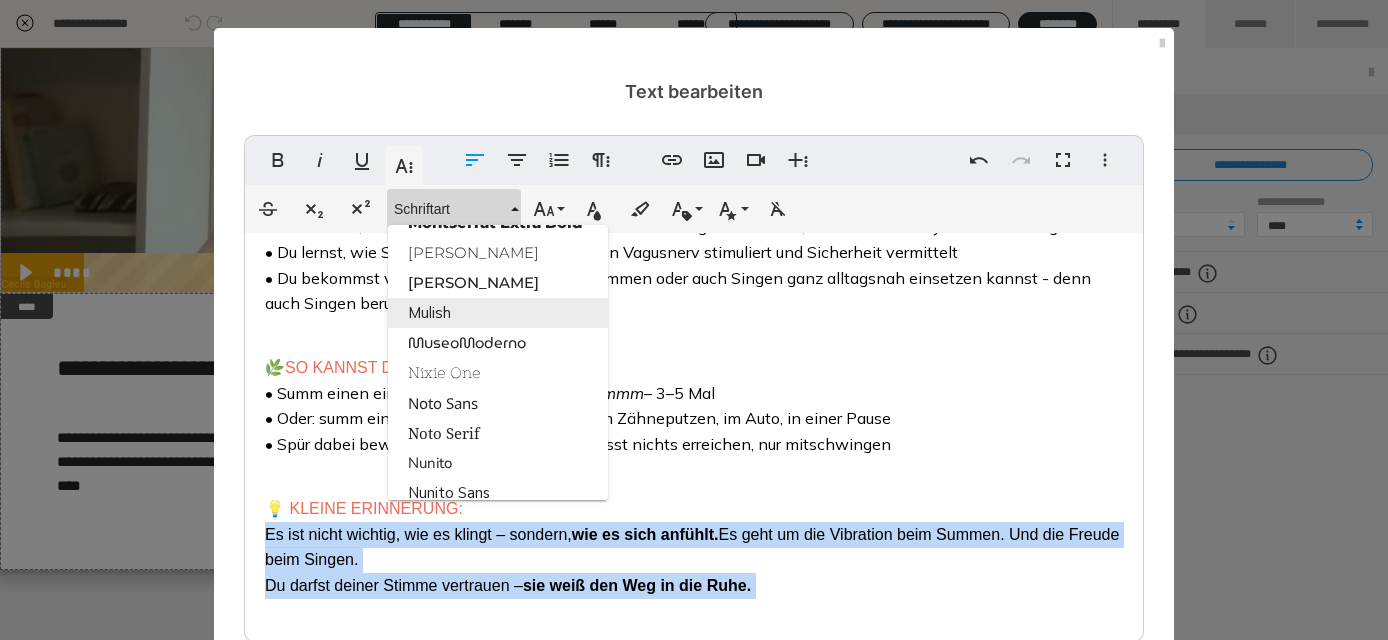 click on "Mulish" at bounding box center [498, 313] 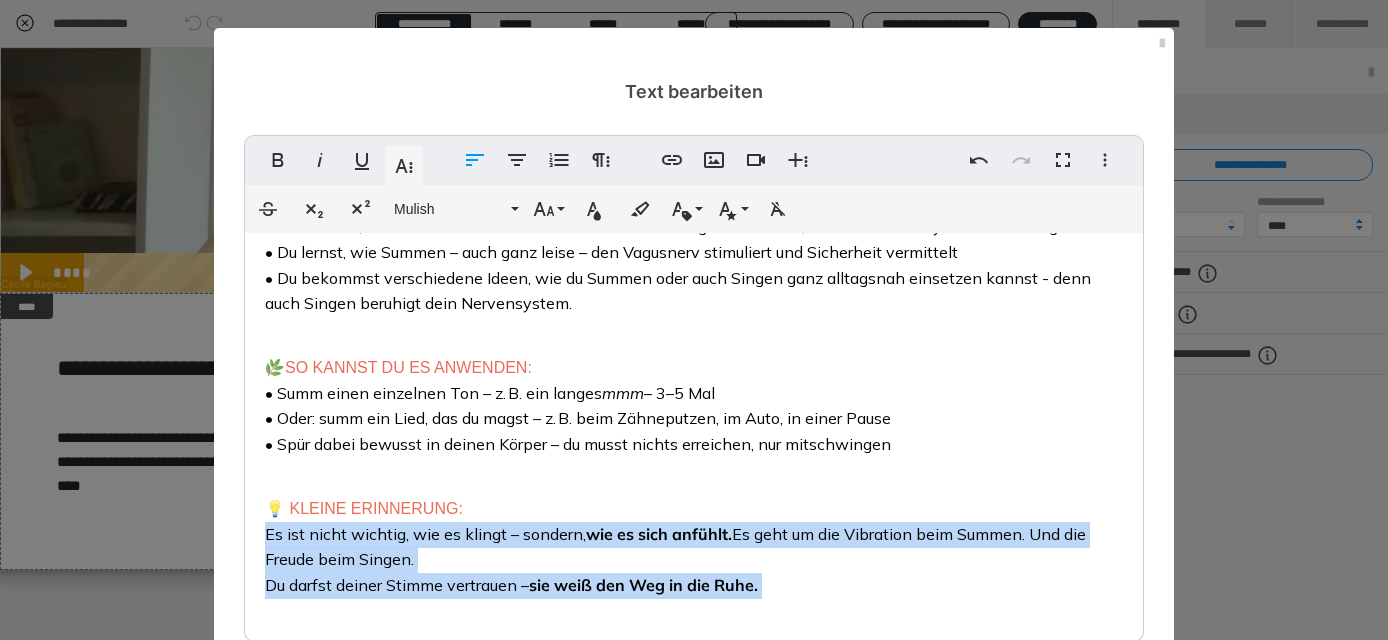 click on "💡   KLEINE ERINNERUNG: Es ist nicht wichtig, wie es klingt – sondern,  wie es sich anfühlt.  Es geht um die Vibration beim Summen. Und die Freude beim Singen.  Du darfst deiner Stimme vertrauen –  sie weiß den Weg in die Ruhe." at bounding box center [694, 536] 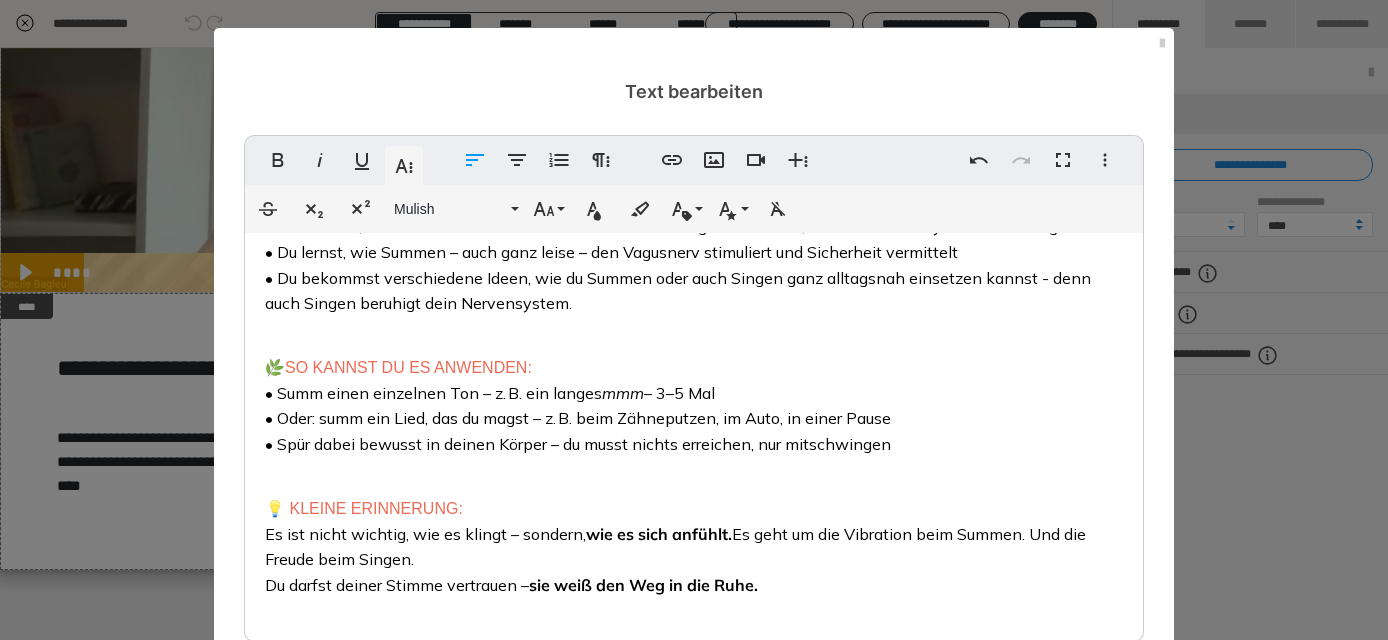 click on "Es ist nicht wichtig, wie es klingt – sondern,  wie es sich anfühlt.  Es geht um die Vibration beim Summen. Und die Freude beim Singen.  Du darfst deiner Stimme vertrauen –  sie weiß den Weg in die Ruhe." at bounding box center [675, 559] 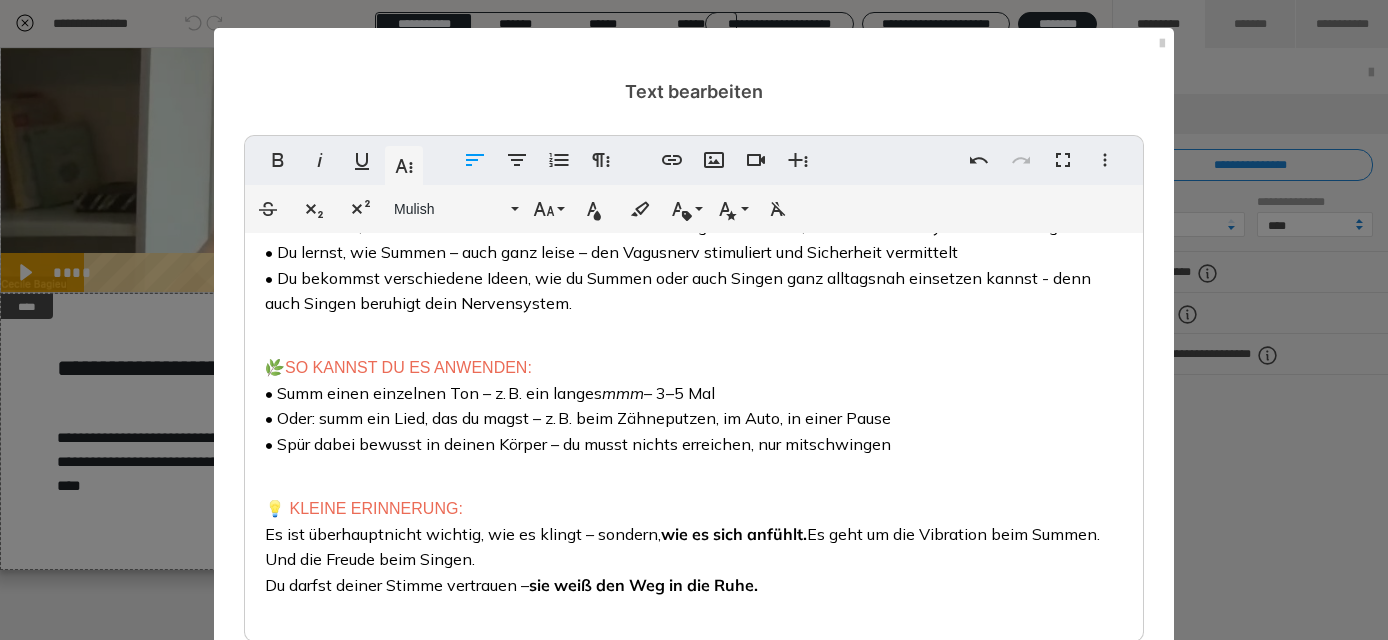 click on "Es ist überhaupt  nicht wichtig, wie es klingt – sondern,  wie es sich anfühlt.  Es geht um die Vibration beim Summen. Und die Freude beim Singen.  Du darfst deiner Stimme vertrauen –  sie weiß den Weg in die Ruhe." at bounding box center [682, 559] 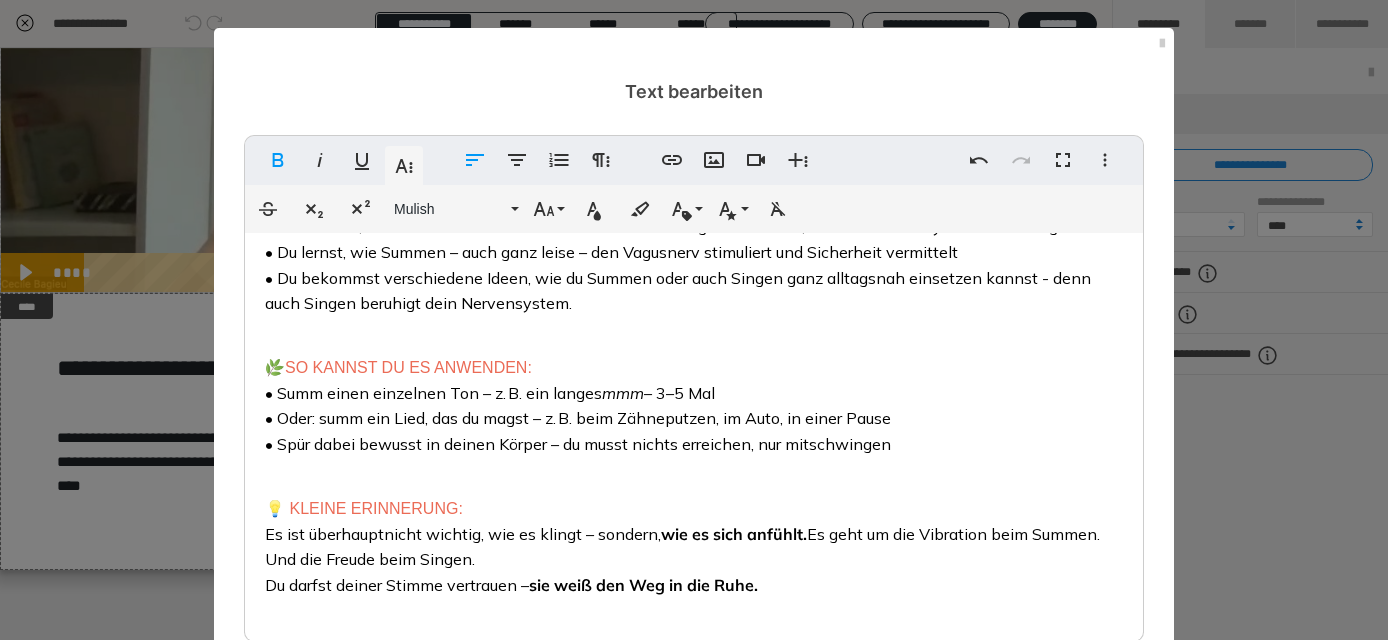 scroll, scrollTop: 50, scrollLeft: 0, axis: vertical 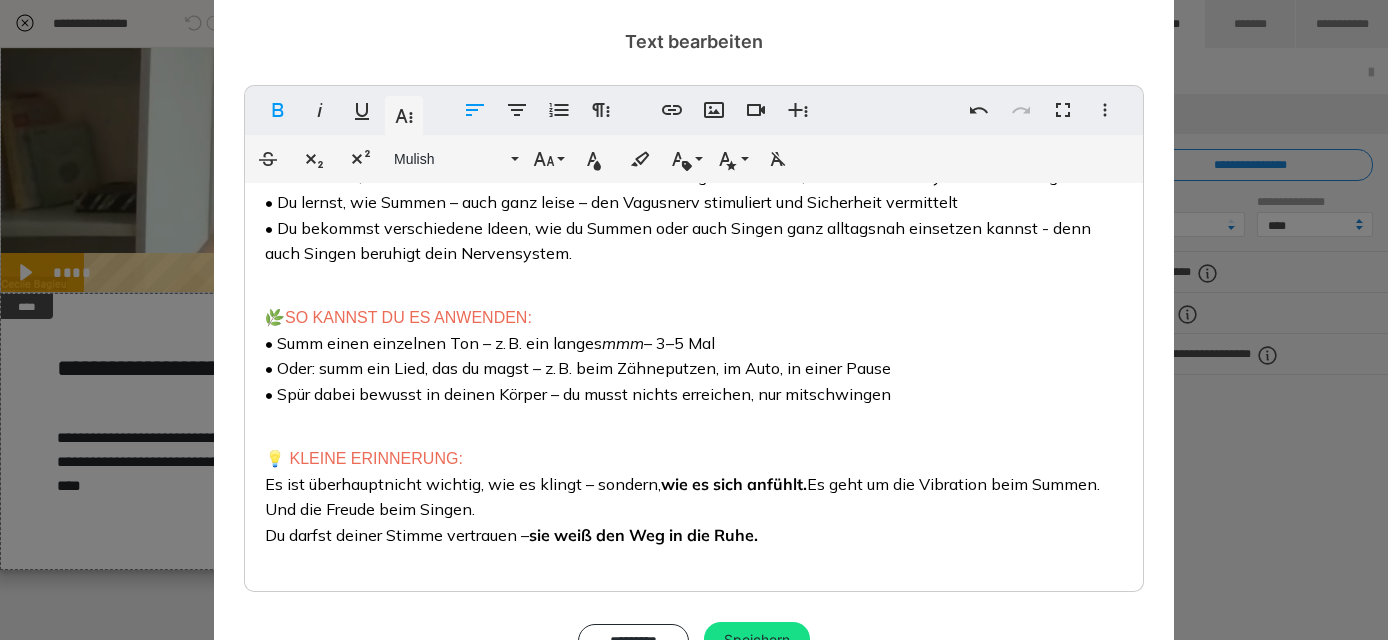 click on "Summen beruhigt – Vagusnerv aktivieren mit deiner Stimme 👉🏻   DAS ERFÄHRST DU IN DIESEM VIDEO: • Du erfährst, warum das Summen eine der einfachsten Möglichkeiten ist, um dein Nervensystem zu beruhigen • Du lernst, wie Summen – auch ganz leise – den Vagusnerv stimuliert und Sicherheit vermittelt • Du bekommst verschiedene Ideen, wie du Summen oder auch Singen ganz alltagsnah einsetzen kannst - denn auch Singen beruhigt dein Nervensystem. 🌿  SO KANNST DU ES ANWENDEN: • Summ einen einzelnen Ton – z. B. ein langes  mmm  – 3–5 Mal • Oder: summ ein Lied, das du magst – z. B. beim Zähneputzen, im Auto, in einer Pause • Spür dabei bewusst in deinen Körper – du musst nichts erreichen, nur mitschwingen 💡   KLEINE ERINNERUNG: Es ist überhaupt  nicht wichtig, wie es klingt – sondern,  wie es sich anfühlt.  Es geht um die Vibration beim Summen. Und die Freude beim Singen.  Du darfst deiner Stimme vertrauen –  sie weiß den Weg in die Ruhe." at bounding box center [694, 313] 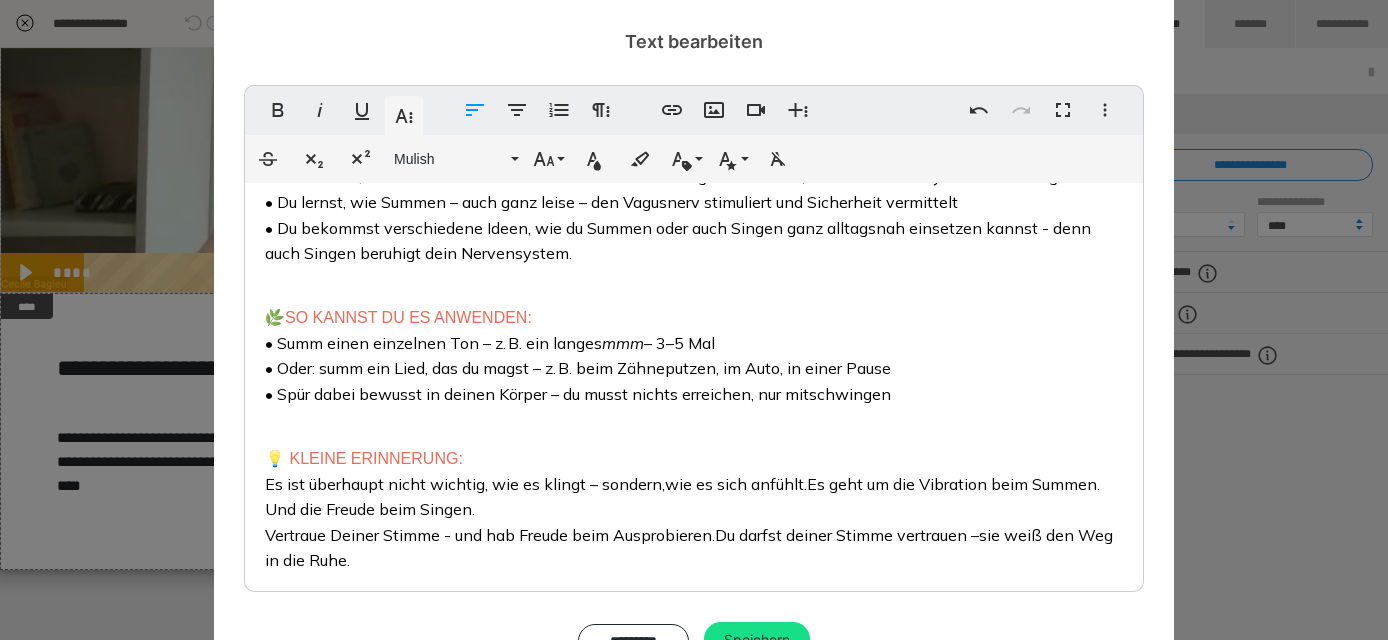drag, startPoint x: 724, startPoint y: 531, endPoint x: 753, endPoint y: 563, distance: 43.185646 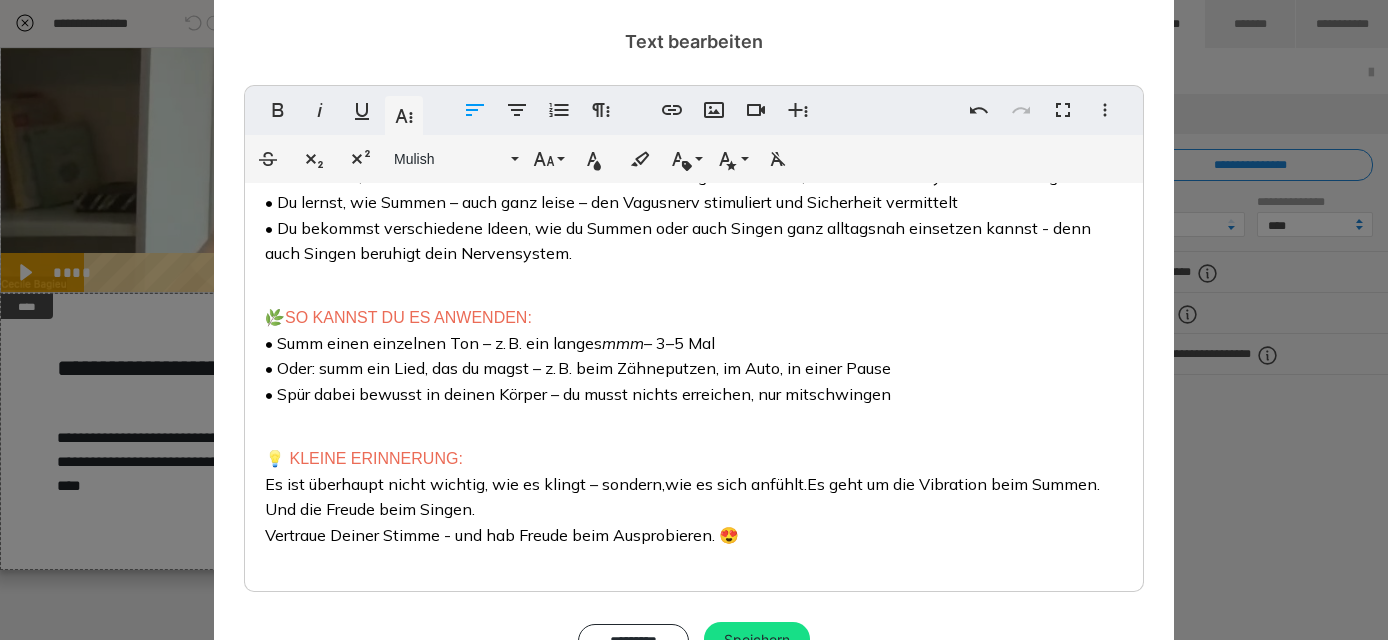 click on "Vertraue Deiner Stimme - und hab Freude beim Ausprobieren. 😍" at bounding box center [502, 535] 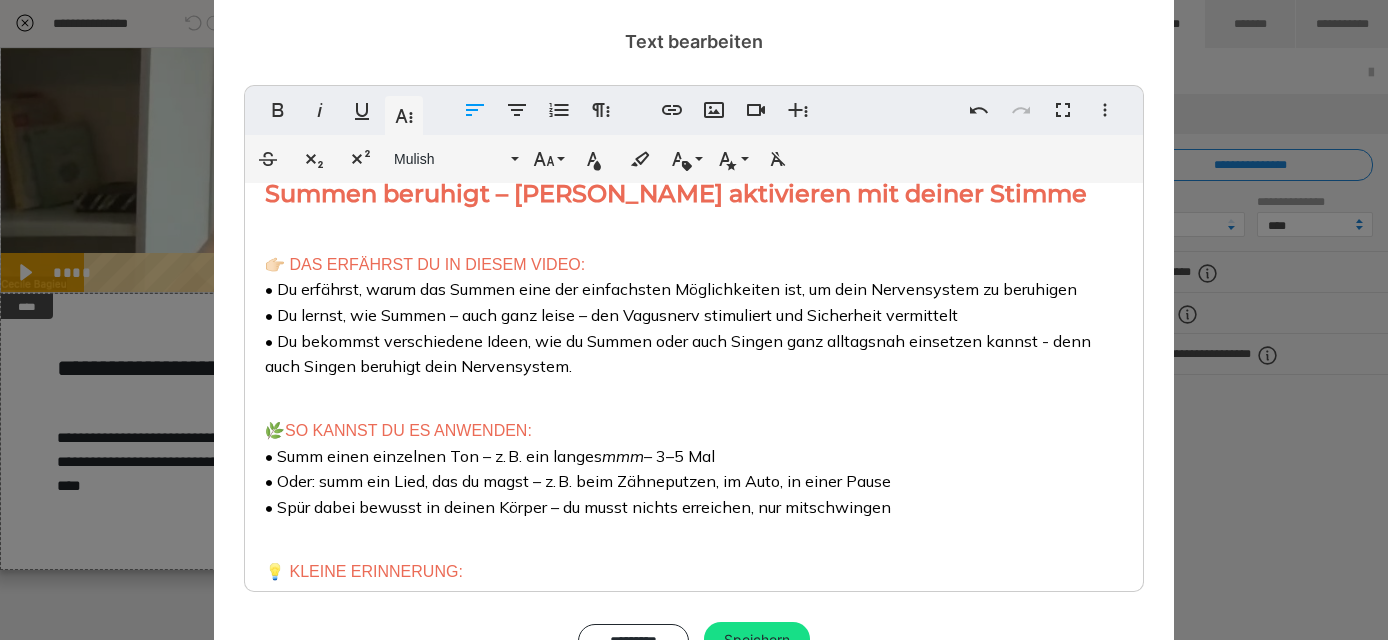 scroll, scrollTop: 20, scrollLeft: 0, axis: vertical 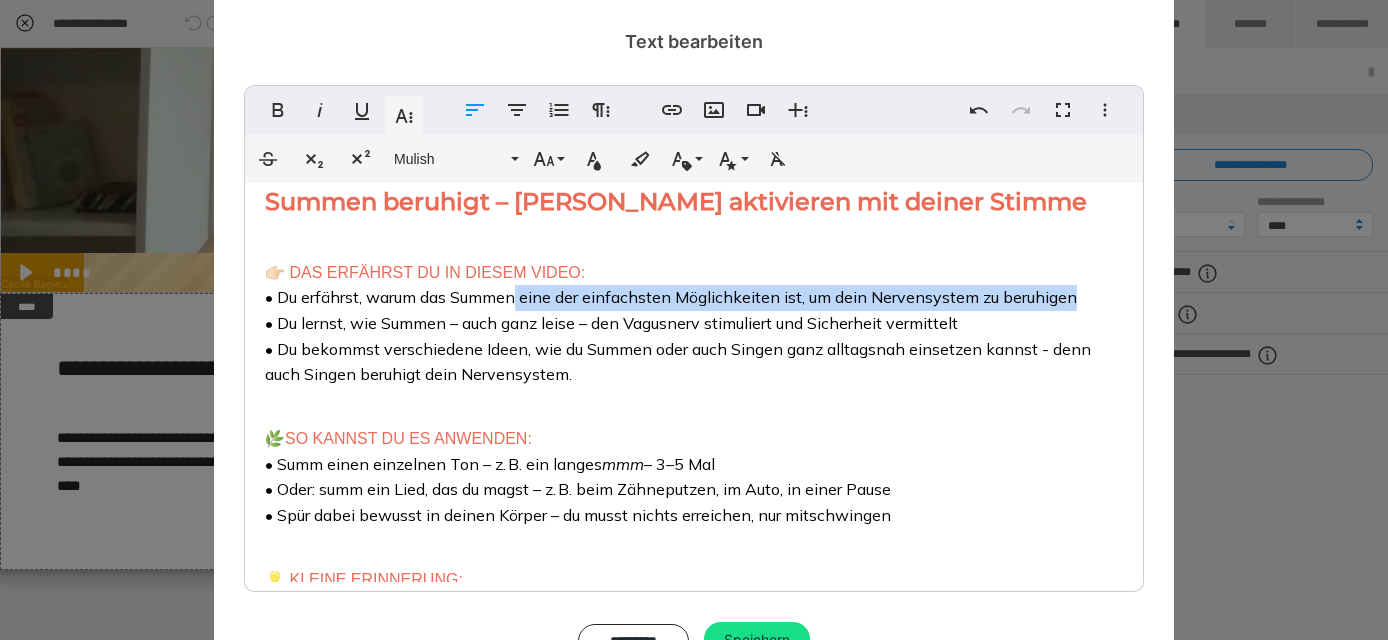 drag, startPoint x: 520, startPoint y: 297, endPoint x: 1081, endPoint y: 304, distance: 561.04364 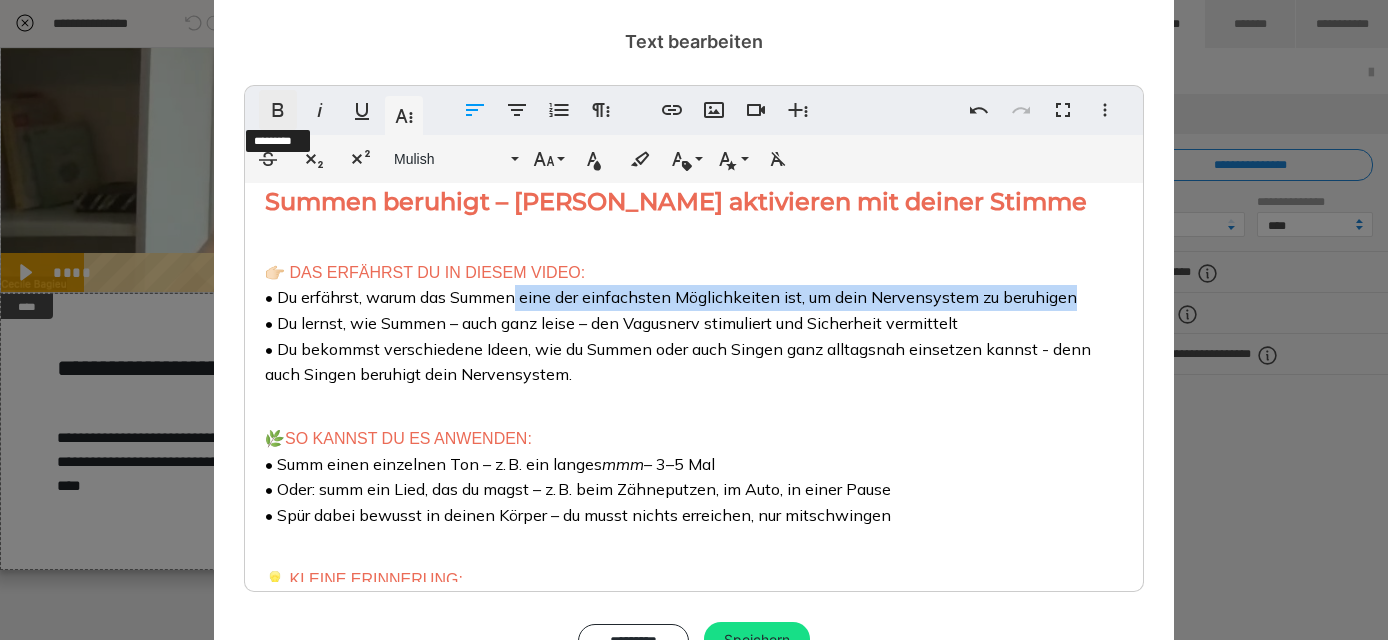 click 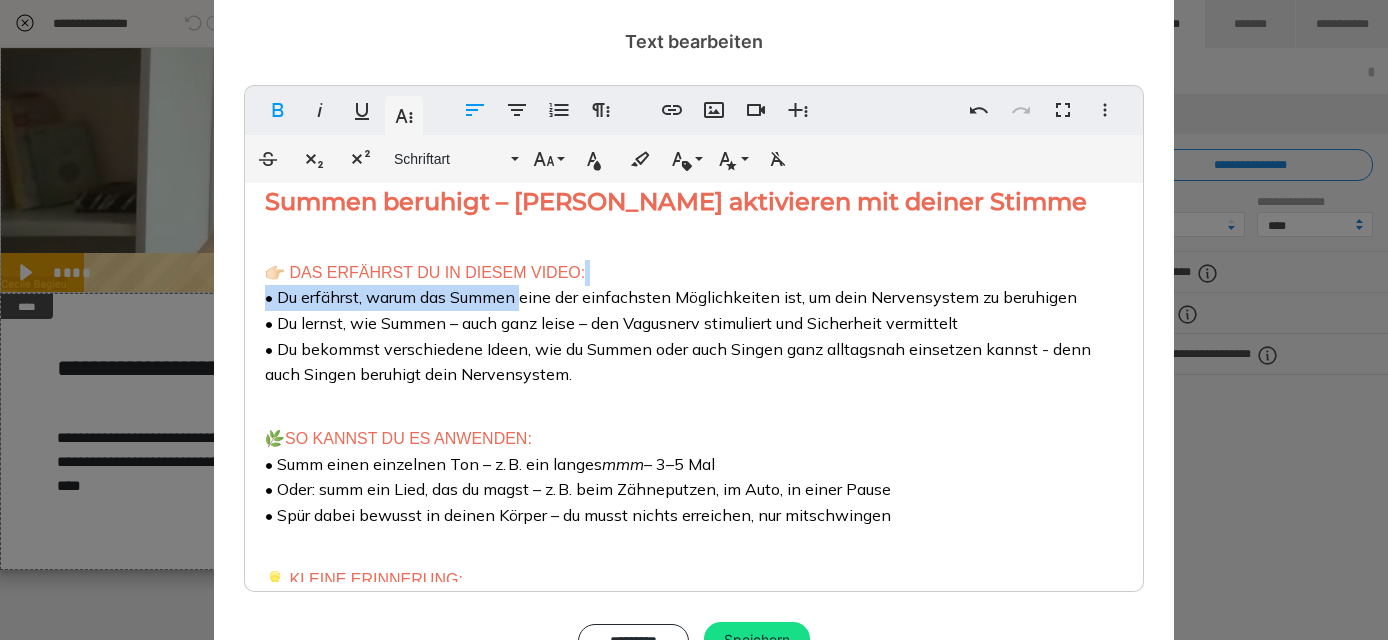 drag, startPoint x: 530, startPoint y: 301, endPoint x: 957, endPoint y: 271, distance: 428.05258 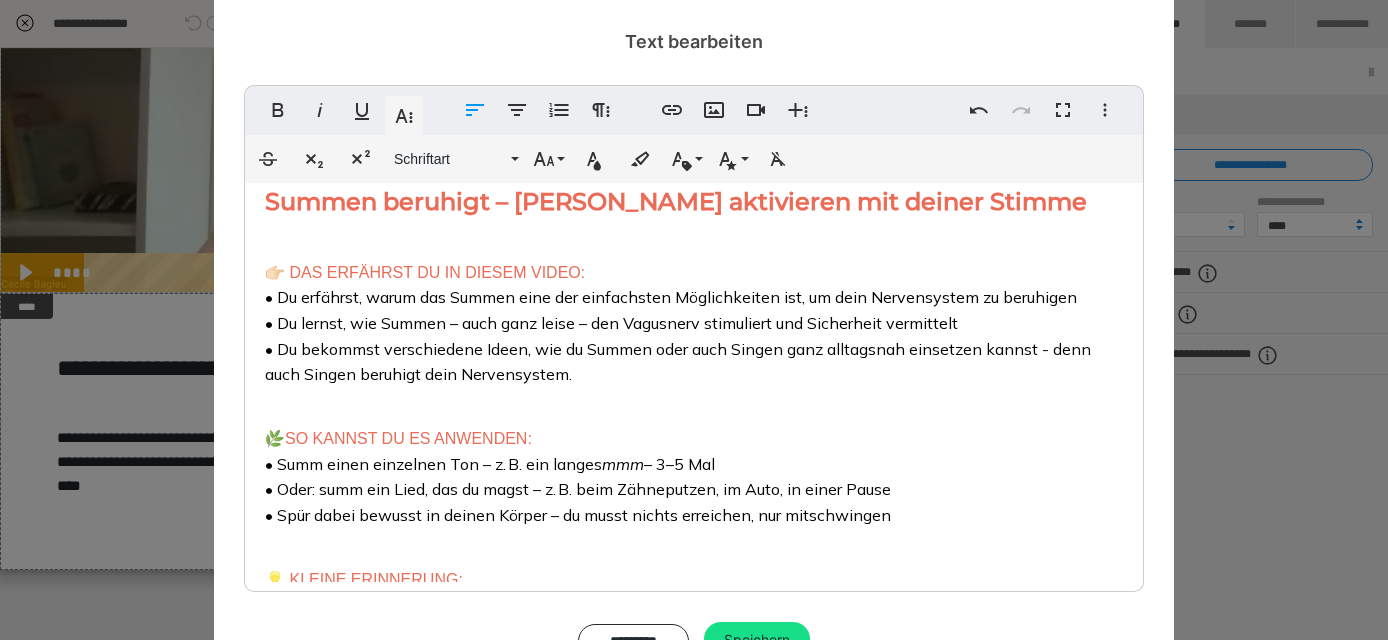 click on "👉🏻   DAS ERFÄHRST DU IN DIESEM VIDEO: • Du erfährst, warum das Summen eine der einfachsten Möglichkeiten ist, um dein Nervensystem zu beruhigen • Du lernst, wie Summen – auch ganz leise – den Vagusnerv stimuliert und Sicherheit vermittelt • Du bekommst verschiedene Ideen, wie du Summen oder auch Singen ganz alltagsnah einsetzen kannst - denn auch Singen beruhigt dein Nervensystem." at bounding box center (694, 312) 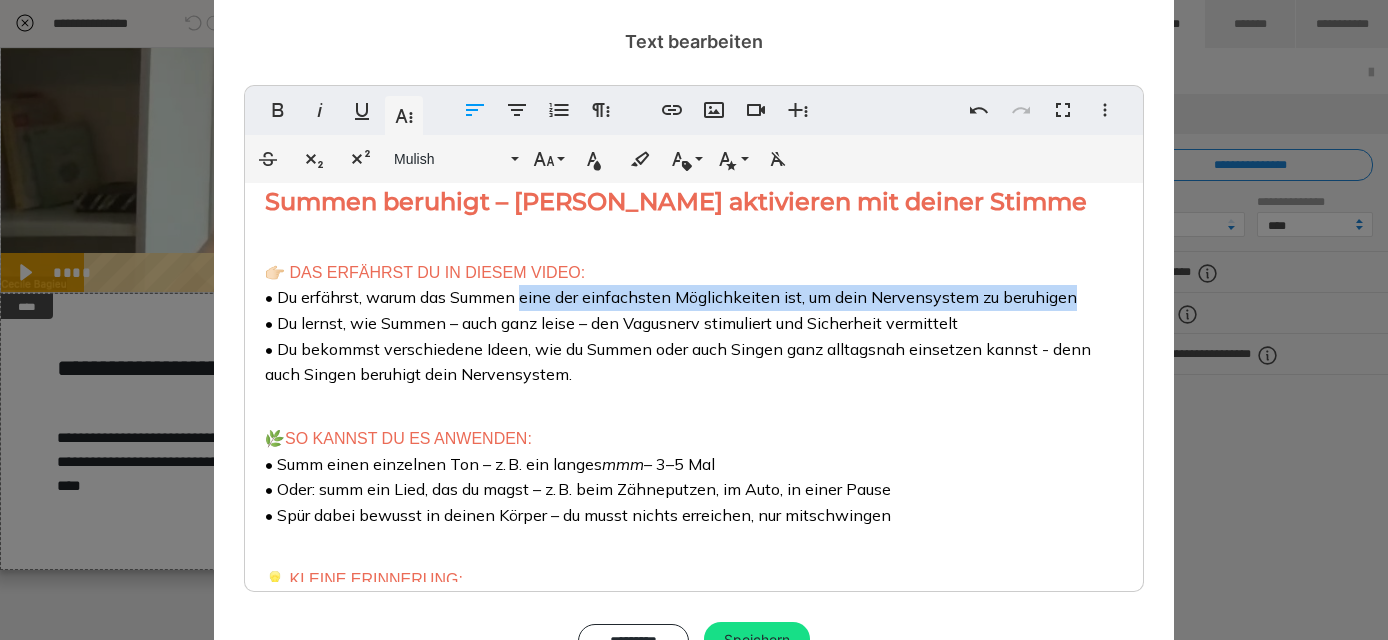 drag, startPoint x: 1081, startPoint y: 299, endPoint x: 529, endPoint y: 297, distance: 552.0036 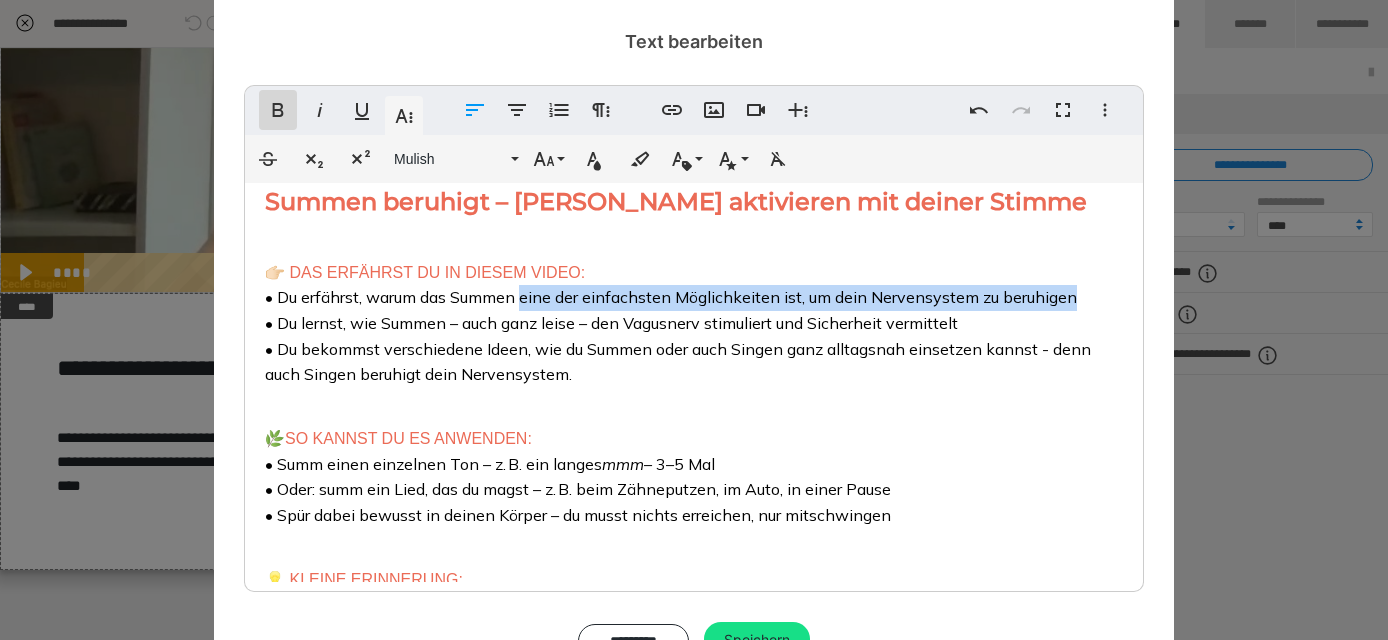 click 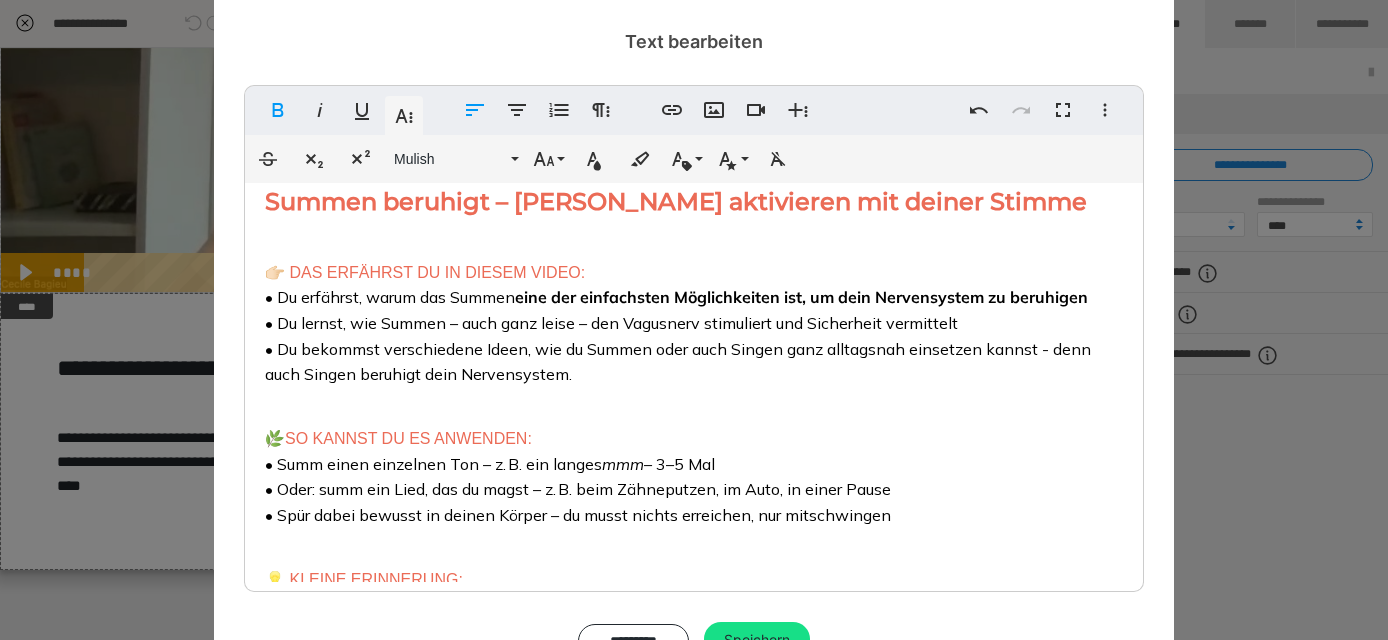 click on "• Du erfährst, warum das Summen  eine der einfachsten Möglichkeiten ist, um dein Nervensystem zu beruhigen • Du lernst, wie Summen – auch ganz leise – den Vagusnerv stimuliert und Sicherheit vermittelt • Du bekommst verschiedene Ideen, wie du Summen oder auch Singen ganz alltagsnah einsetzen kannst - denn auch Singen beruhigt dein Nervensystem." at bounding box center [678, 335] 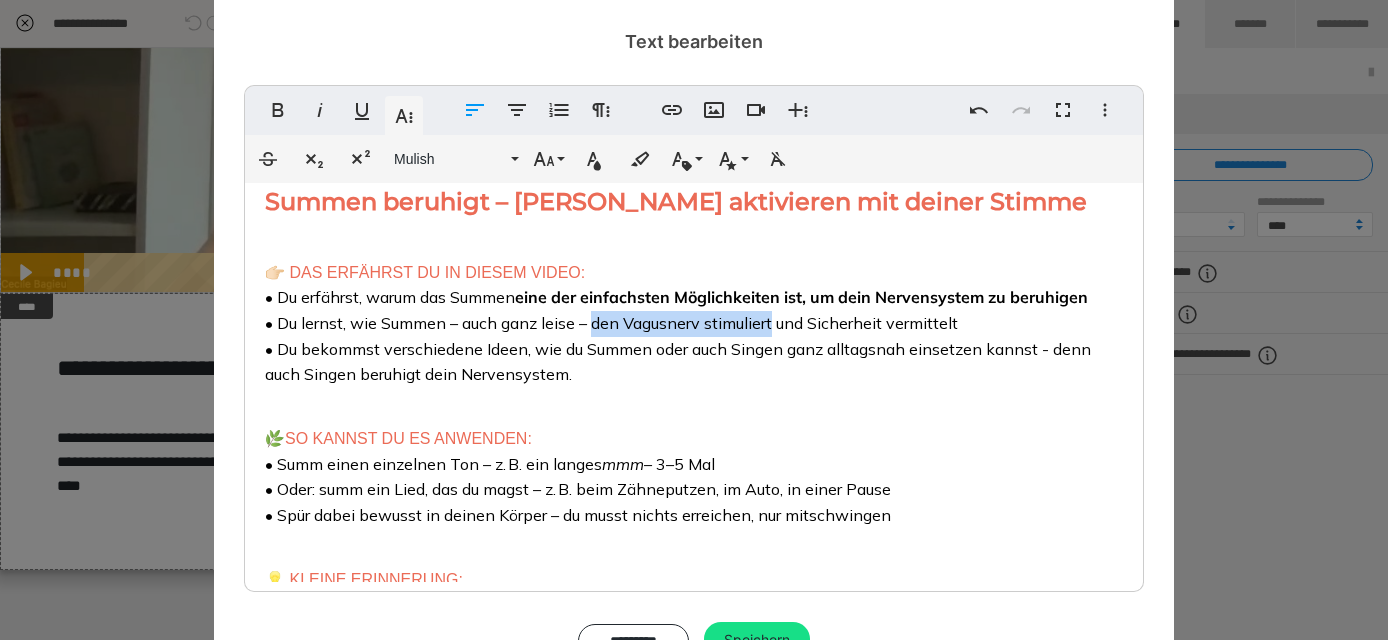 drag, startPoint x: 595, startPoint y: 325, endPoint x: 779, endPoint y: 319, distance: 184.0978 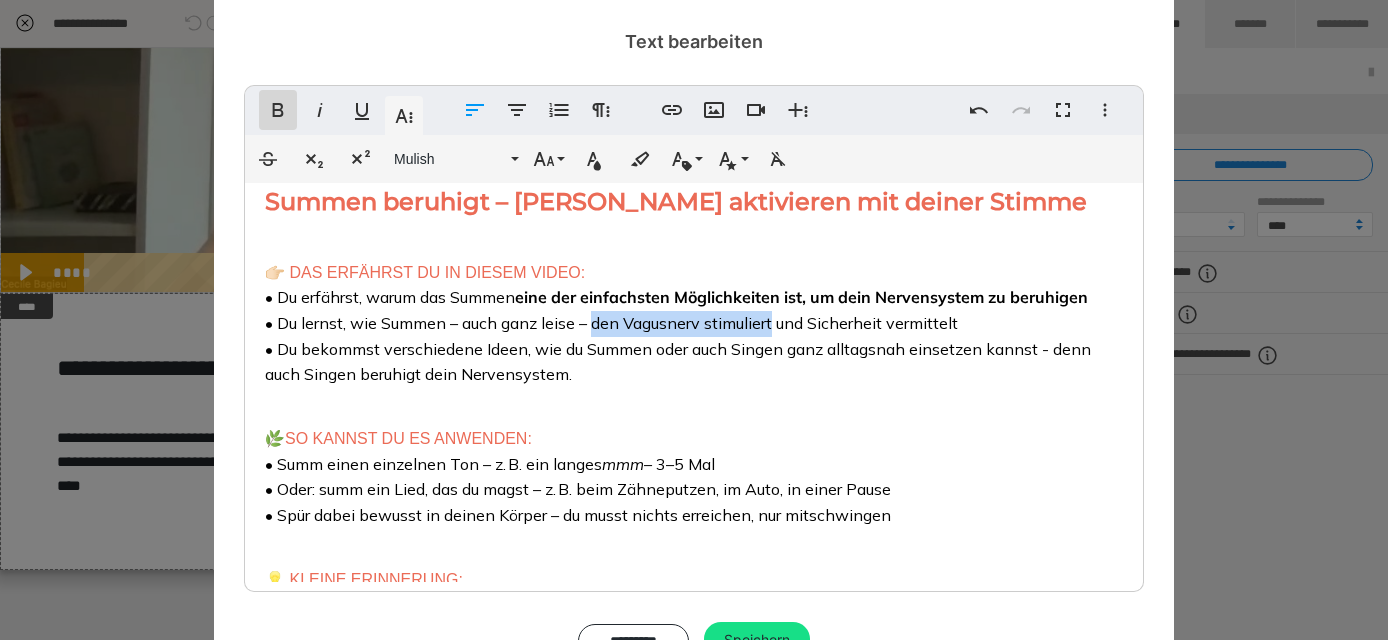 click 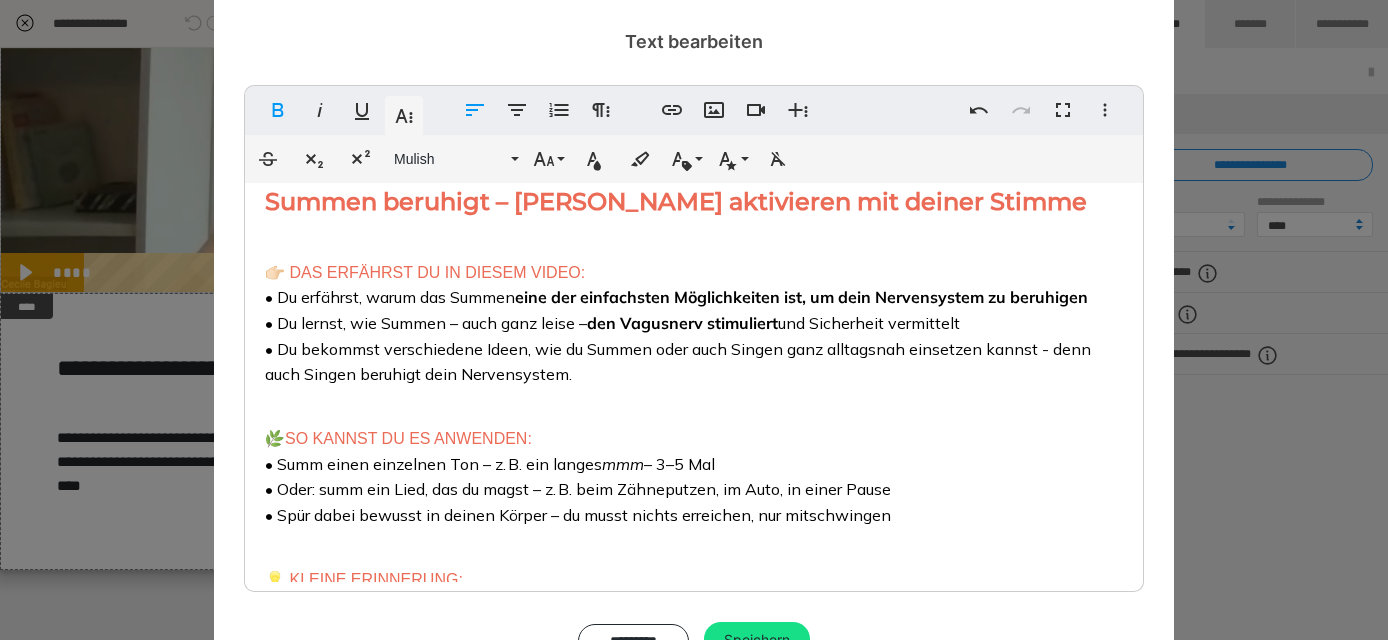 click on "👉🏻   DAS ERFÄHRST DU IN DIESEM VIDEO: • Du erfährst, warum das Summen  eine der einfachsten Möglichkeiten ist, um dein Nervensystem zu beruhigen • Du lernst, wie Summen – auch ganz leise –  den Vagusnerv stimuliert  und Sicherheit vermittelt • Du bekommst verschiedene Ideen, wie du Summen oder auch Singen ganz alltagsnah einsetzen kannst - denn auch Singen beruhigt dein Nervensystem." at bounding box center [694, 312] 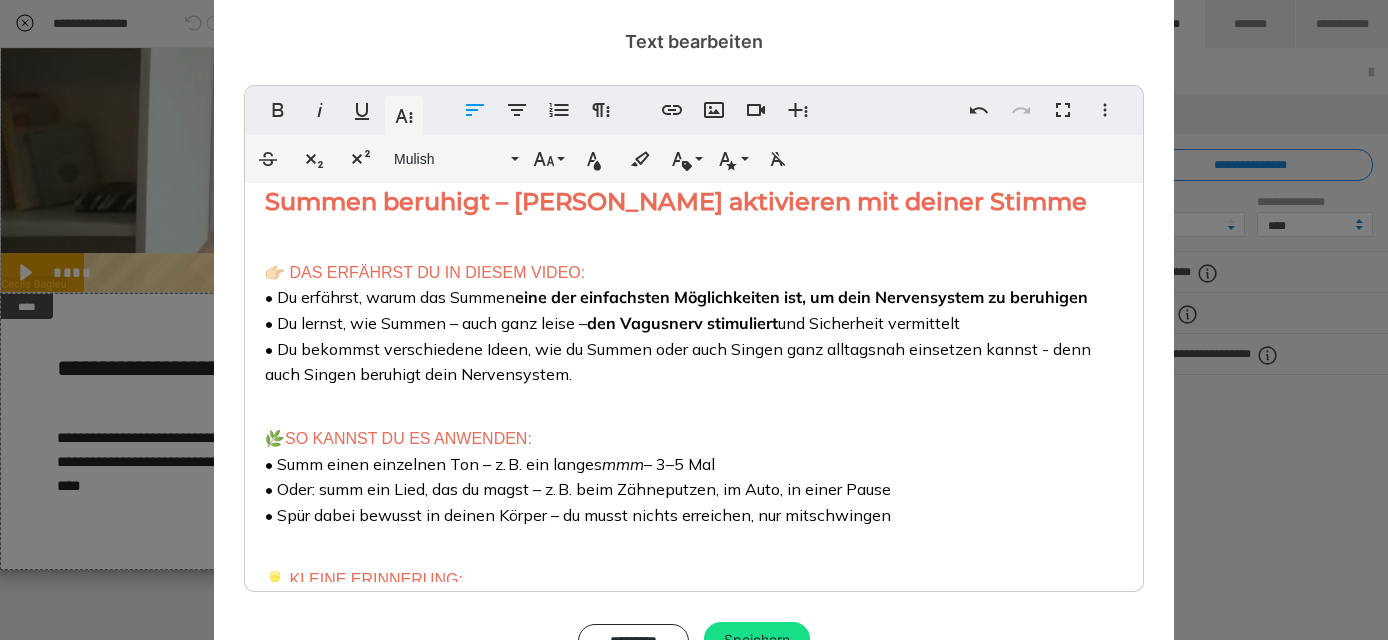 scroll, scrollTop: 24, scrollLeft: 0, axis: vertical 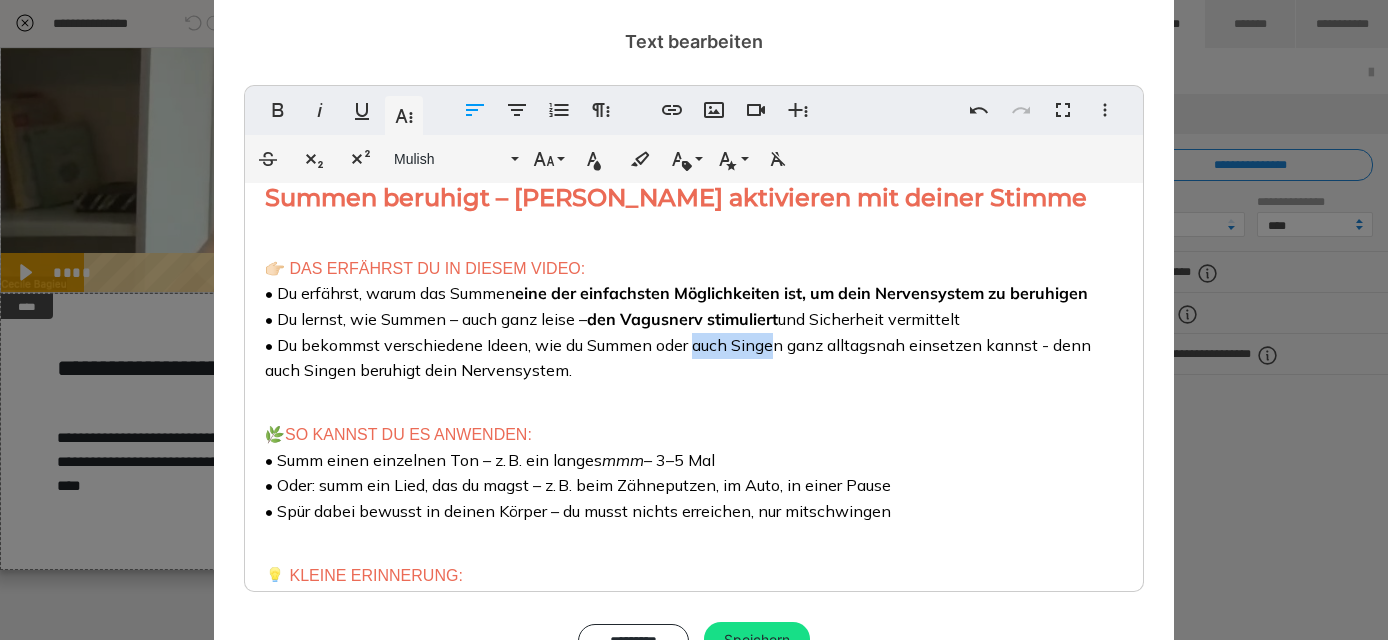 drag, startPoint x: 696, startPoint y: 350, endPoint x: 773, endPoint y: 349, distance: 77.00649 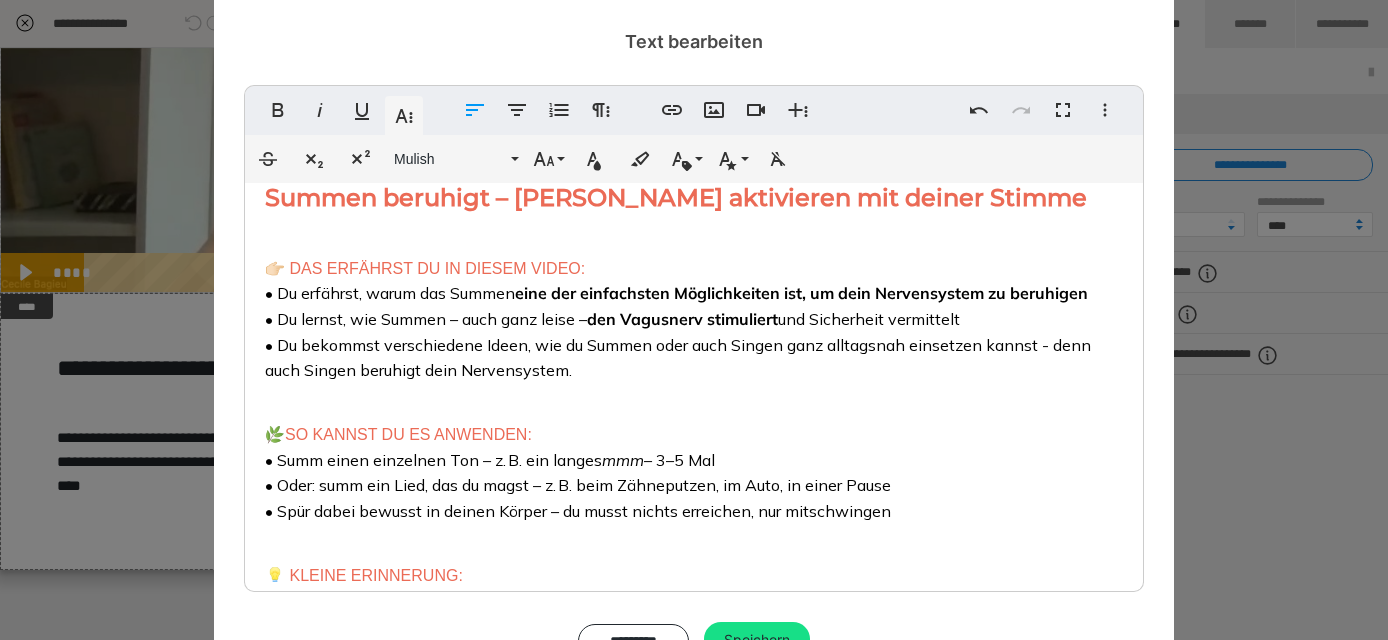 click on "• Du erfährst, warum das Summen  eine der einfachsten Möglichkeiten ist, um dein Nervensystem zu beruhigen • Du lernst, wie Summen – auch ganz leise –  den Vagusnerv stimuliert  und Sicherheit vermittelt • Du bekommst verschiedene Ideen, wie du Summen oder auch Singen ganz alltagsnah einsetzen kannst - denn auch Singen beruhigt dein Nervensystem." at bounding box center (678, 331) 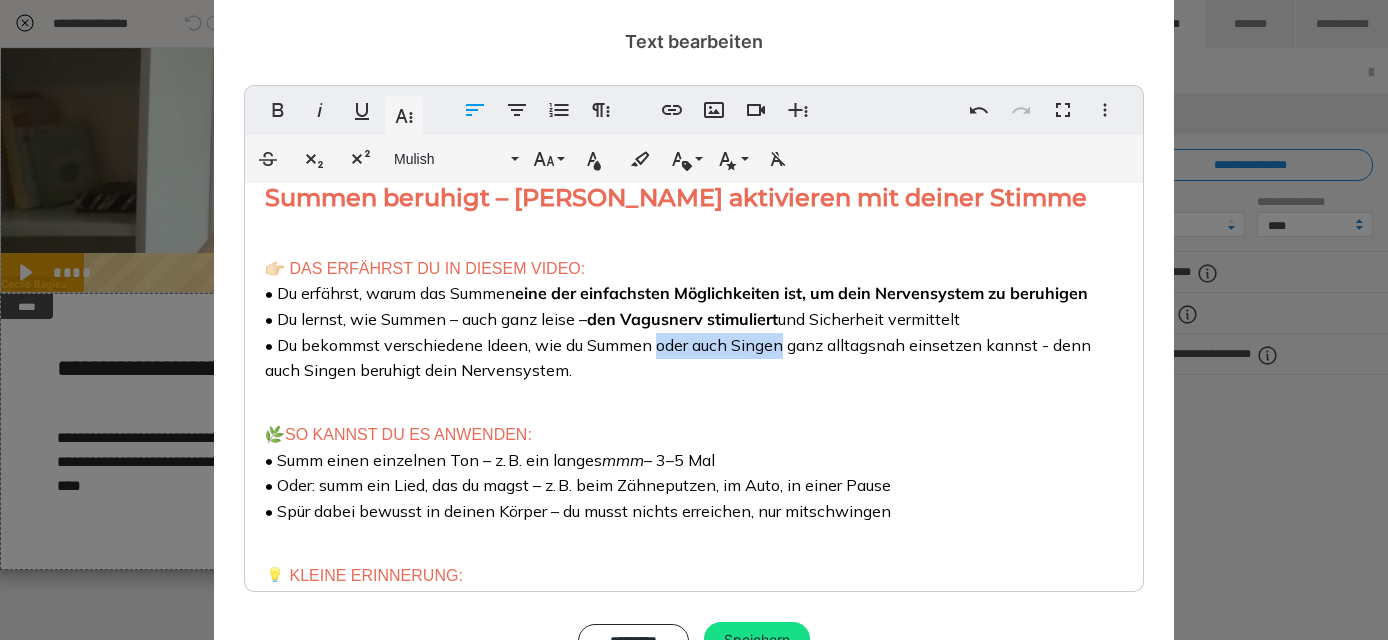 drag, startPoint x: 656, startPoint y: 352, endPoint x: 781, endPoint y: 349, distance: 125.035995 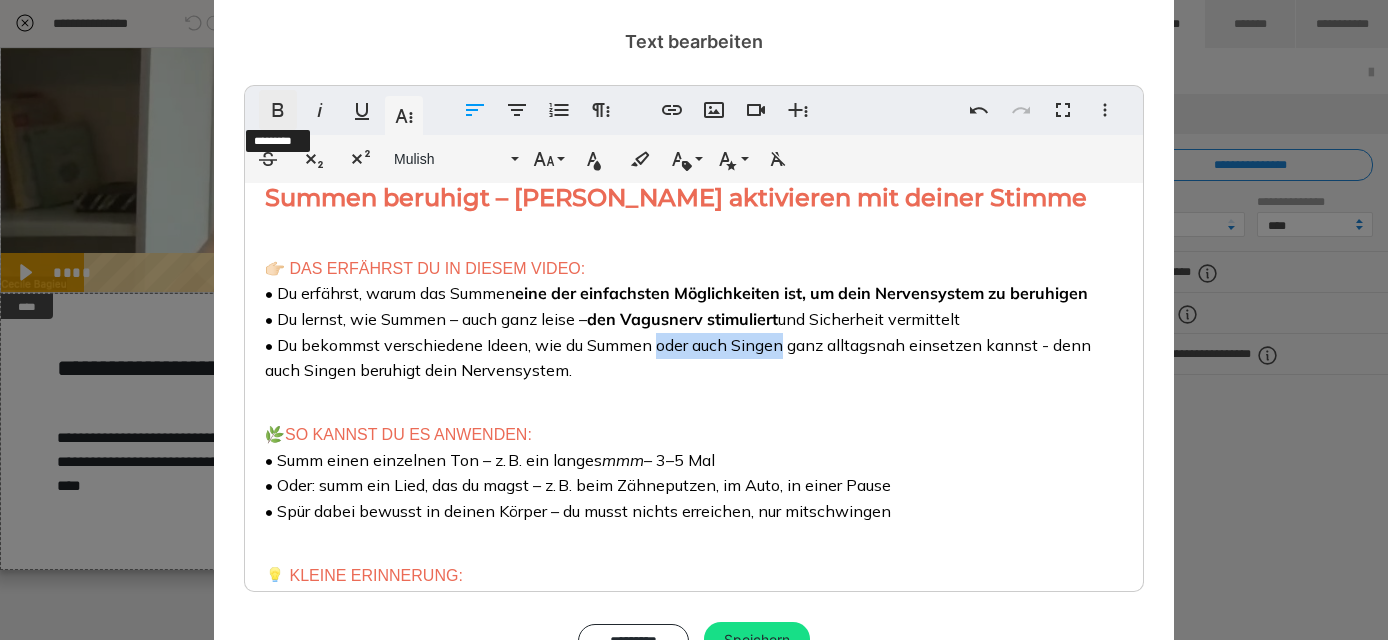 click on "Fett" at bounding box center (278, 110) 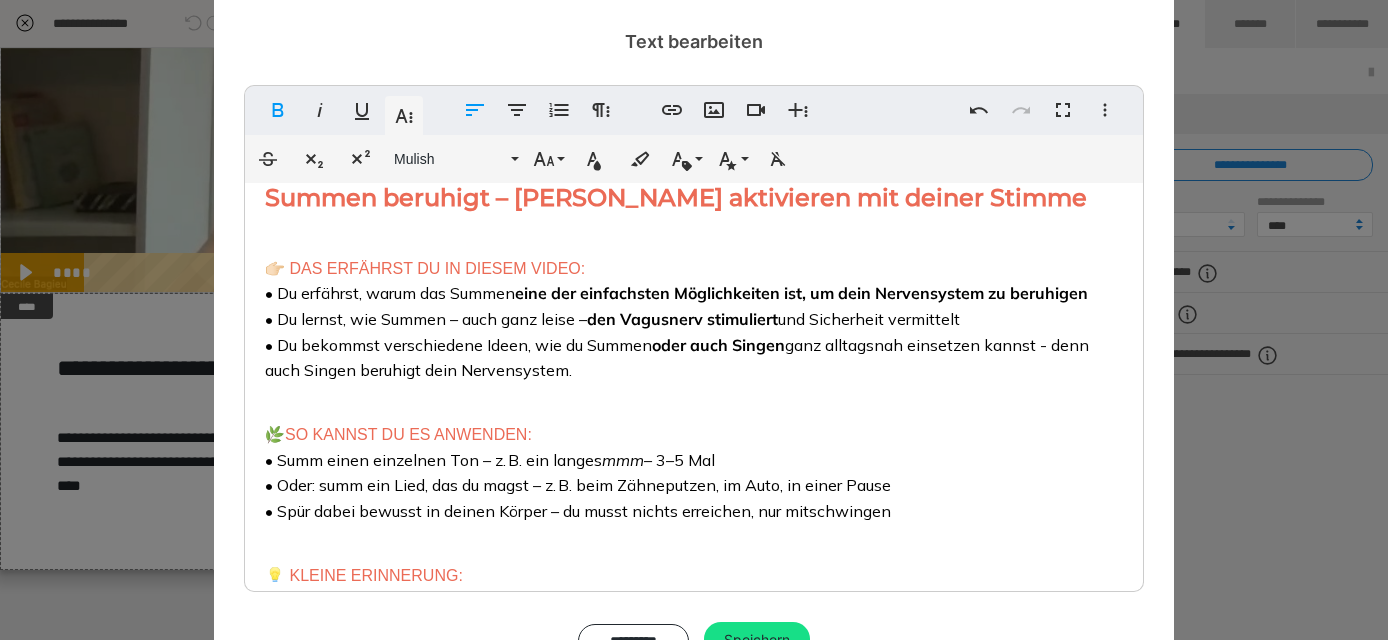 click on "Summen beruhigt – Vagusnerv aktivieren mit deiner Stimme 👉🏻   DAS ERFÄHRST DU IN DIESEM VIDEO: • Du erfährst, warum das Summen  eine der einfachsten Möglichkeiten ist, um dein Nervensystem zu beruhigen • Du lernst, wie Summen – auch ganz leise –  den Vagusnerv stimuliert  und Sicherheit vermittelt • Du bekommst verschiedene Ideen, wie du Summen  oder auch Singen  ganz alltagsnah einsetzen kannst - denn auch Singen beruhigt dein Nervensystem. 🌿  SO KANNST DU ES ANWENDEN: • Summ einen einzelnen Ton – z. B. ein langes  mmm  – 3–5 Mal • Oder: summ ein Lied, das du magst – z. B. beim Zähneputzen, im Auto, in einer Pause • Spür dabei bewusst in deinen Körper – du musst nichts erreichen, nur mitschwingen 💡   KLEINE ERINNERUNG: Es ist überhaupt nicht wichtig, wie es klingt – sondern,  wie es sich anfühlt.  Es geht um die Vibration beim Summen. Und die Freude beim Singen.  Vertraue Deiner Stimme - und hab [PERSON_NAME] beim Ausprobieren 😍 ​" at bounding box center (694, 430) 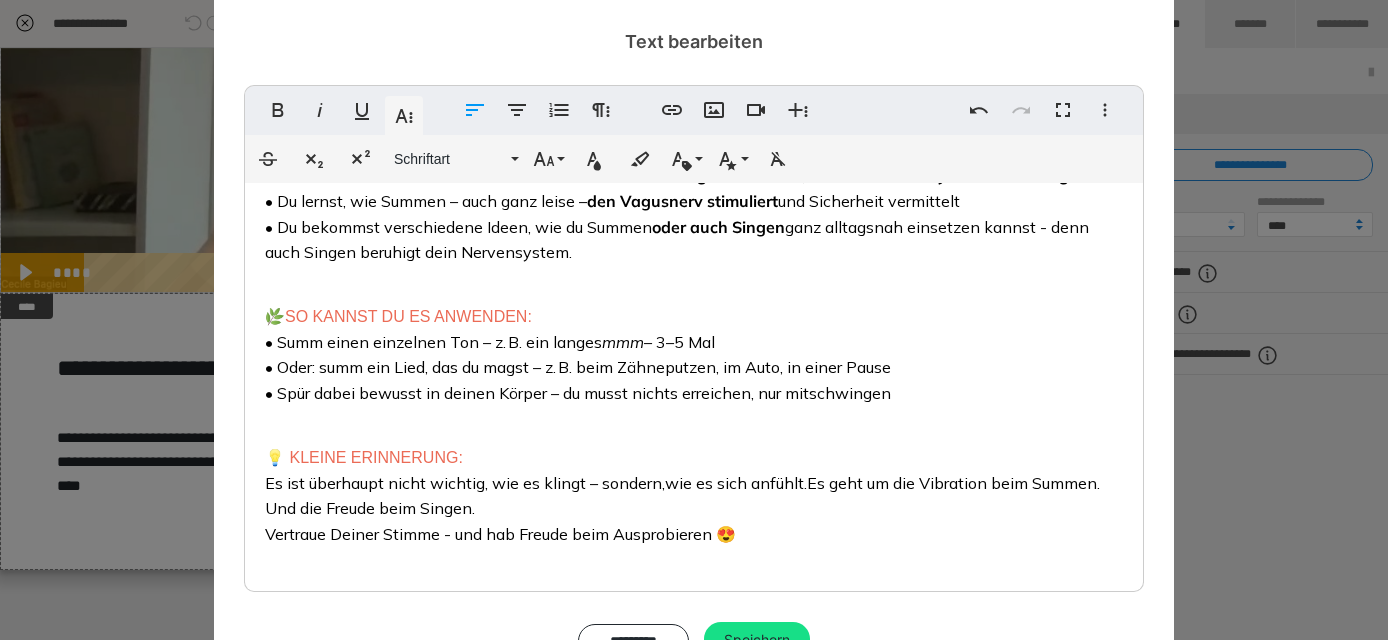 scroll, scrollTop: 141, scrollLeft: 0, axis: vertical 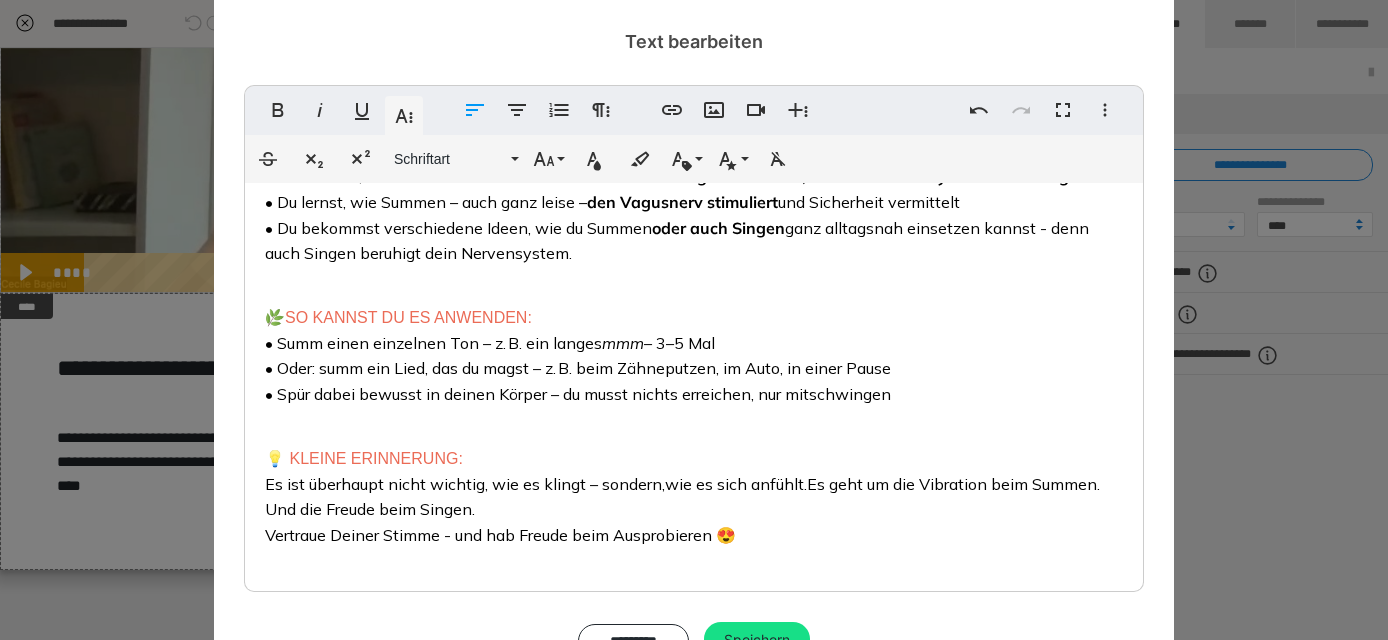 click on "🌿  SO KANNST DU ES ANWENDEN: • Summ einen einzelnen Ton – z. B. ein langes  mmm  – 3–5 Mal • Oder: summ ein Lied, das du magst – z. B. beim Zähneputzen, im Auto, in einer Pause • Spür dabei bewusst in deinen Körper – du musst nichts erreichen, nur mitschwingen" at bounding box center (694, 345) 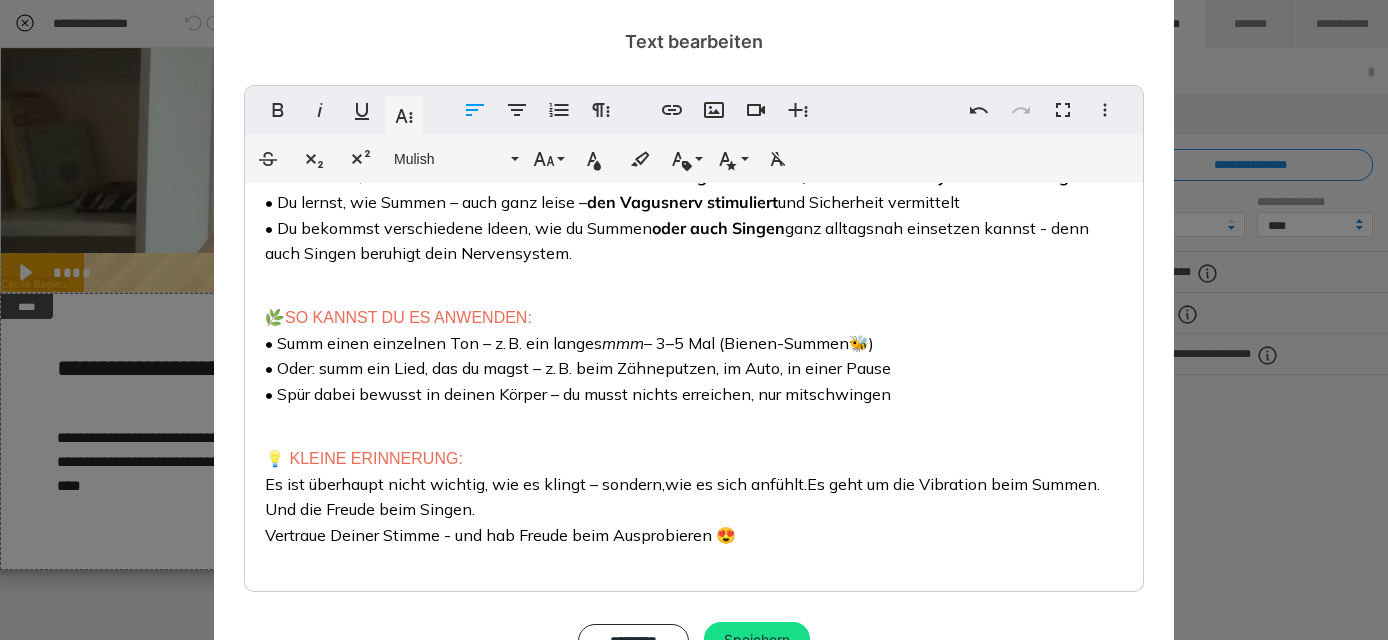 click on "• Summ einen einzelnen Ton – z. B. ein langes  mmm  – 3–5 Mal (Bienen-Summen🐝) • Oder: summ ein Lied, das du magst – z. B. beim Zähneputzen, im Auto, in einer Pause • Spür dabei bewusst in deinen Körper – du musst nichts erreichen, nur mitschwingen" at bounding box center (578, 368) 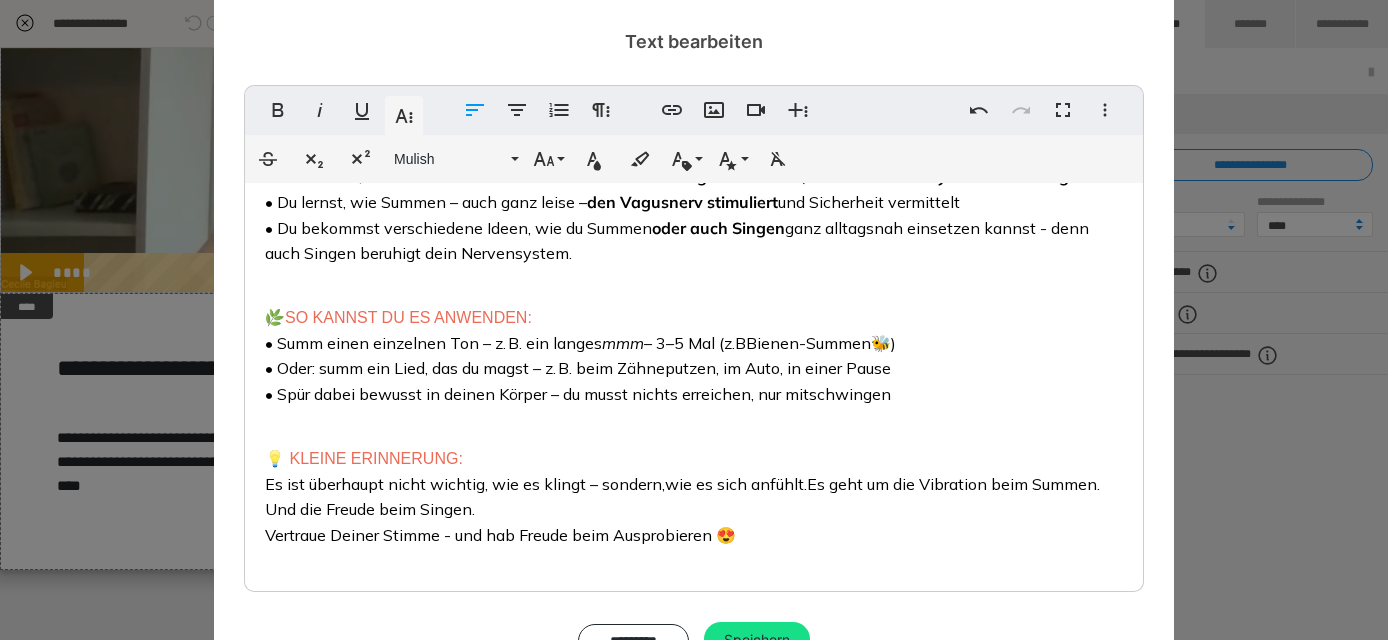 click on "• Summ einen einzelnen Ton – z. B. ein langes  mmm  – 3–5 Mal (z.B  Bienen-Summen🐝) • Oder: summ ein Lied, das du magst – z. B. beim Zähneputzen, im Auto, in einer Pause • Spür dabei bewusst in deinen Körper – du musst nichts erreichen, nur mitschwingen" at bounding box center [580, 368] 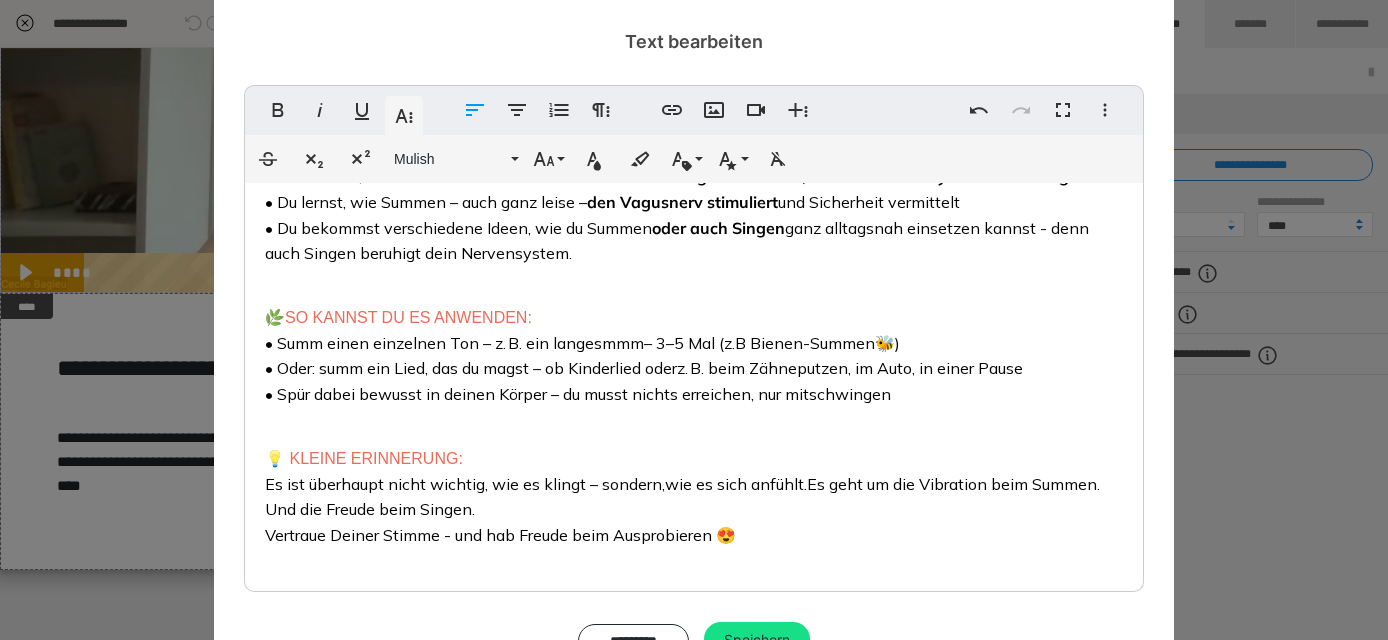scroll, scrollTop: 126, scrollLeft: 0, axis: vertical 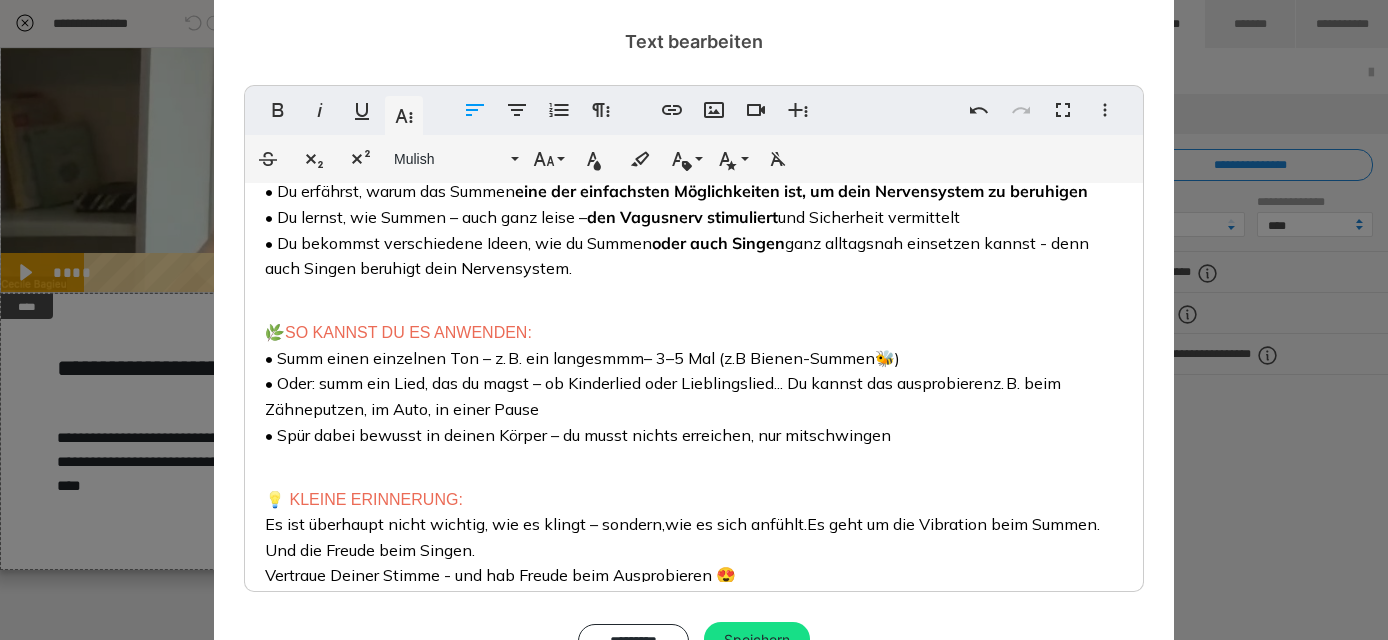 click on "🌿  SO KANNST DU ES ANWENDEN: • Summ einen einzelnen Ton – z. B. ein langes  mmm  – 3–5 Mal (z.B Bienen-Summen🐝) • Oder: summ ein Lied, das du magst – ob Kinderlied oder Lieblingslied... Du kannst das ausprobieren  z. B. beim Zähneputzen, im Auto, in einer Pause • Spür dabei bewusst in deinen Körper – du musst nichts erreichen, nur mitschwingen" at bounding box center [694, 373] 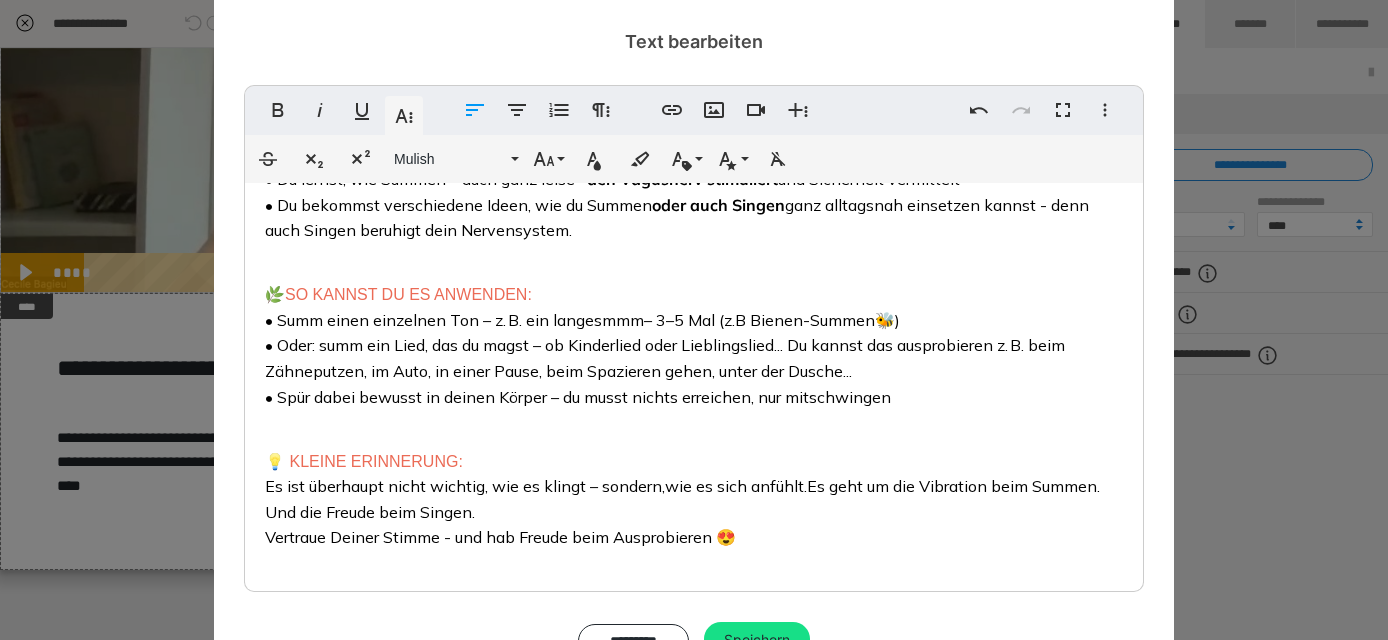 scroll, scrollTop: 163, scrollLeft: 0, axis: vertical 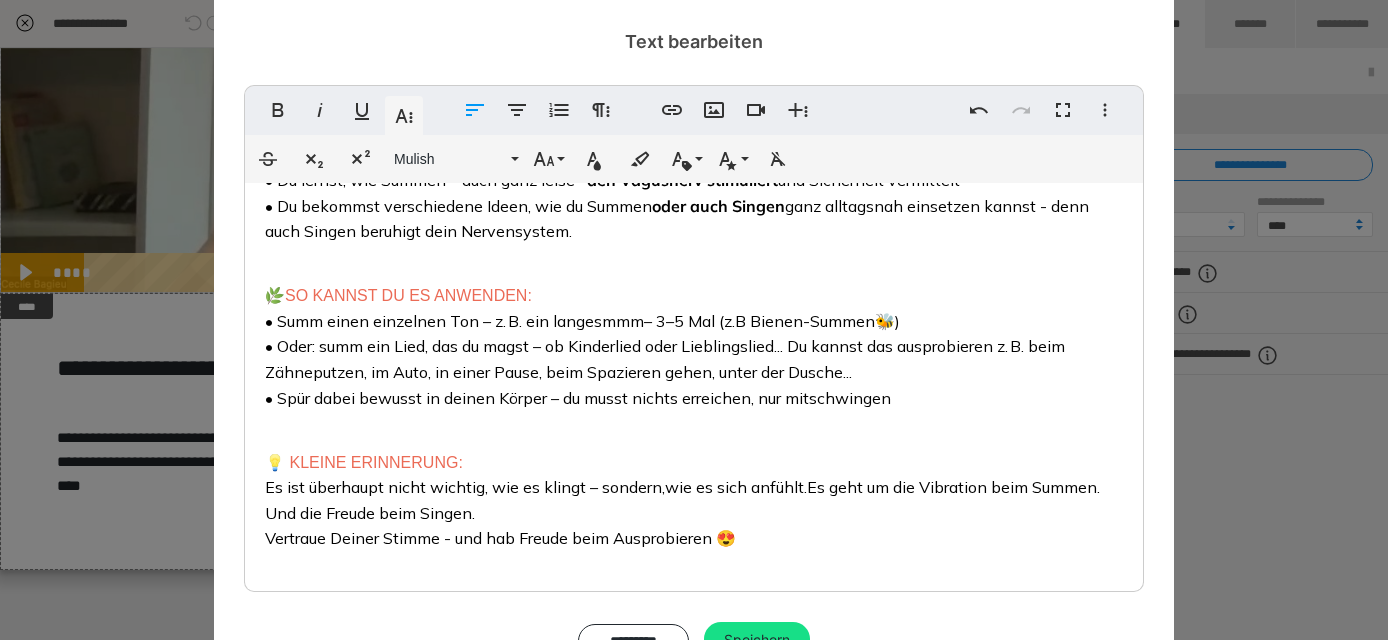 click on "• Spür dabei bewusst in deinen Körper – du musst nichts erreichen, nur mitschwingen" at bounding box center (578, 398) 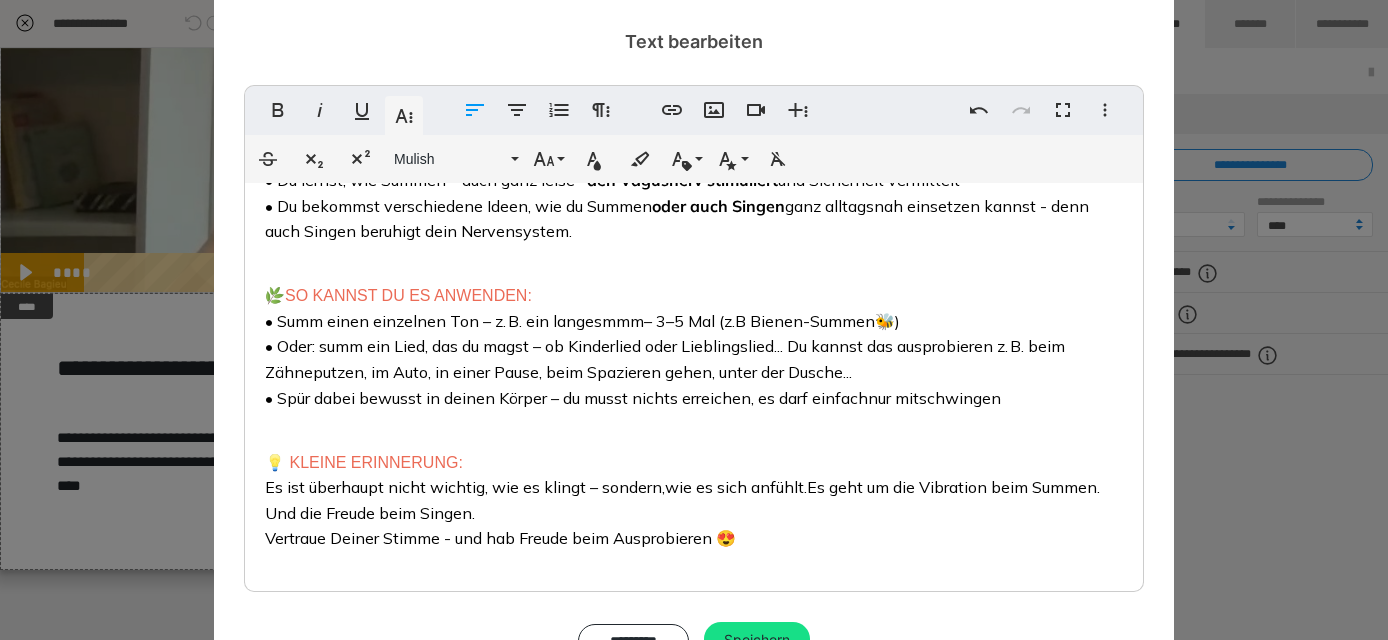 drag, startPoint x: 875, startPoint y: 396, endPoint x: 1013, endPoint y: 395, distance: 138.00362 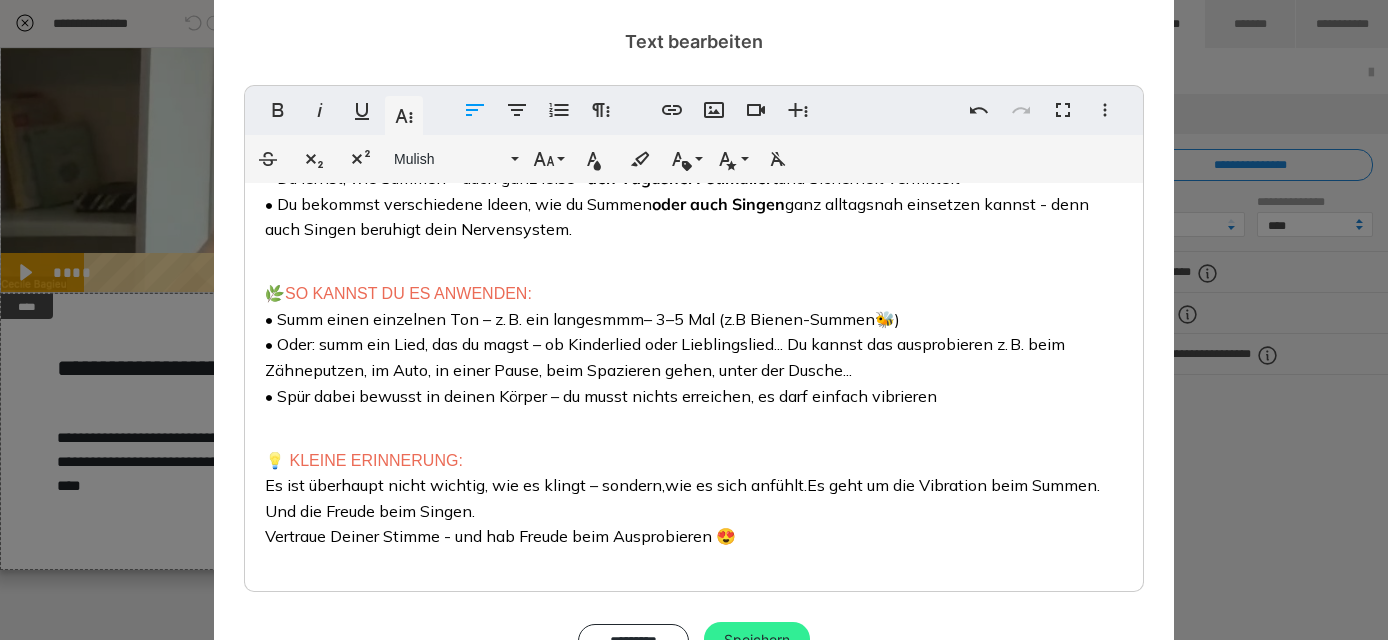 scroll, scrollTop: 163, scrollLeft: 0, axis: vertical 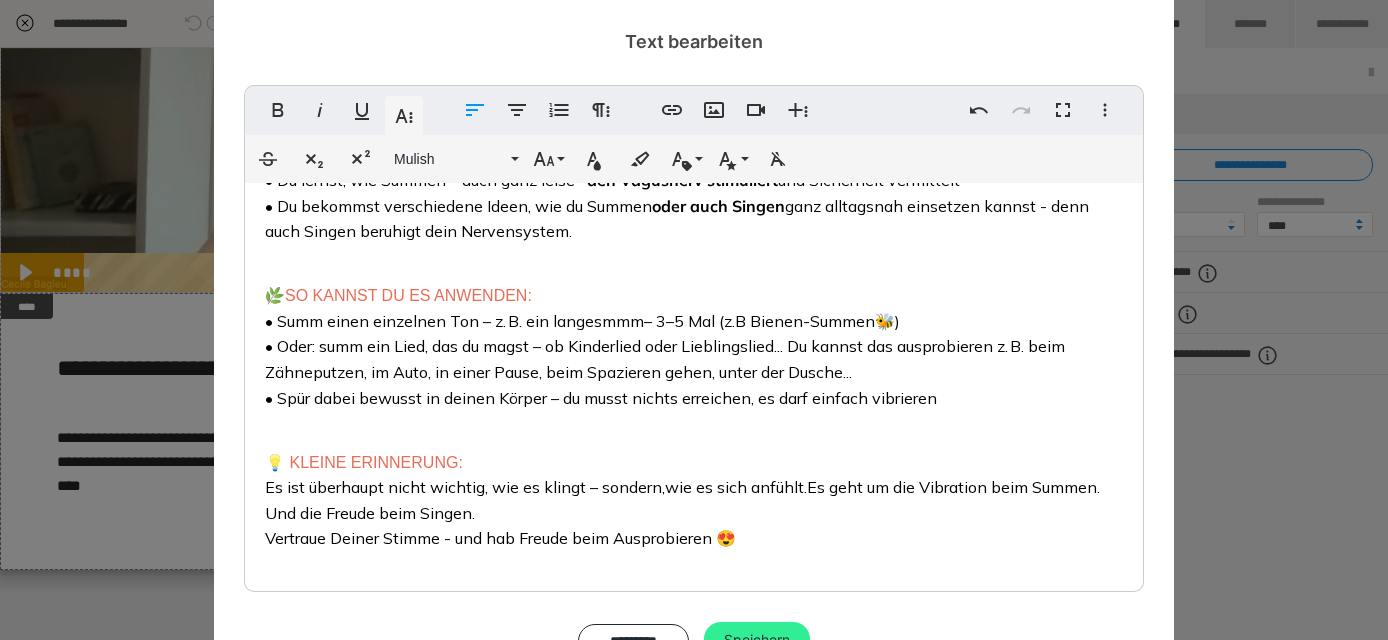 click on "Speichern" at bounding box center (757, 640) 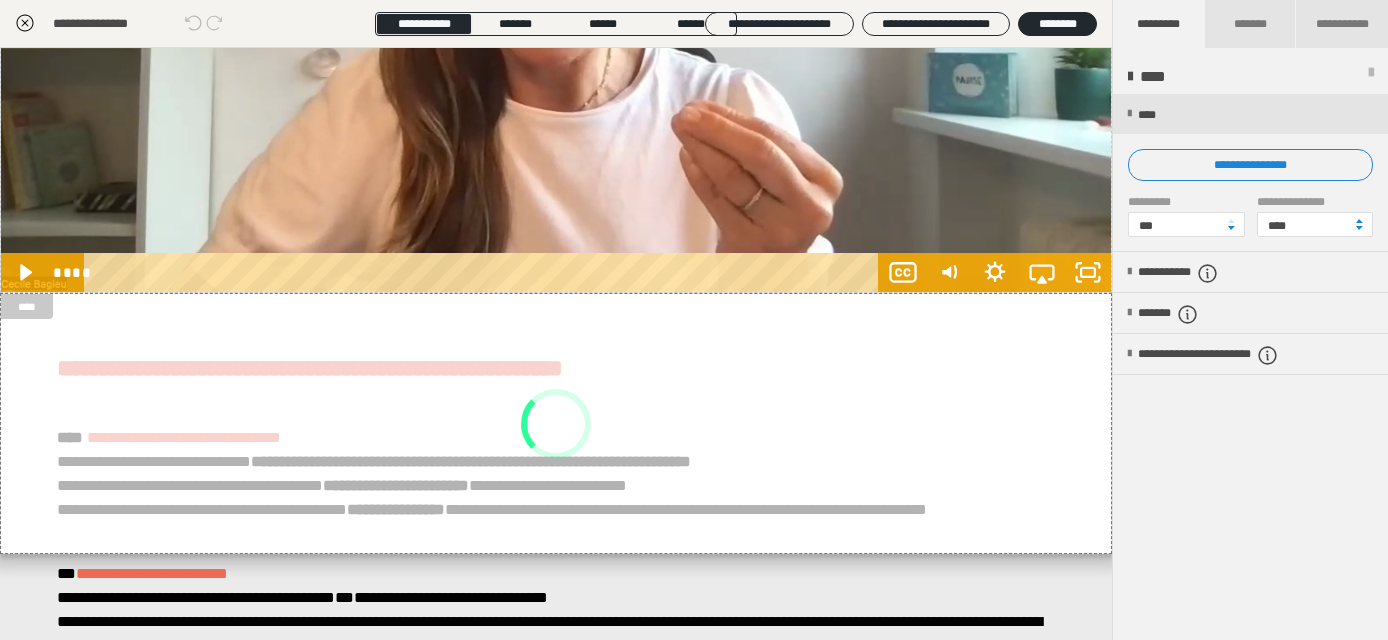scroll, scrollTop: 217, scrollLeft: 0, axis: vertical 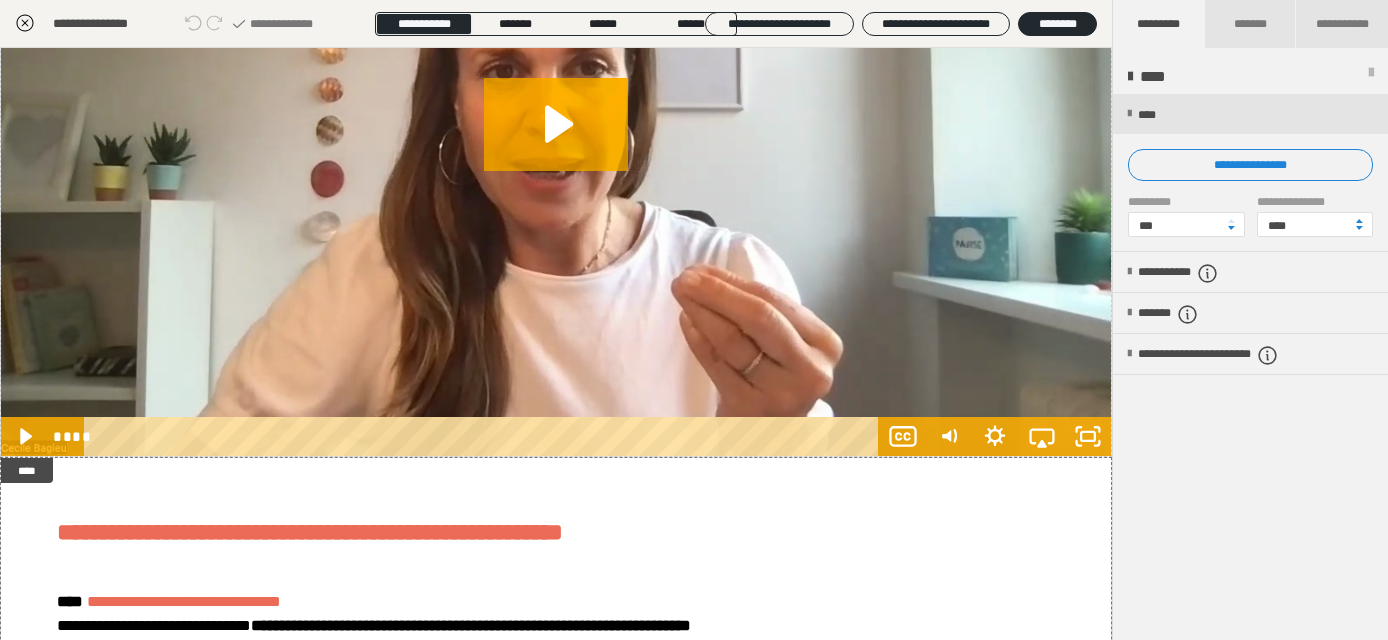 click 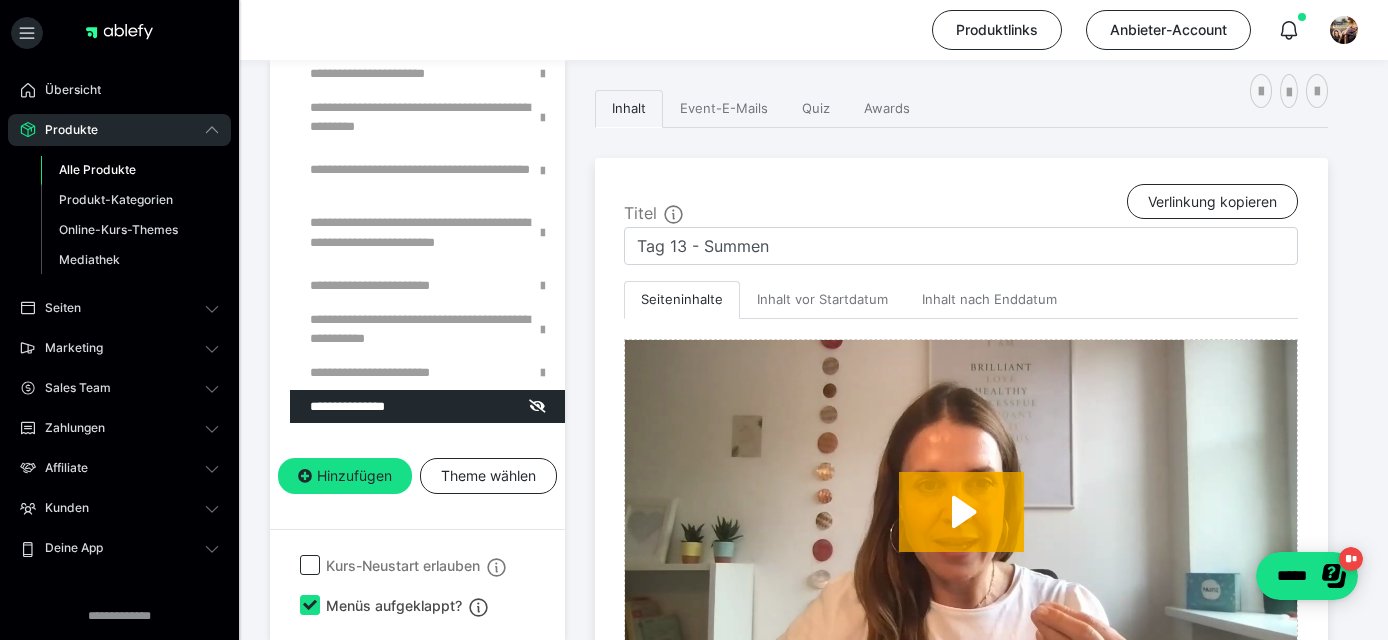 scroll, scrollTop: 1035, scrollLeft: 0, axis: vertical 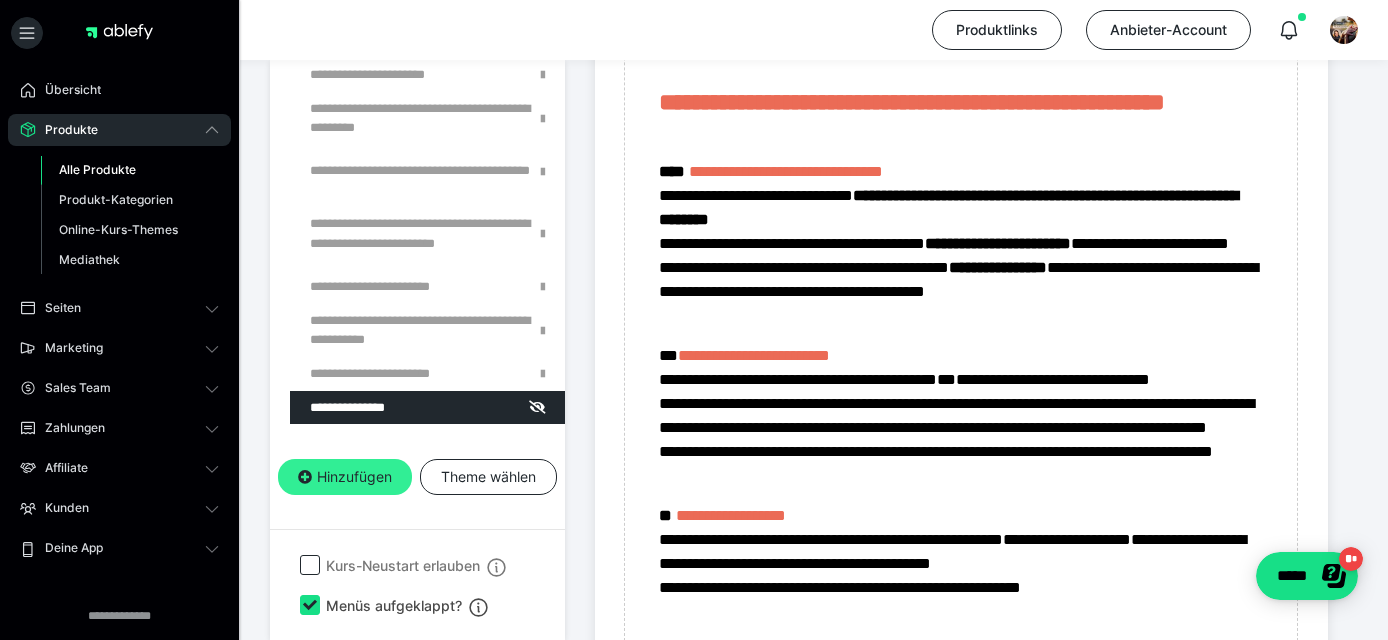 click on "Hinzufügen" at bounding box center (345, 477) 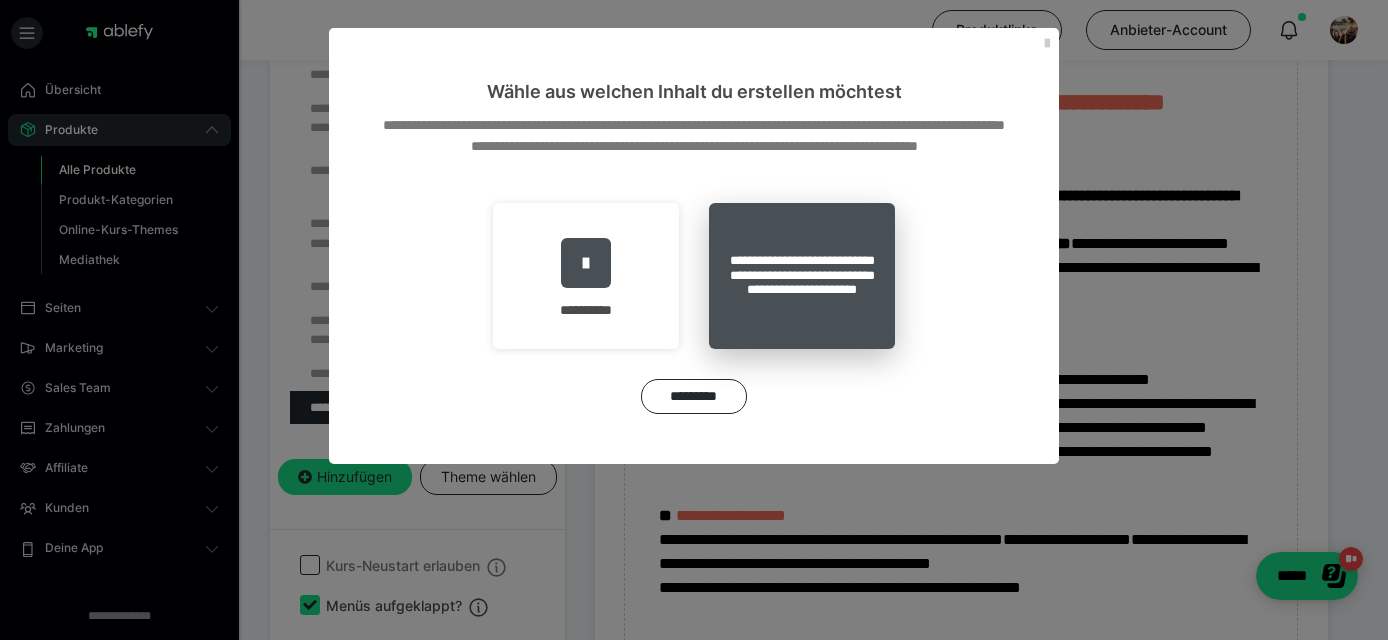 click on "**********" at bounding box center (802, 276) 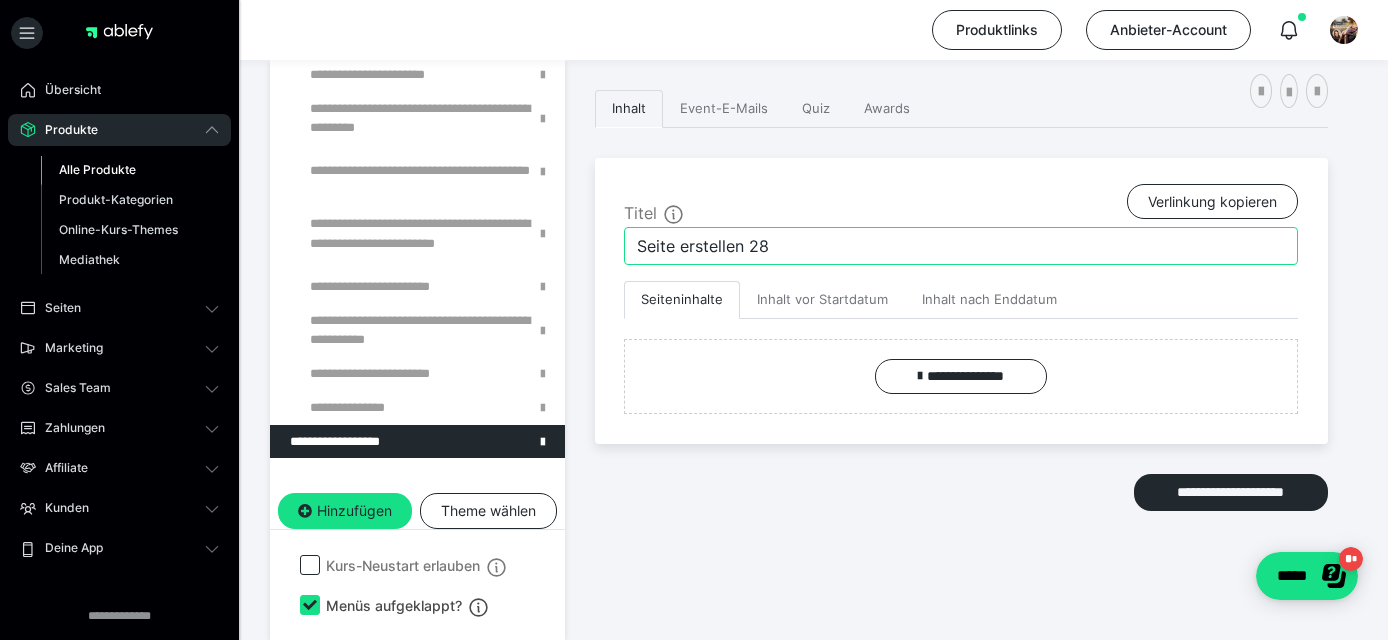 click on "Seite erstellen 28" at bounding box center (961, 246) 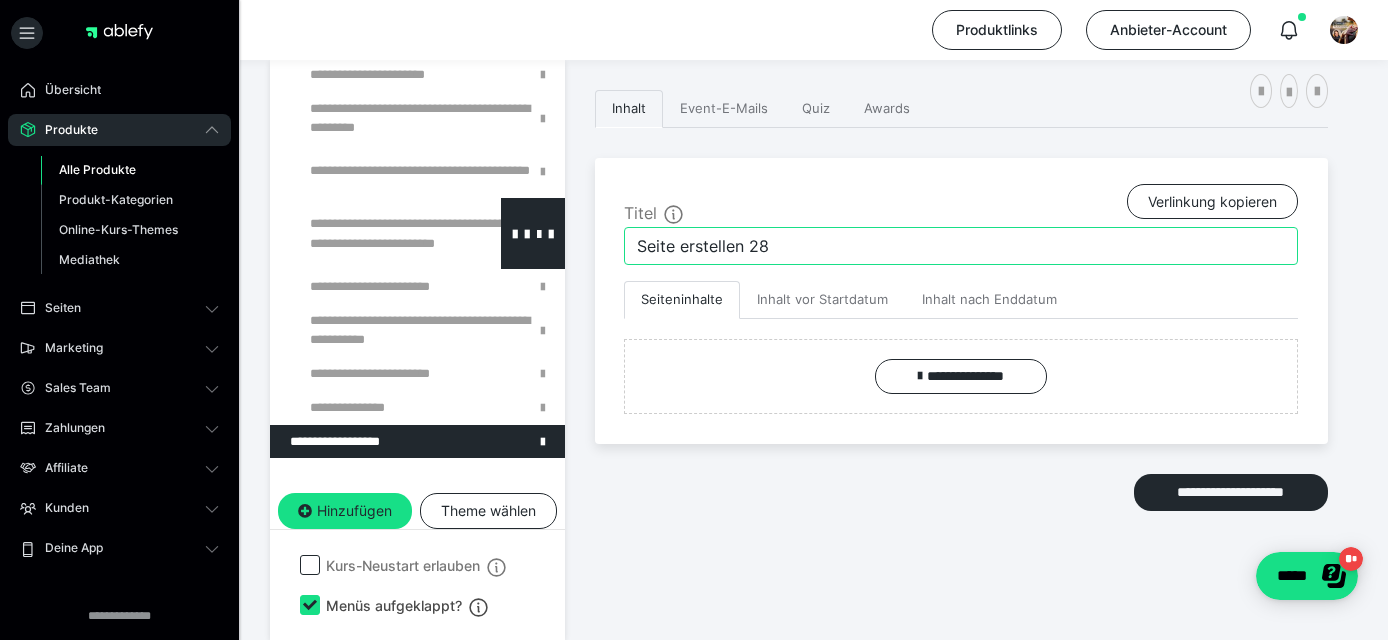 drag, startPoint x: 788, startPoint y: 231, endPoint x: 537, endPoint y: 242, distance: 251.24092 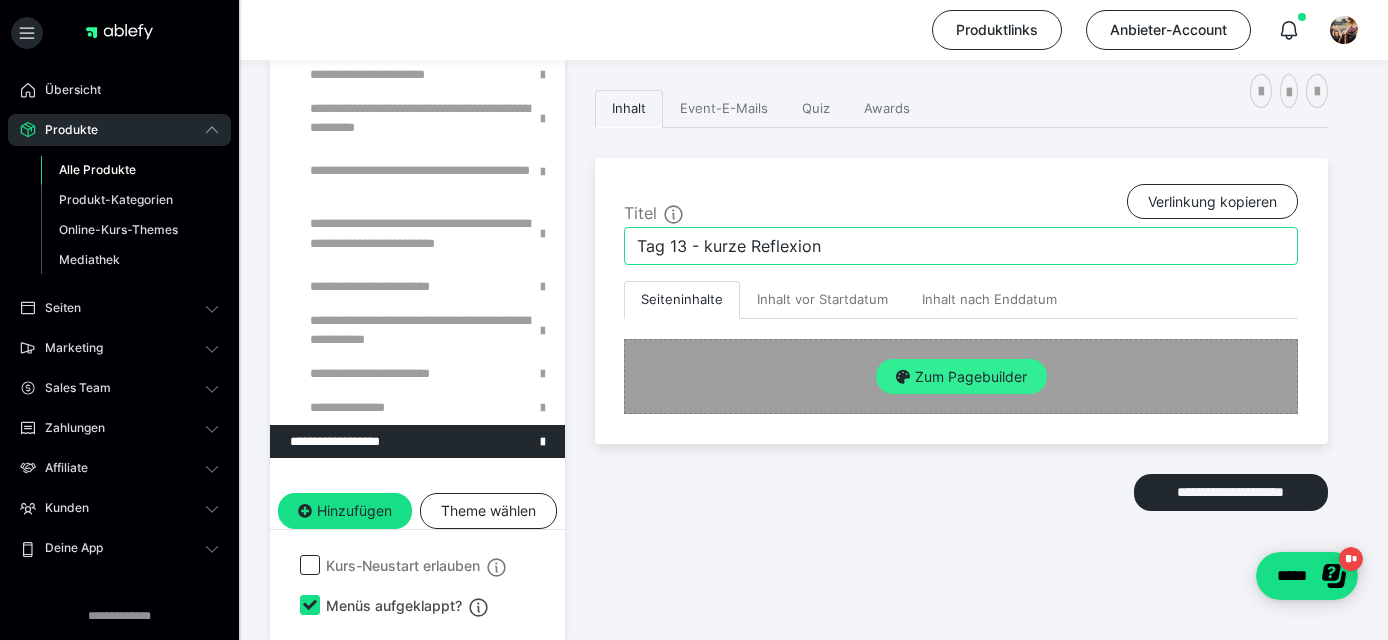 type on "Tag 13 - kurze Reflexion" 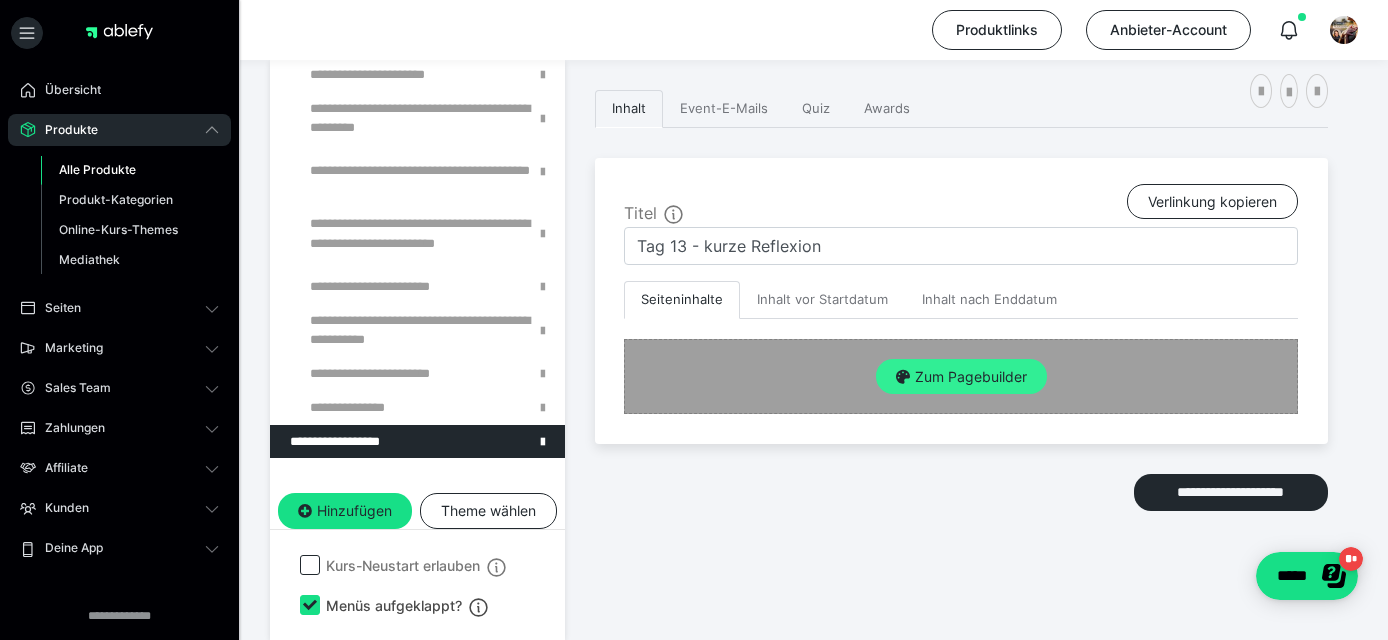click on "Zum Pagebuilder" at bounding box center [961, 377] 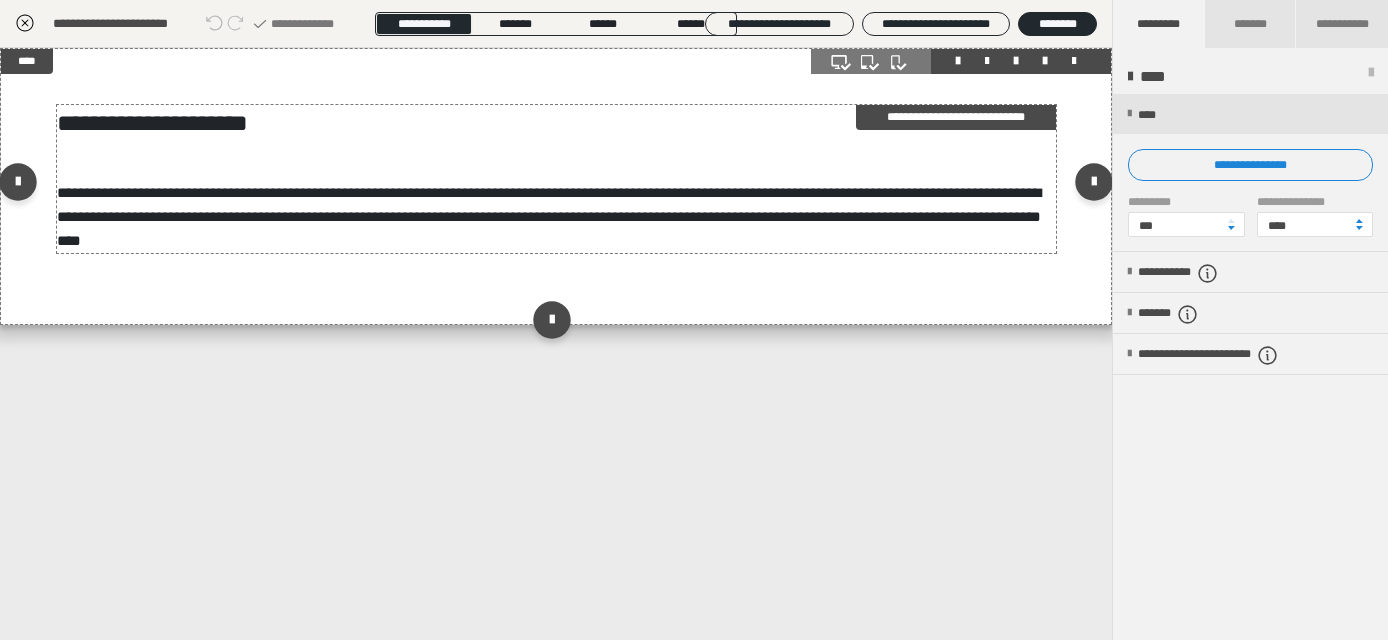 click on "**********" at bounding box center [956, 117] 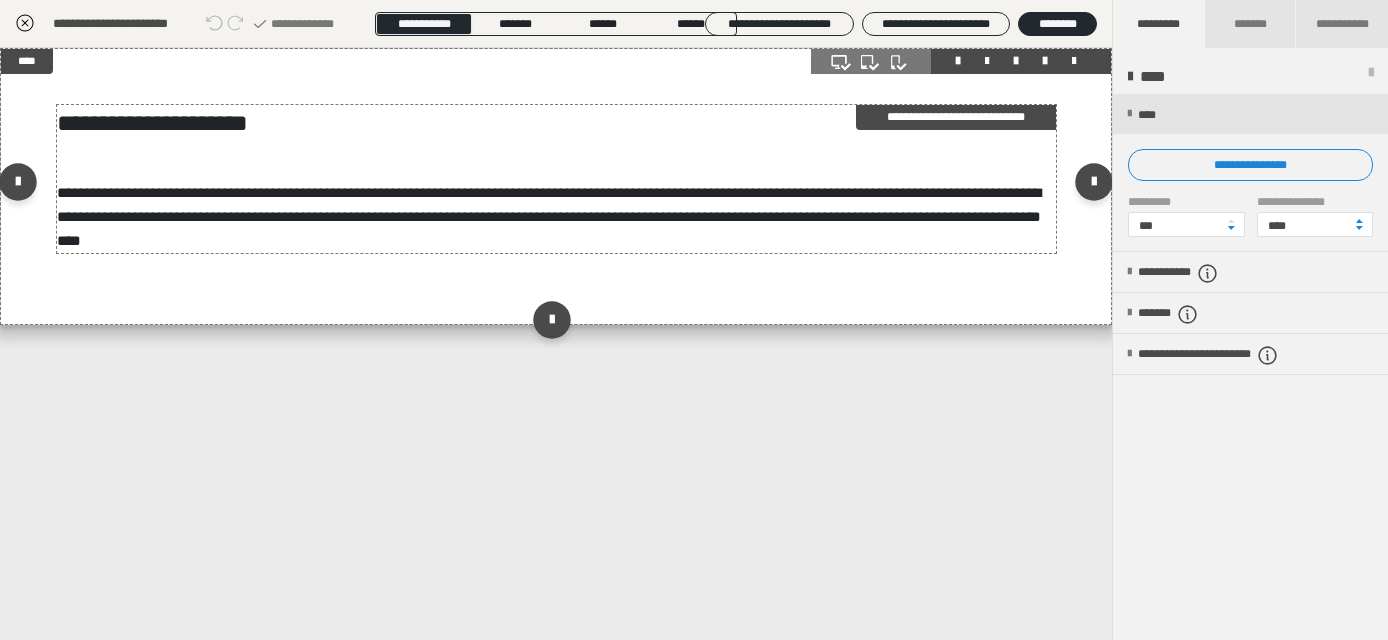 click on "**********" at bounding box center [956, 117] 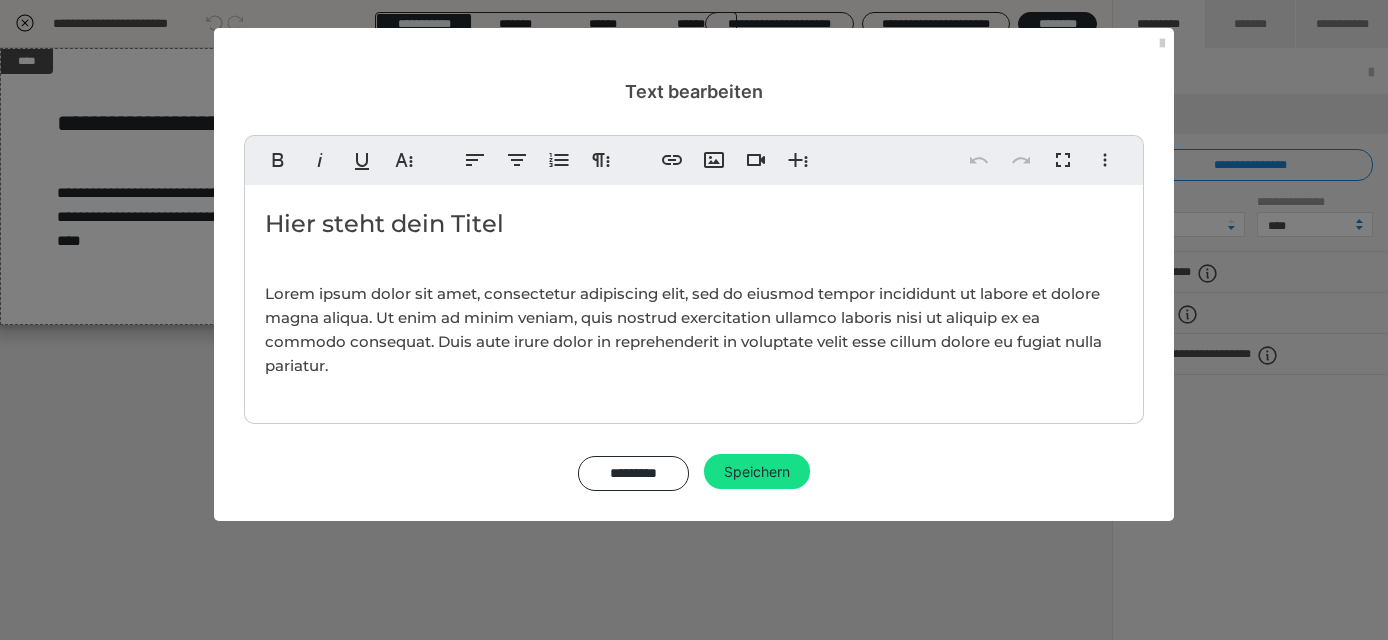 click on "Lorem ipsum dolor sit amet, consectetur adipiscing elit, sed do eiusmod tempor incididunt ut labore et dolore magna aliqua. Ut enim ad minim veniam, quis nostrud exercitation ullamco laboris nisi ut aliquip ex ea commodo consequat. Duis aute irure dolor in reprehenderit in voluptate velit esse cillum dolore eu fugiat nulla pariatur." at bounding box center [683, 329] 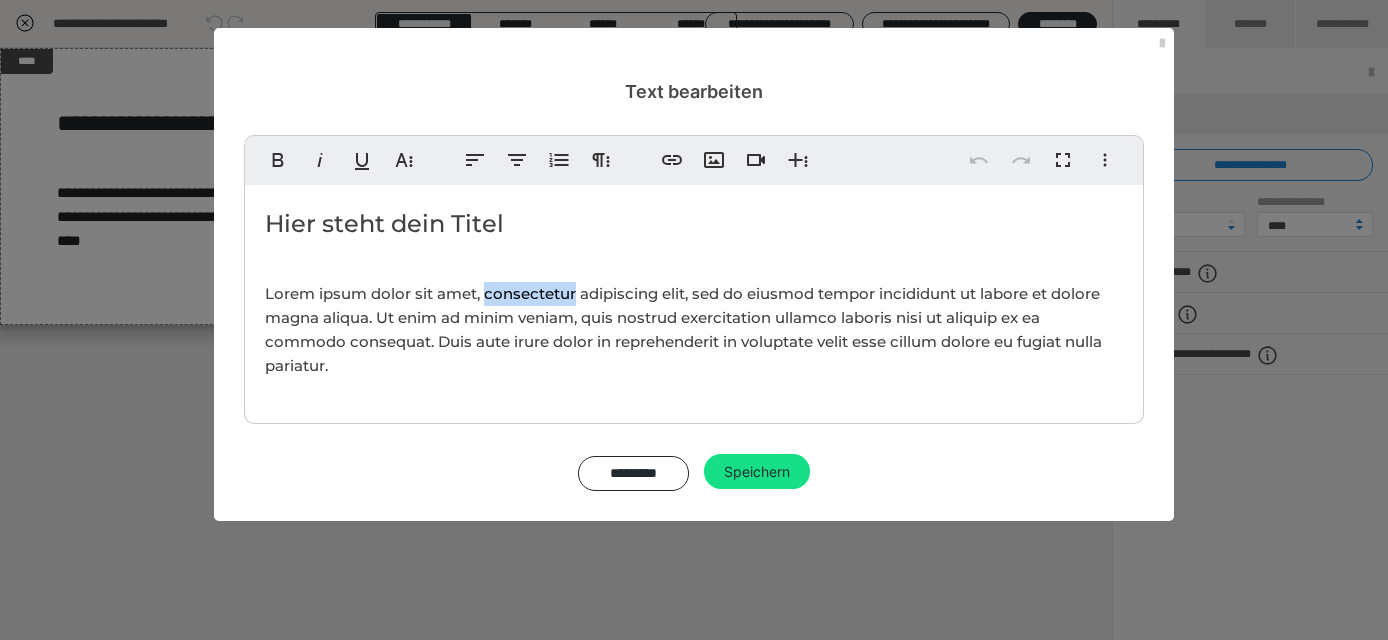 click on "Lorem ipsum dolor sit amet, consectetur adipiscing elit, sed do eiusmod tempor incididunt ut labore et dolore magna aliqua. Ut enim ad minim veniam, quis nostrud exercitation ullamco laboris nisi ut aliquip ex ea commodo consequat. Duis aute irure dolor in reprehenderit in voluptate velit esse cillum dolore eu fugiat nulla pariatur." at bounding box center [683, 329] 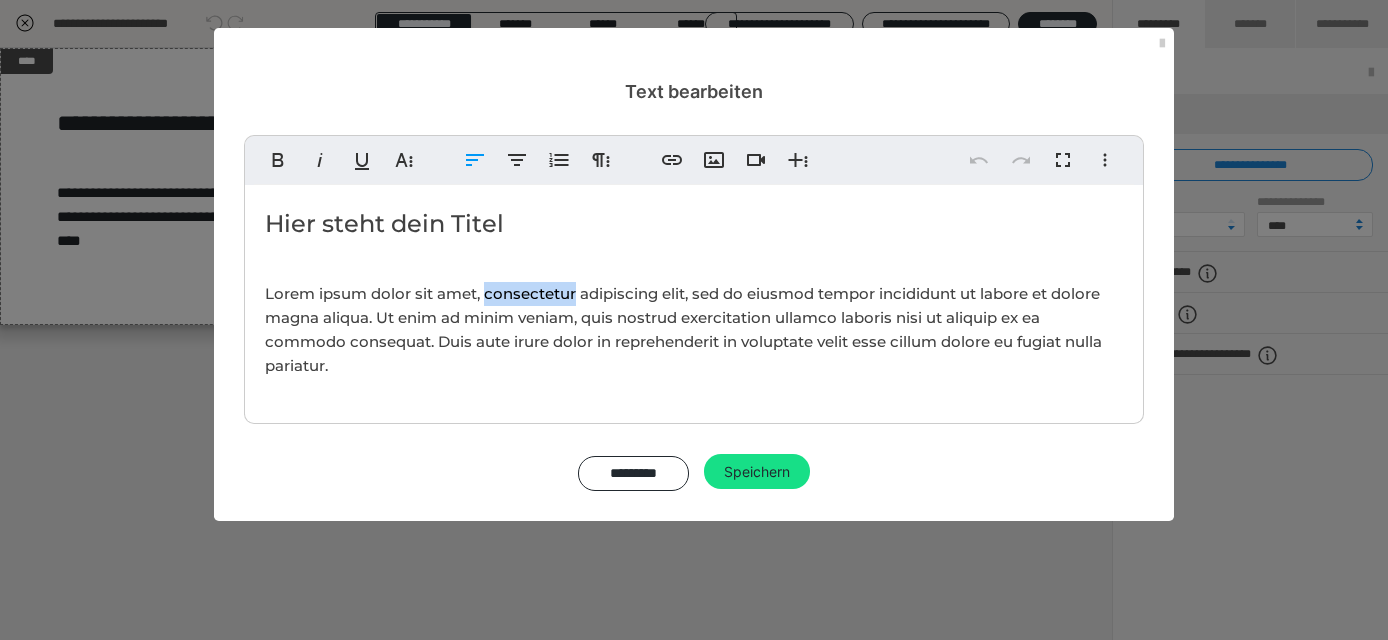 click on "Lorem ipsum dolor sit amet, consectetur adipiscing elit, sed do eiusmod tempor incididunt ut labore et dolore magna aliqua. Ut enim ad minim veniam, quis nostrud exercitation ullamco laboris nisi ut aliquip ex ea commodo consequat. Duis aute irure dolor in reprehenderit in voluptate velit esse cillum dolore eu fugiat nulla pariatur." at bounding box center [683, 329] 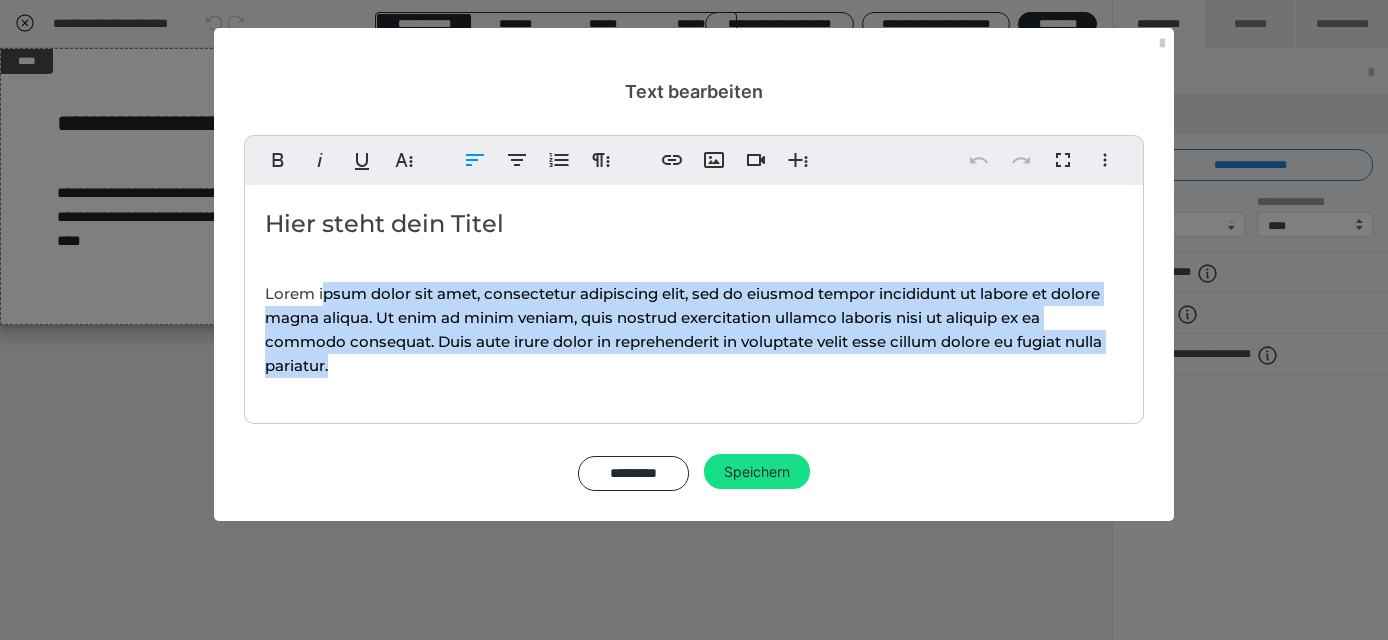 drag, startPoint x: 322, startPoint y: 288, endPoint x: 354, endPoint y: 394, distance: 110.724884 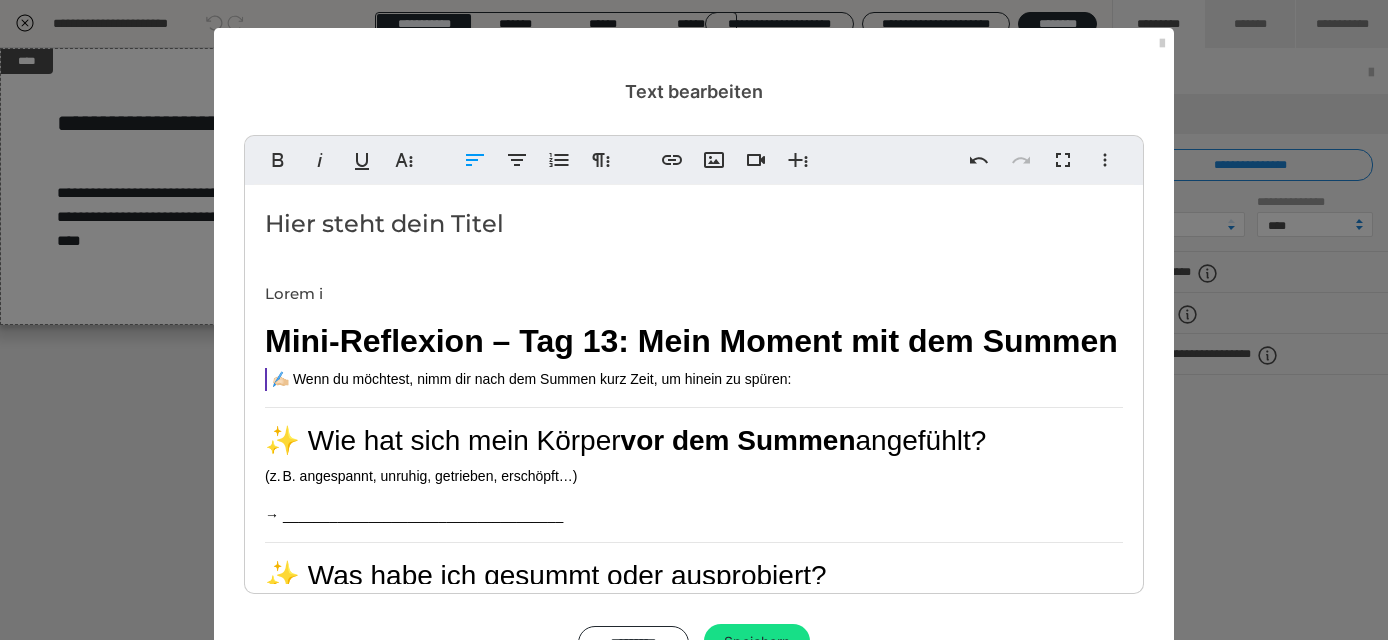 scroll, scrollTop: 0, scrollLeft: 0, axis: both 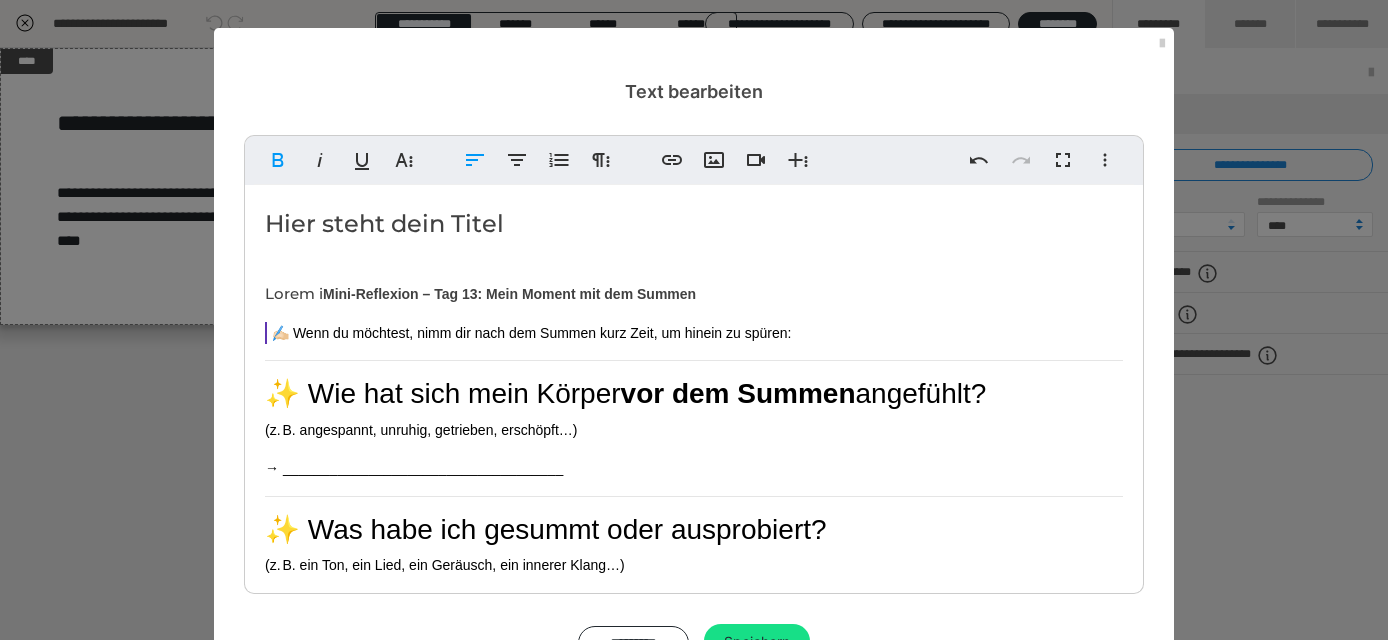 type 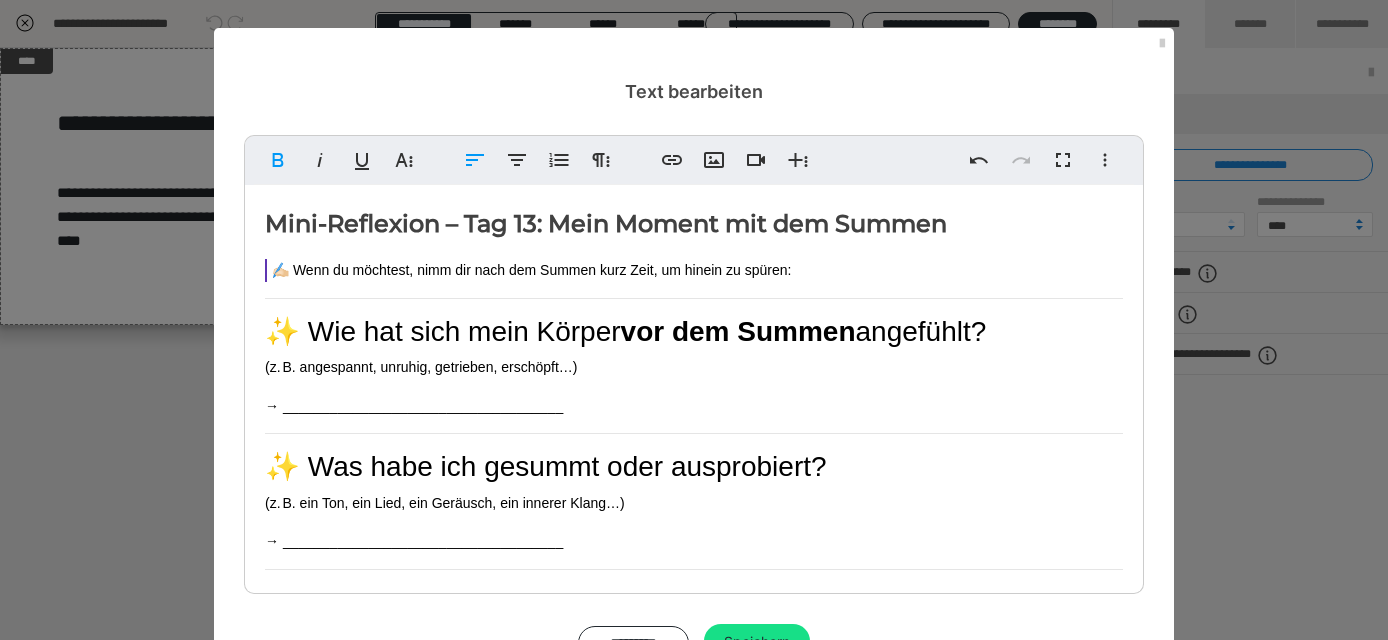 click on "Mini-Reflexion – Tag 13: Mein Moment mit dem Summen" at bounding box center (606, 223) 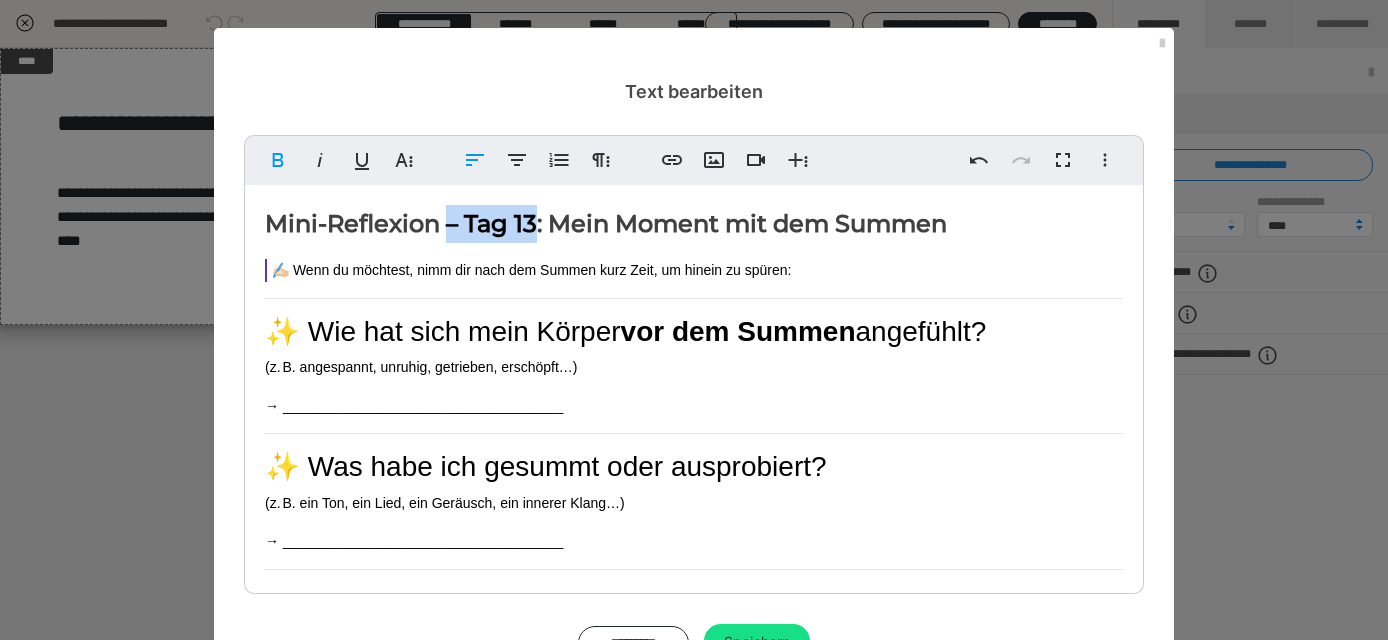 drag, startPoint x: 559, startPoint y: 230, endPoint x: 463, endPoint y: 231, distance: 96.00521 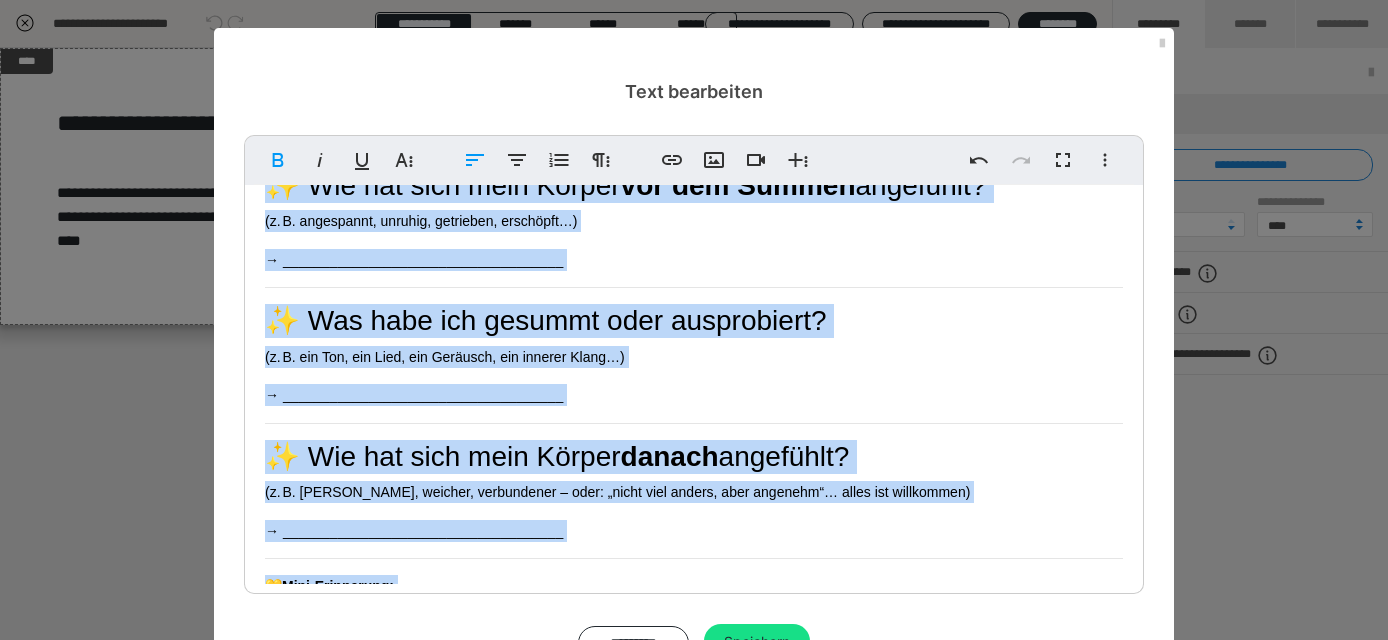 scroll, scrollTop: 272, scrollLeft: 0, axis: vertical 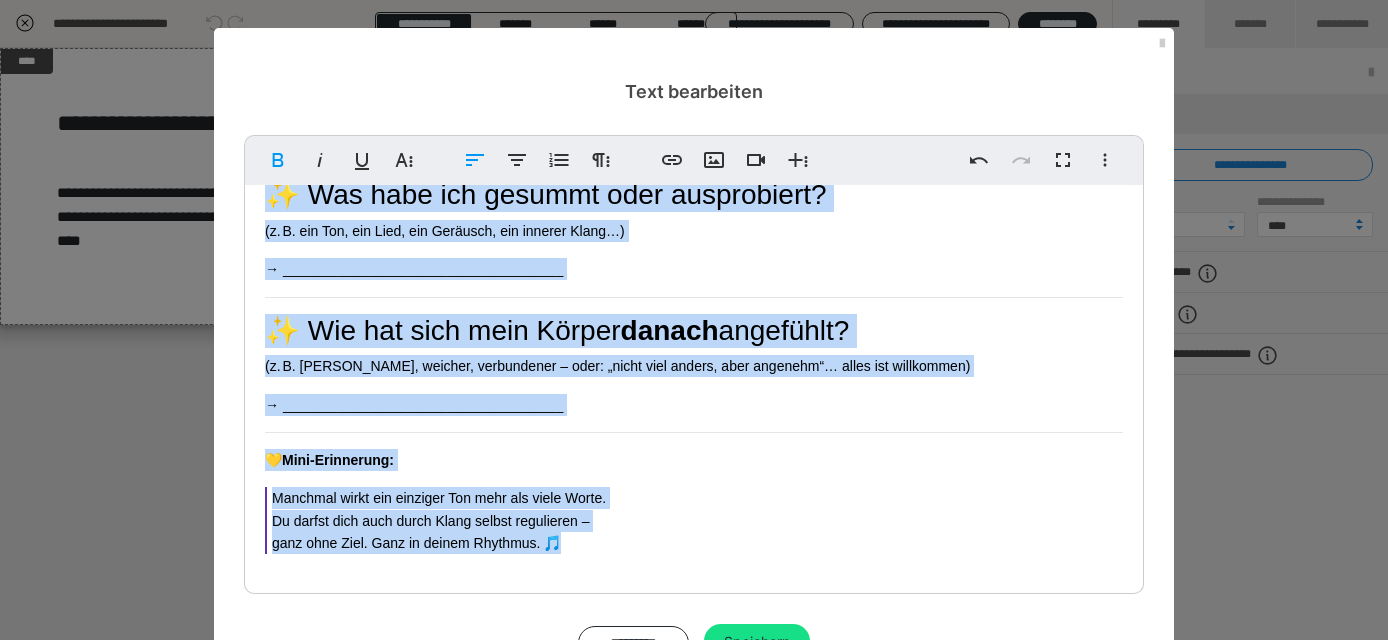 drag, startPoint x: 263, startPoint y: 261, endPoint x: 509, endPoint y: 626, distance: 440.1602 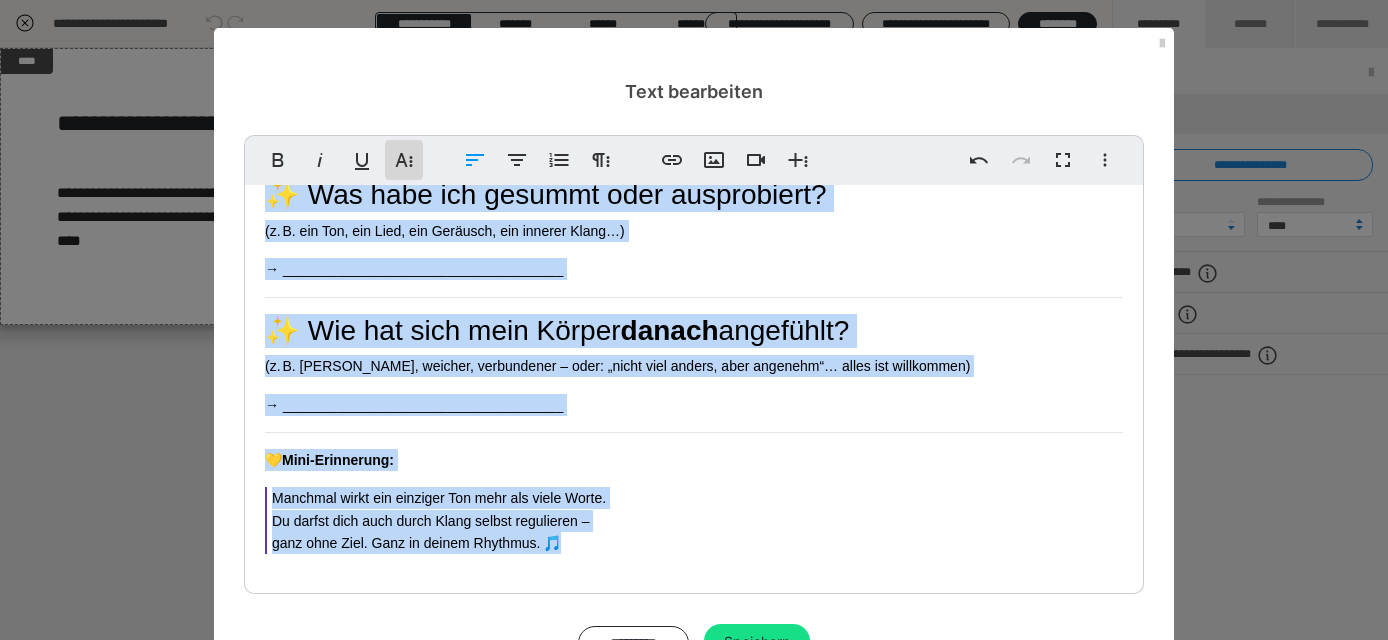 click 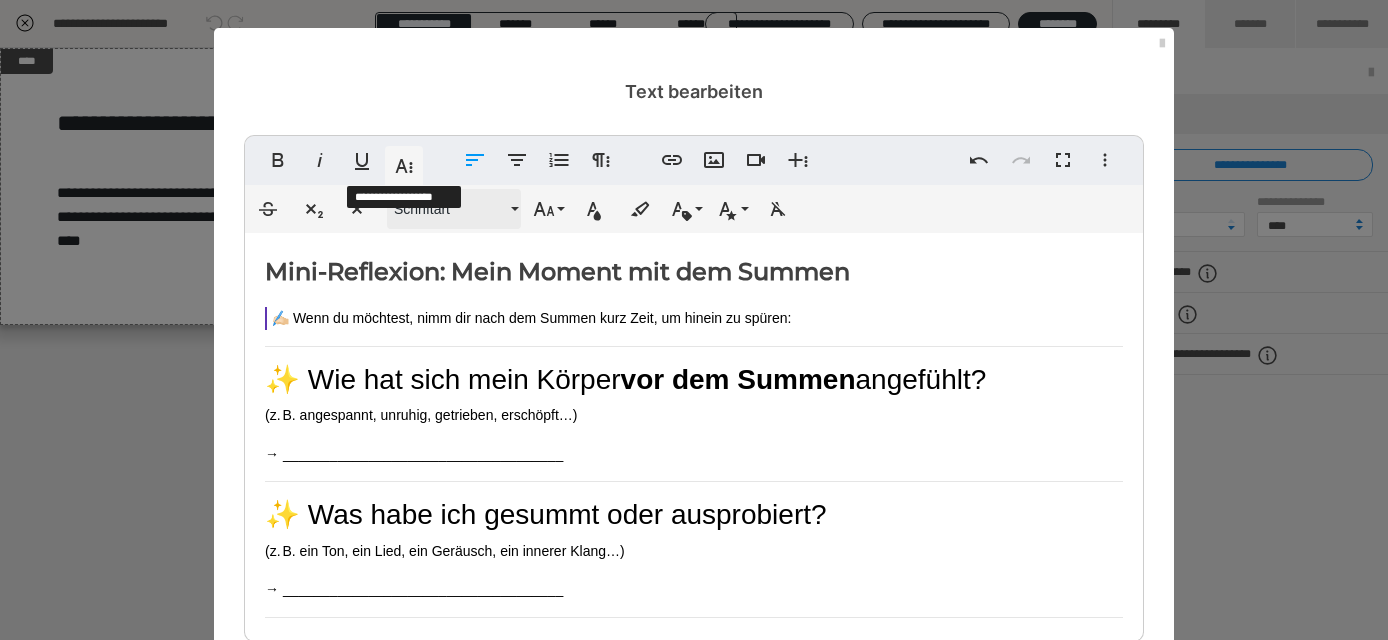 scroll, scrollTop: 272, scrollLeft: 0, axis: vertical 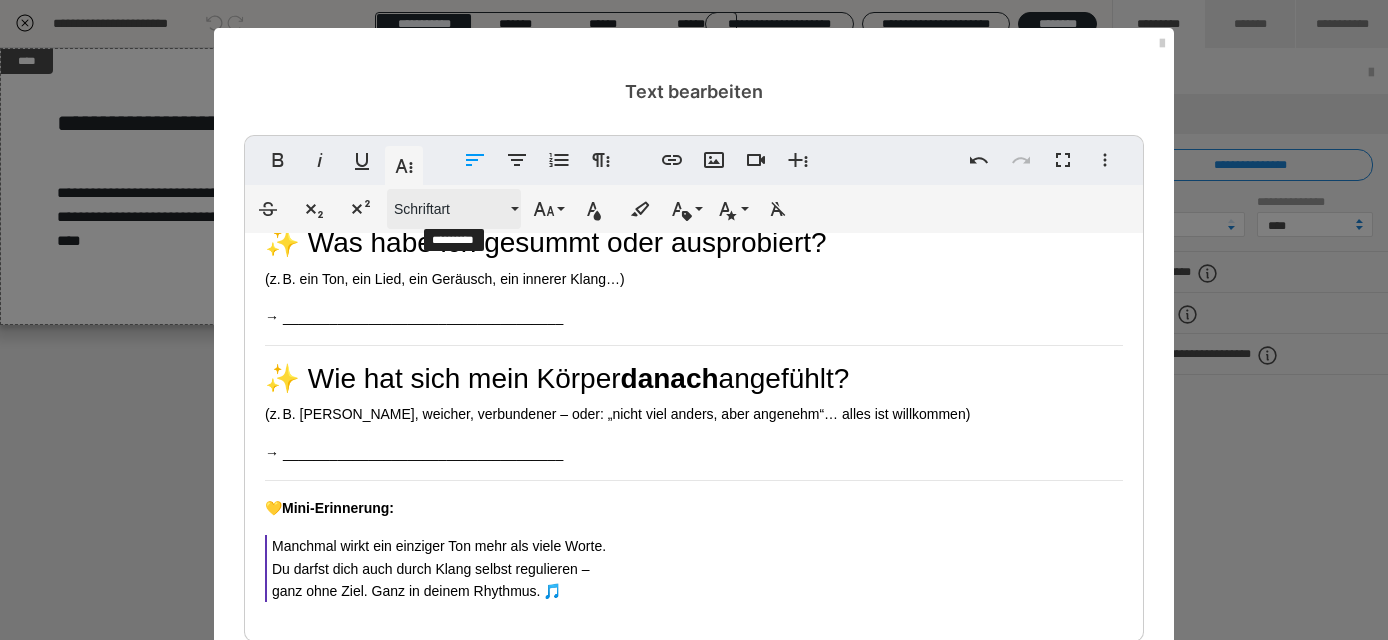 click on "Schriftart" at bounding box center (450, 209) 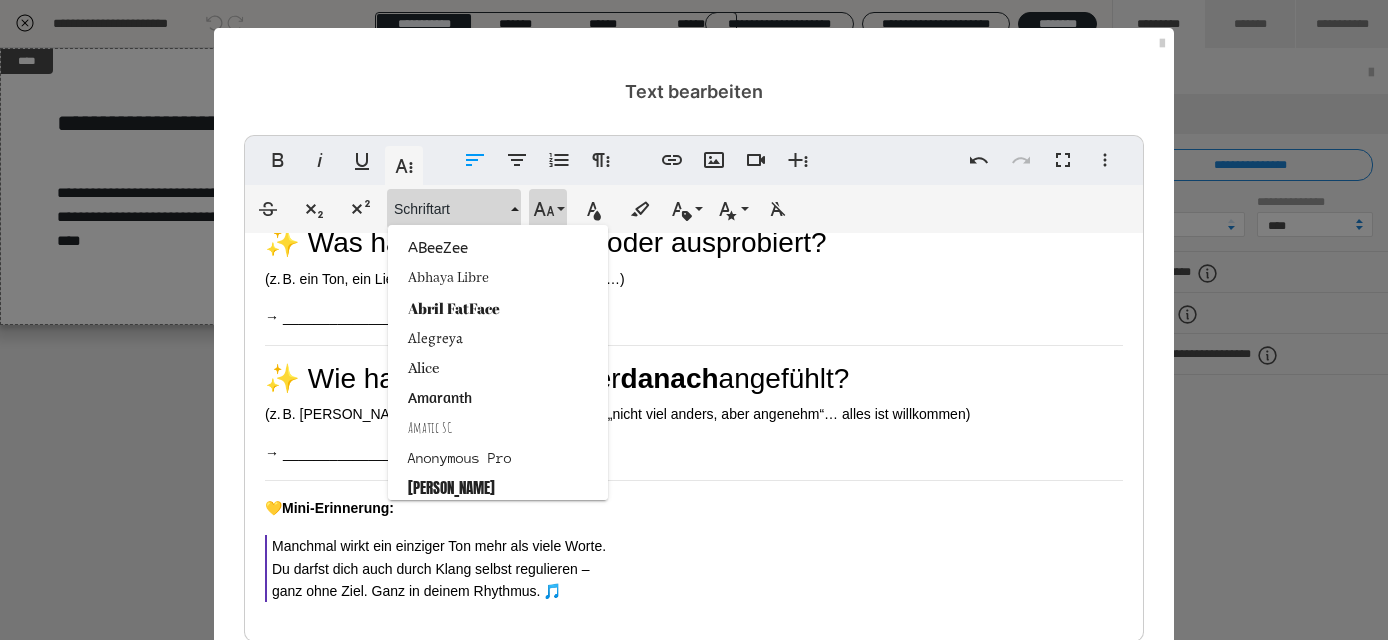 click 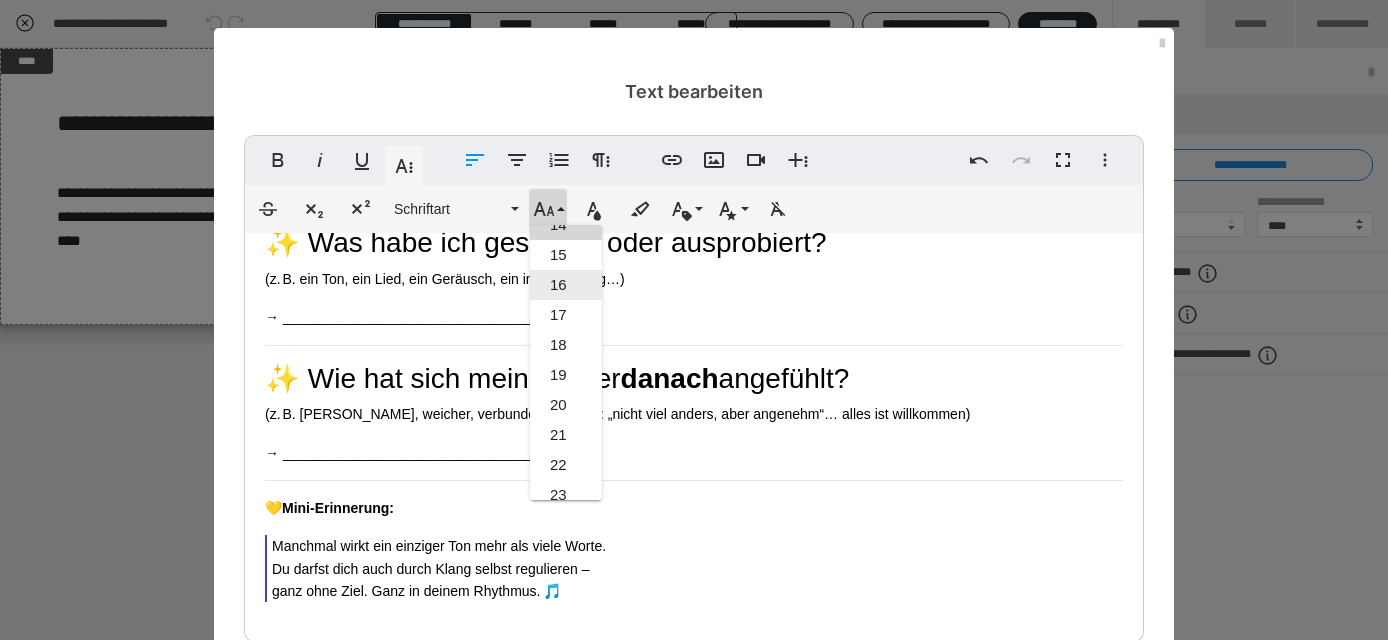 click on "16" at bounding box center [566, 285] 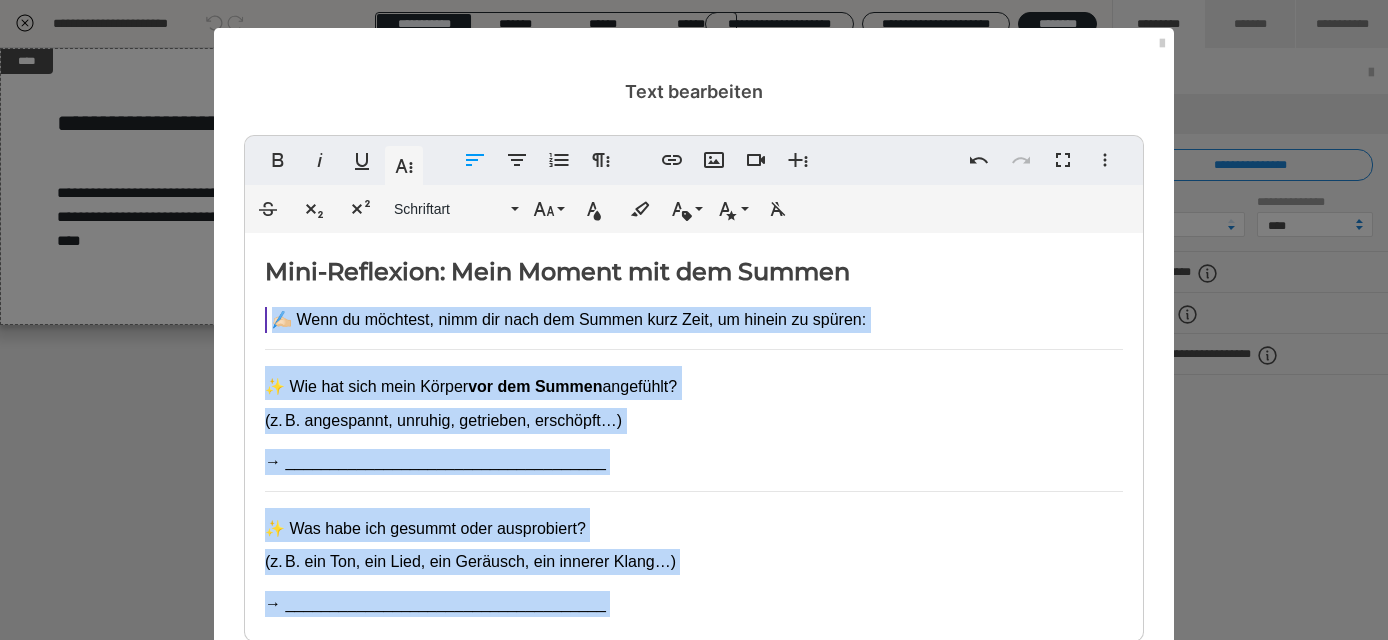 scroll, scrollTop: 0, scrollLeft: 0, axis: both 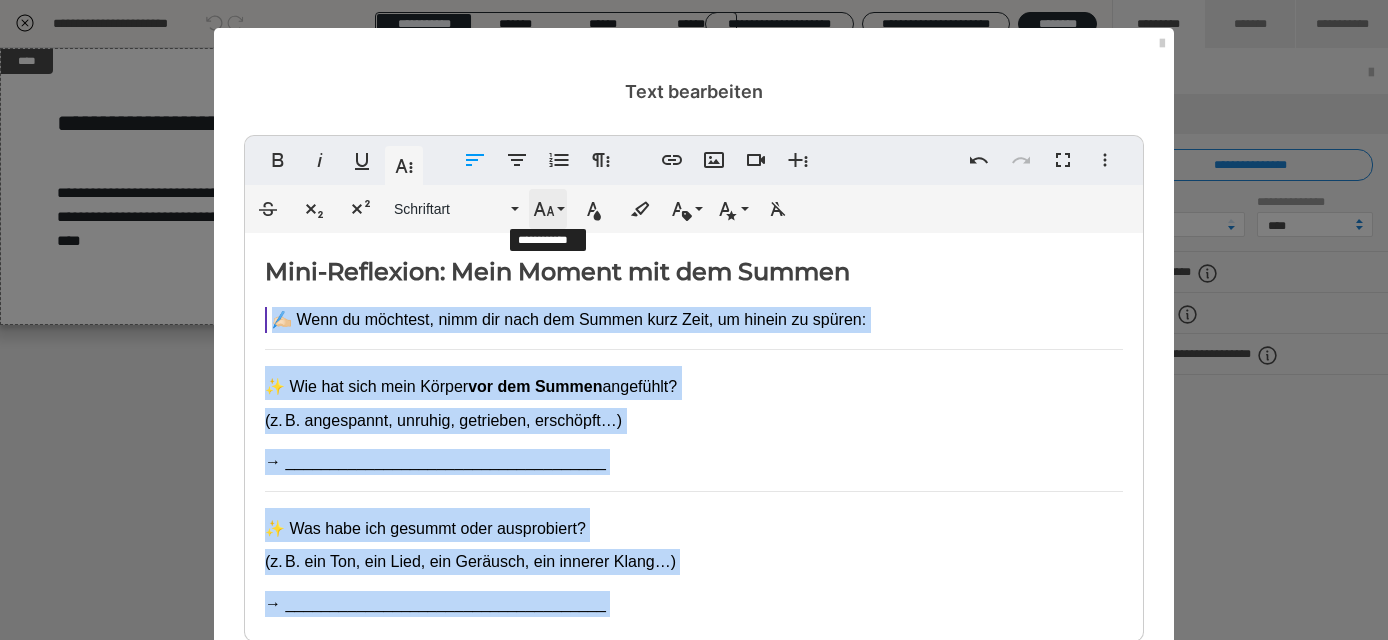 click on "Schriftgröße" at bounding box center [548, 209] 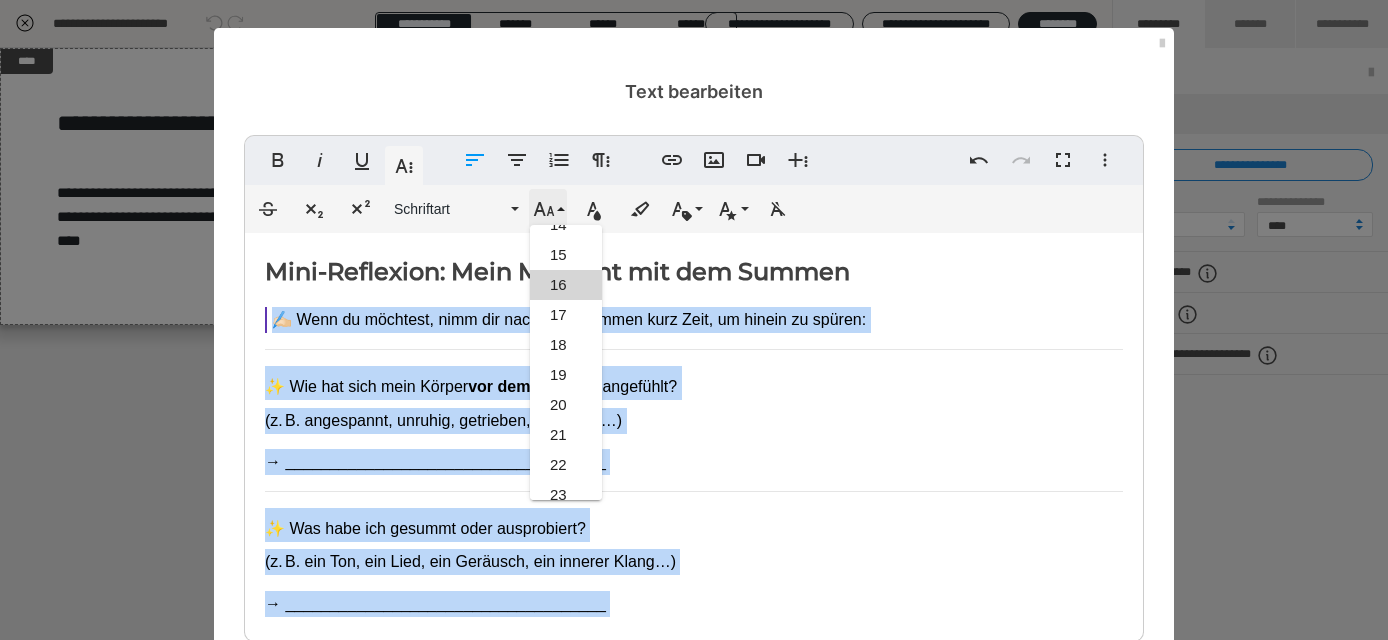 scroll, scrollTop: 473, scrollLeft: 0, axis: vertical 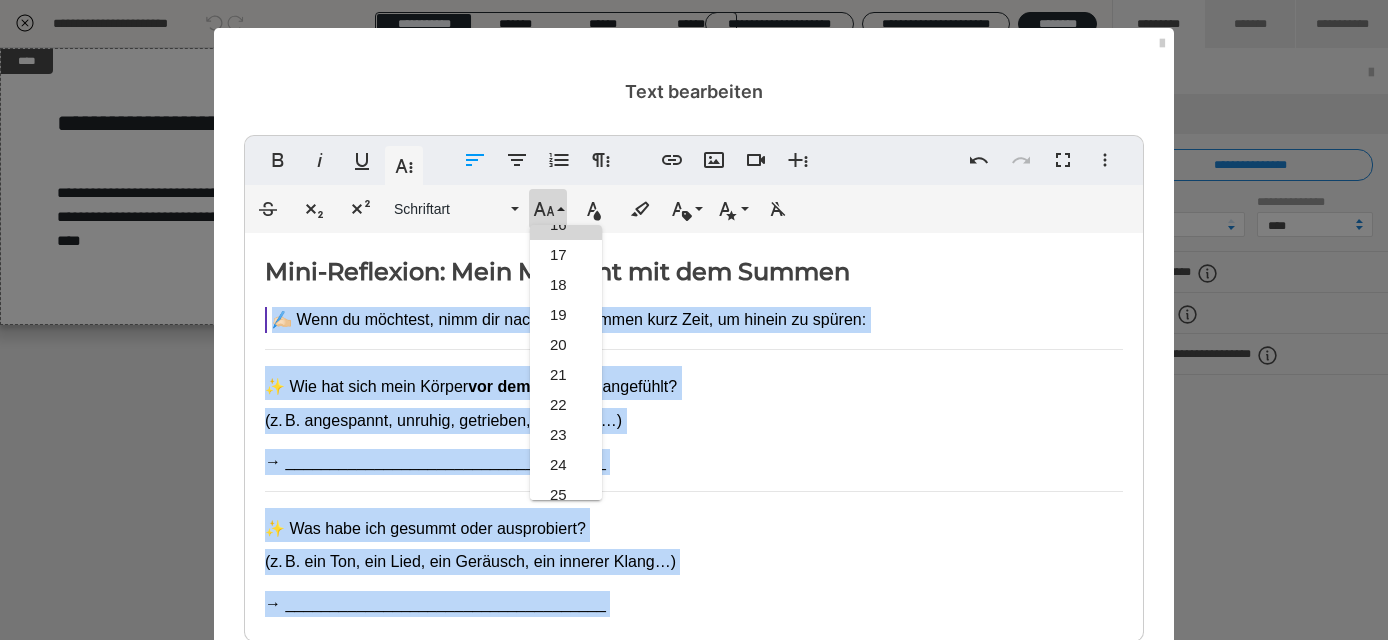 click on "16" at bounding box center [566, 225] 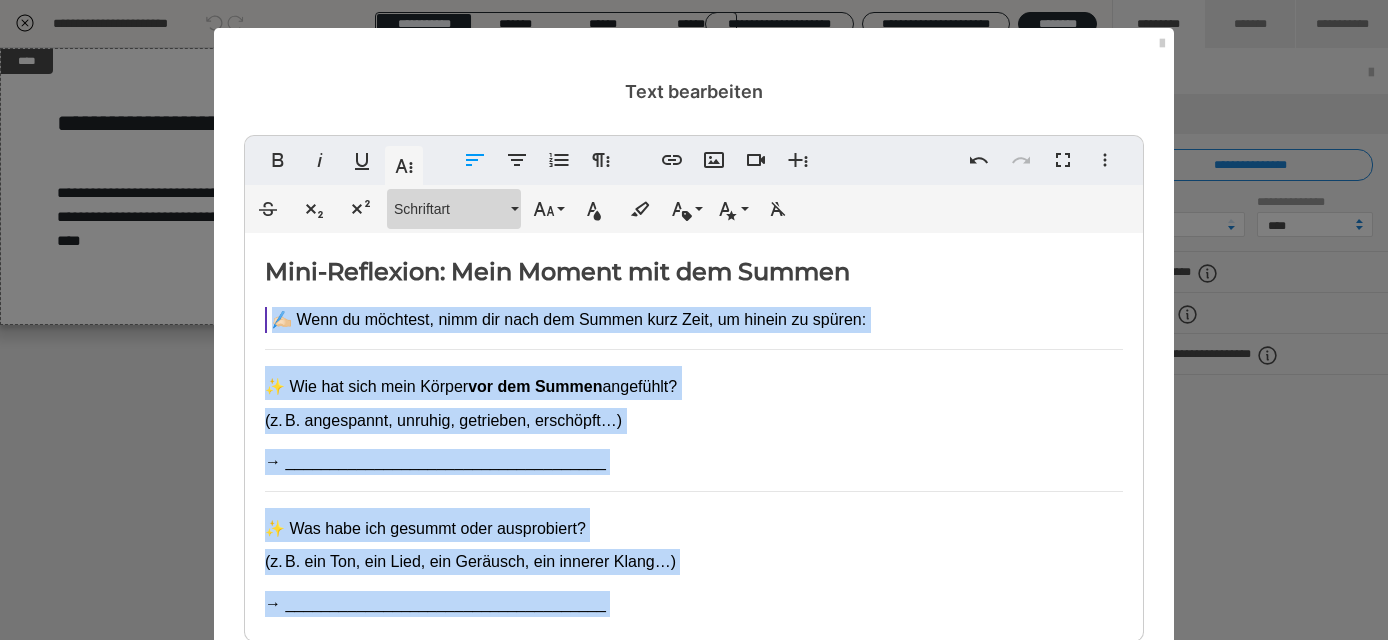 click on "Schriftart" at bounding box center [450, 209] 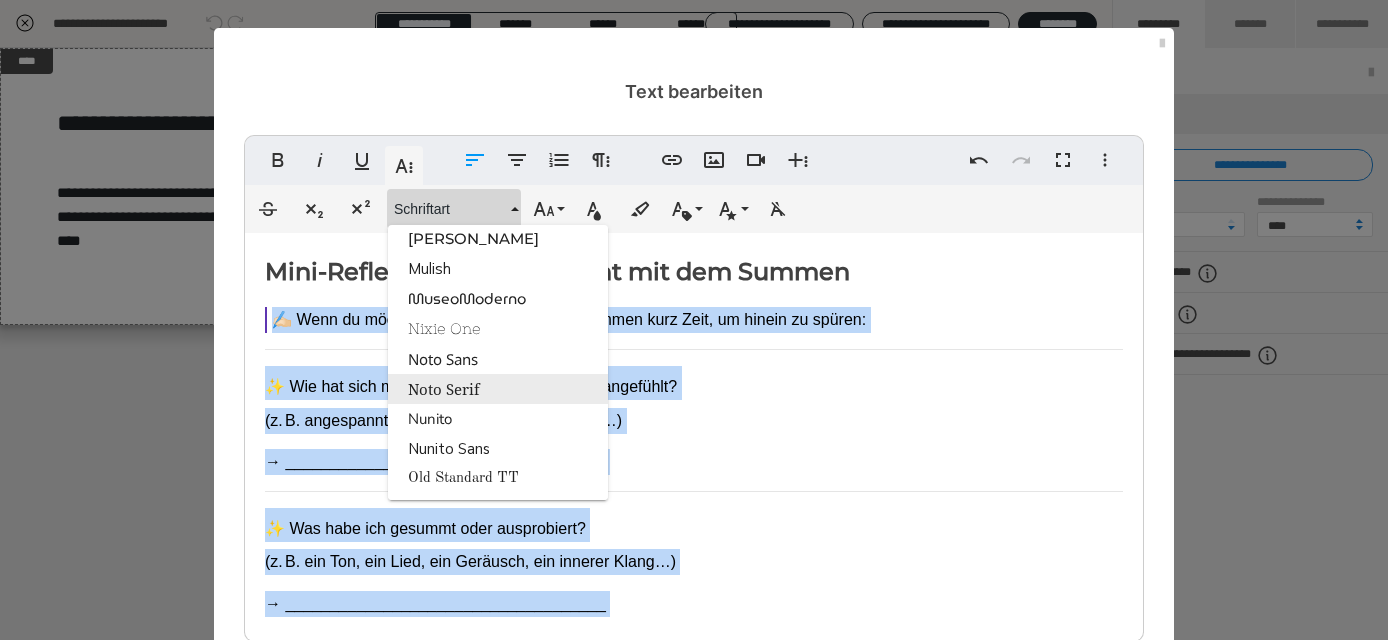 scroll, scrollTop: 2013, scrollLeft: 0, axis: vertical 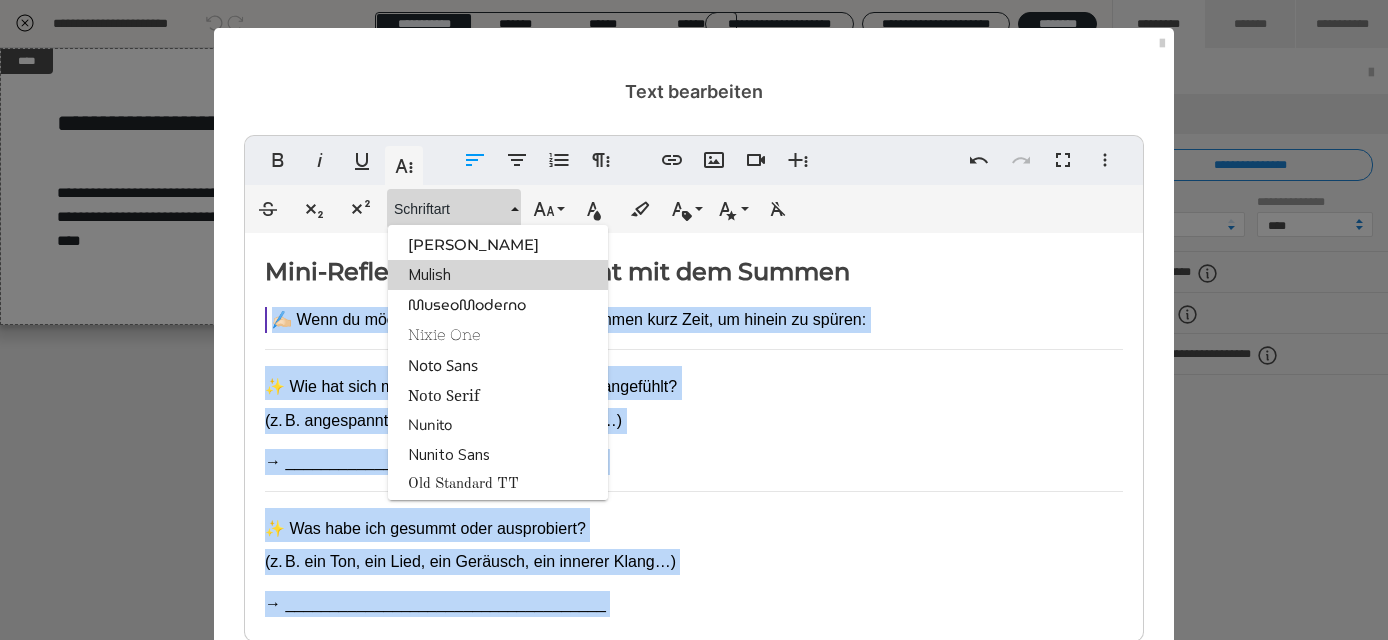 click on "Mulish" at bounding box center (498, 275) 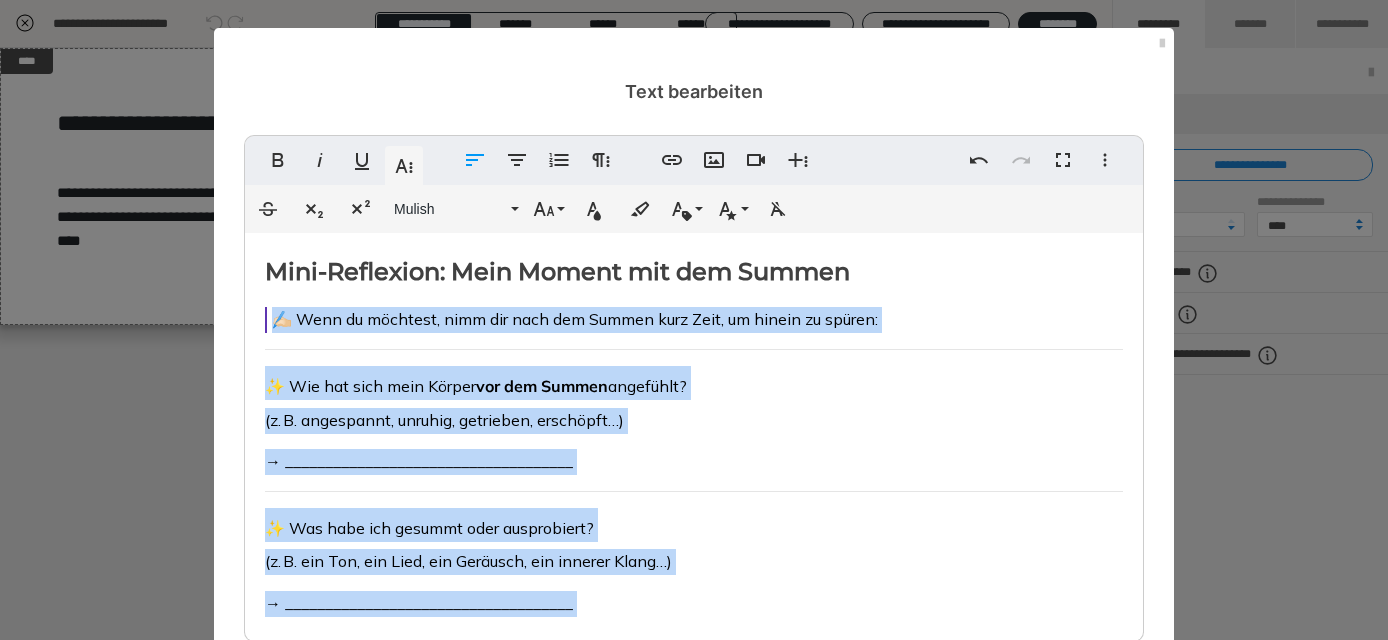 click on "Mini-Reflexion: Mein Moment mit dem Summen ✍🏻 Wenn du möchtest, nimm dir nach dem Summen kurz Zeit, um hinein zu spüren: ✨ Wie hat sich mein Körper  vor dem Summen  angefühlt? (z. B. angespannt, unruhig, getrieben, erschöpft…) → ____________________________________ ✨ Was habe ich gesummt oder ausprobiert? (z. B. ein Ton, ein Lied, ein Geräusch, ein innerer Klang…) → ____________________________________ ✨ Wie hat sich mein Körper  danach  angefühlt? (z. B. [PERSON_NAME], weicher, verbundener – oder: „nicht viel anders, aber angenehm“… alles ist willkommen) → ____________________________________ 💛  Mini-Erinnerung: Manchmal wirkt ein einziger Ton mehr als viele Worte. Du darfst dich auch durch Klang selbst regulieren – ganz ohne Ziel. Ganz in deinem Rhythmus. 🎵" at bounding box center [694, 589] 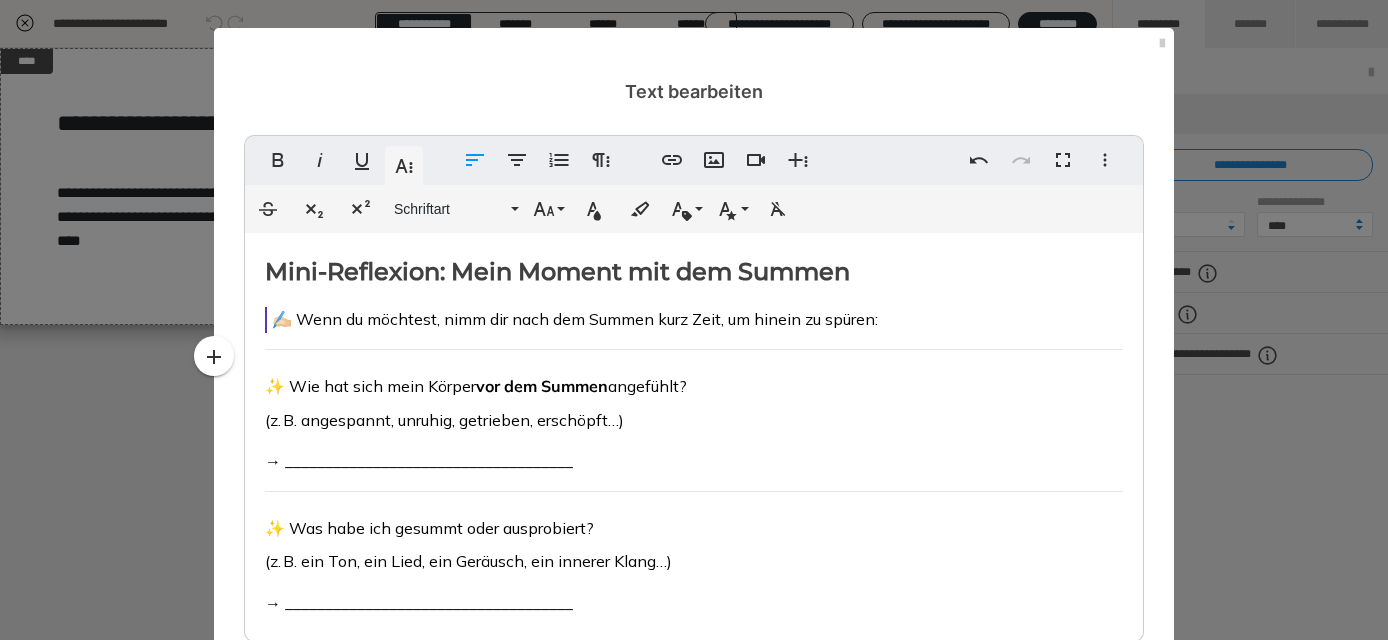 click on "Mini-Reflexion: Mein Moment mit dem Summen ✍🏻 Wenn du möchtest, nimm dir nach dem Summen kurz Zeit, um hinein zu spüren: ✨ Wie hat sich mein Körper  vor dem Summen  angefühlt? (z. B. angespannt, unruhig, getrieben, erschöpft…) → ____________________________________ ✨ Was habe ich gesummt oder ausprobiert? (z. B. ein Ton, ein Lied, ein Geräusch, ein innerer Klang…) → ____________________________________ ✨ Wie hat sich mein Körper  danach  angefühlt? (z. B. [PERSON_NAME], weicher, verbundener – oder: „nicht viel anders, aber angenehm“… alles ist willkommen) → ____________________________________ 💛  Mini-Erinnerung: Manchmal wirkt ein einziger Ton mehr als viele Worte. Du darfst dich auch durch Klang selbst regulieren – ganz ohne Ziel. Ganz in deinem Rhythmus. 🎵" at bounding box center (694, 589) 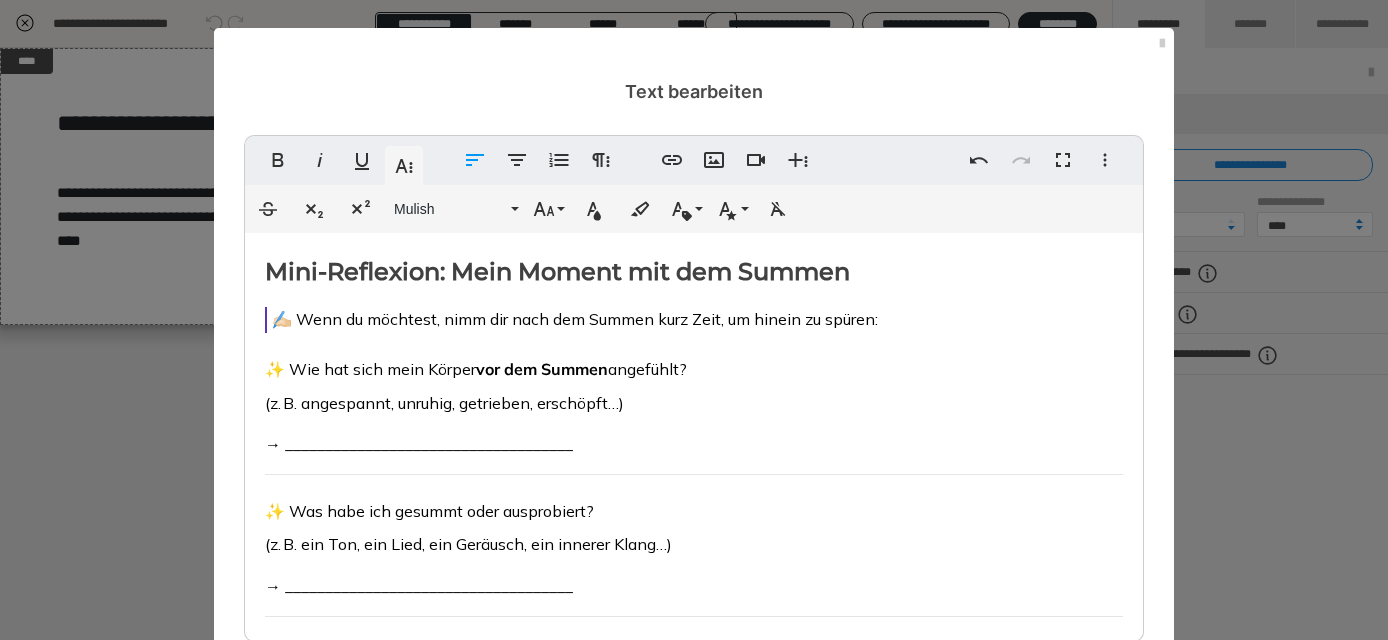 drag, startPoint x: 709, startPoint y: 372, endPoint x: 291, endPoint y: 369, distance: 418.01077 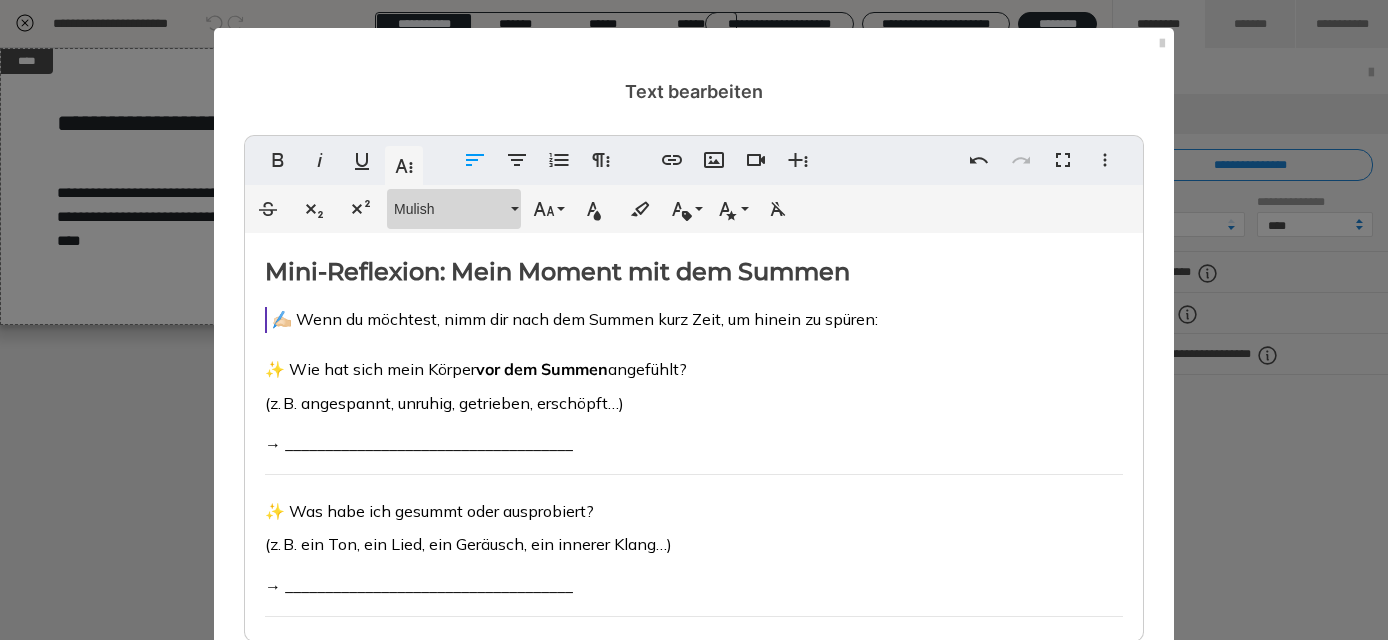 click on "Mulish" at bounding box center (450, 209) 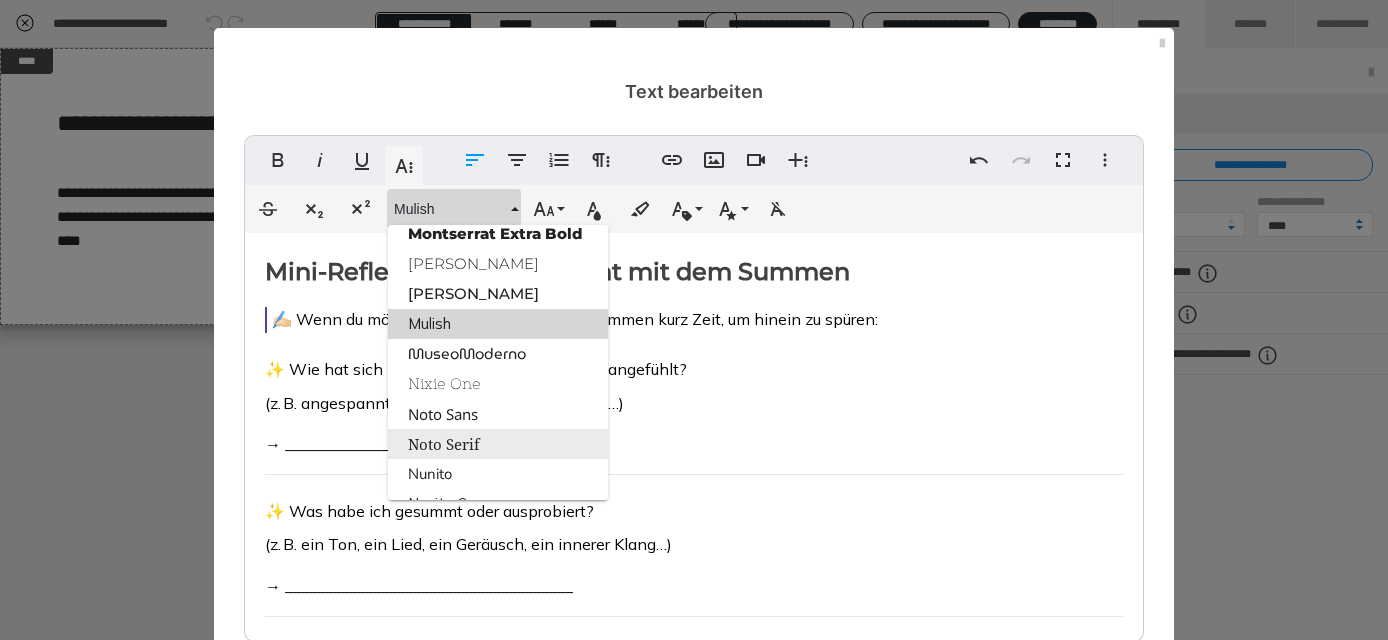 scroll, scrollTop: 1952, scrollLeft: 0, axis: vertical 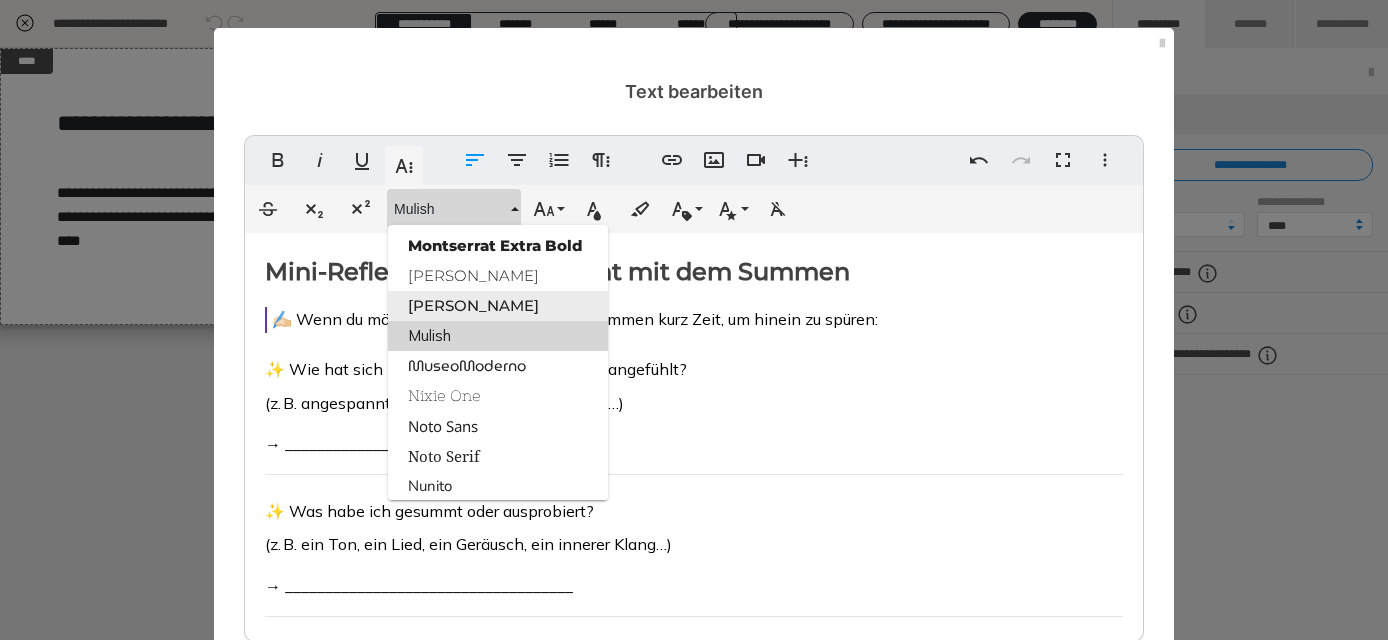 click on "[PERSON_NAME]" at bounding box center (498, 306) 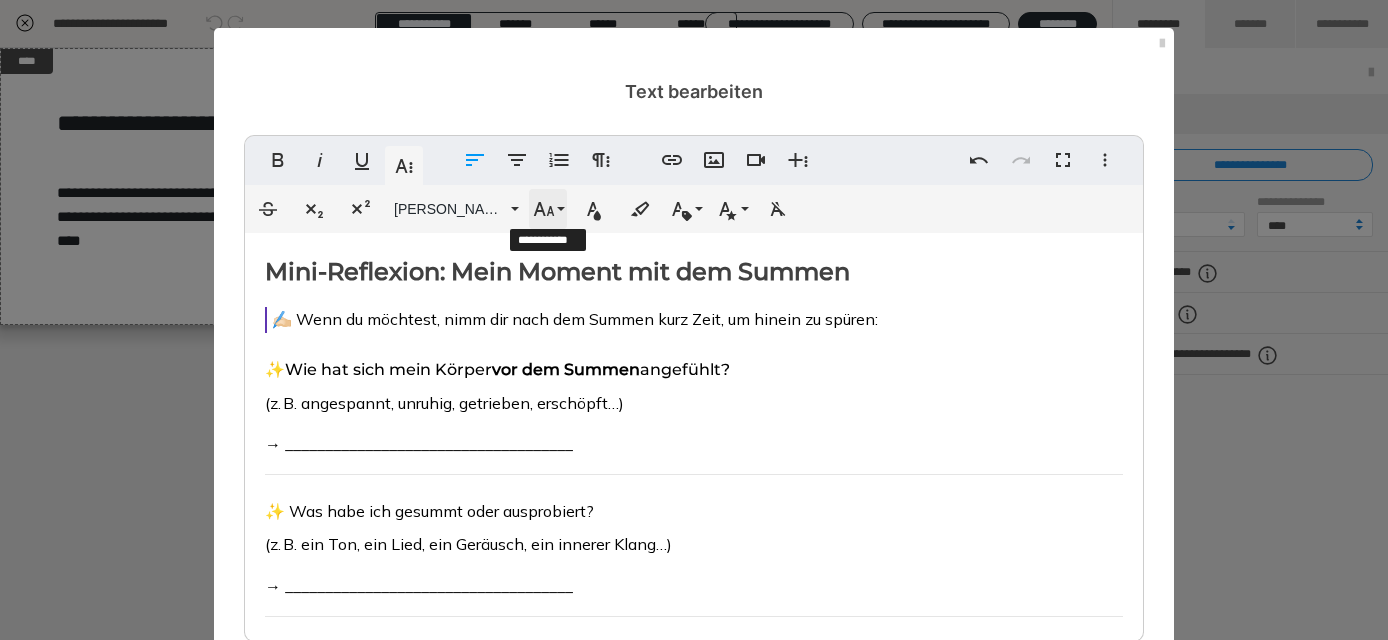 click 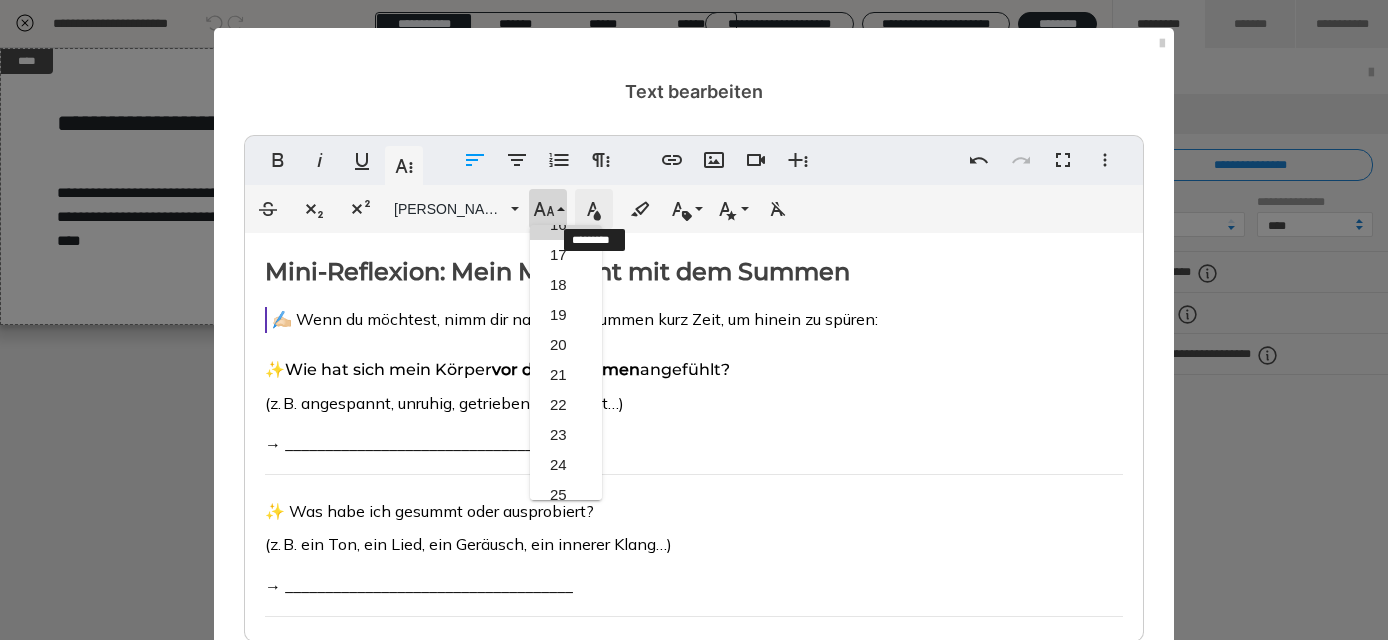 click 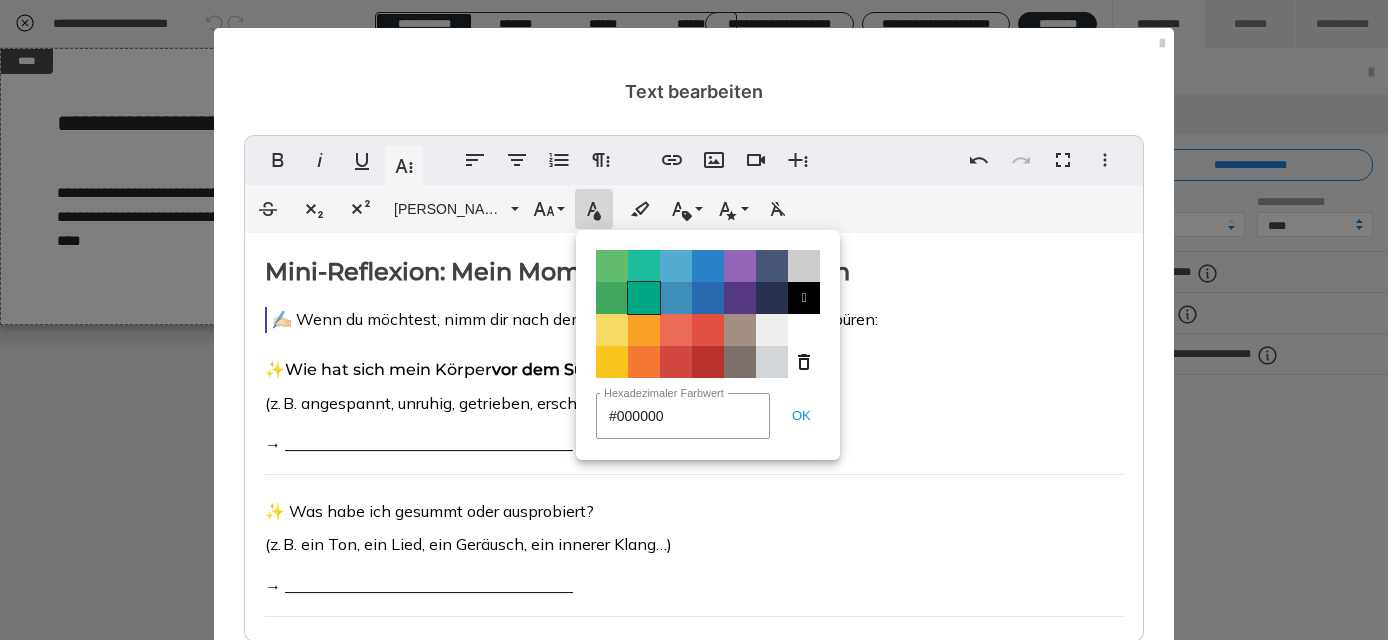 click on "Color#00A885" at bounding box center (644, 298) 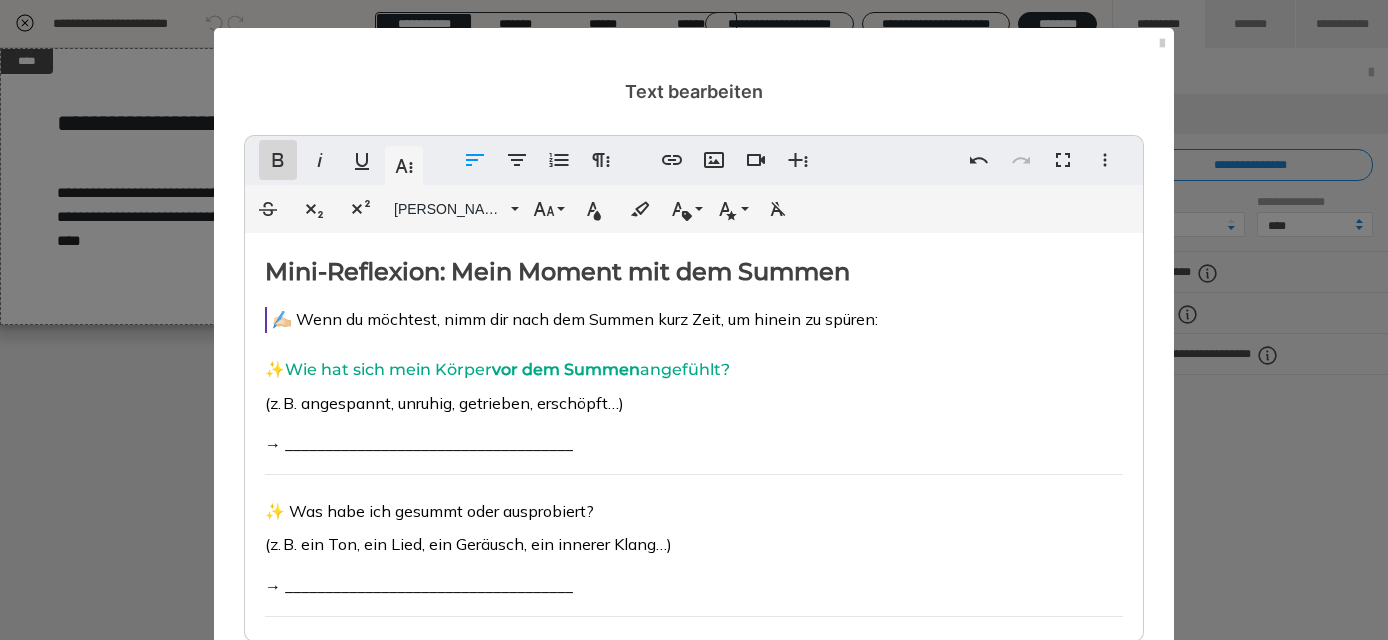 click 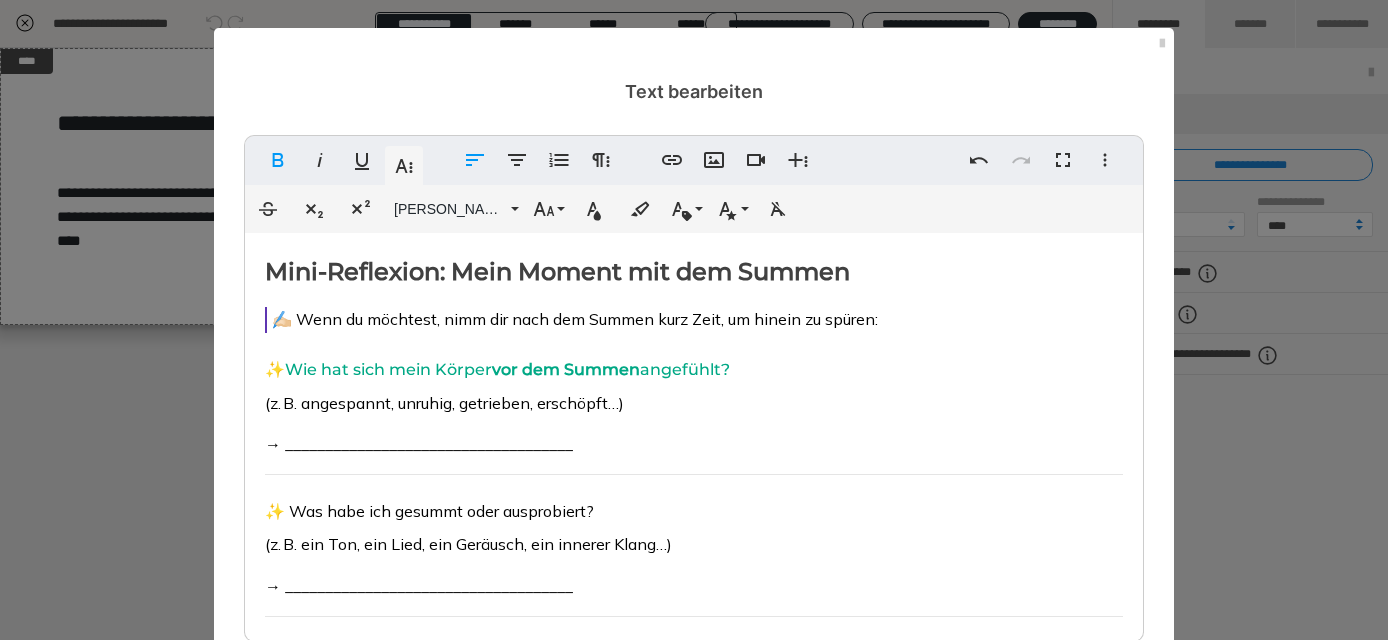 drag, startPoint x: 782, startPoint y: 373, endPoint x: 296, endPoint y: 372, distance: 486.00104 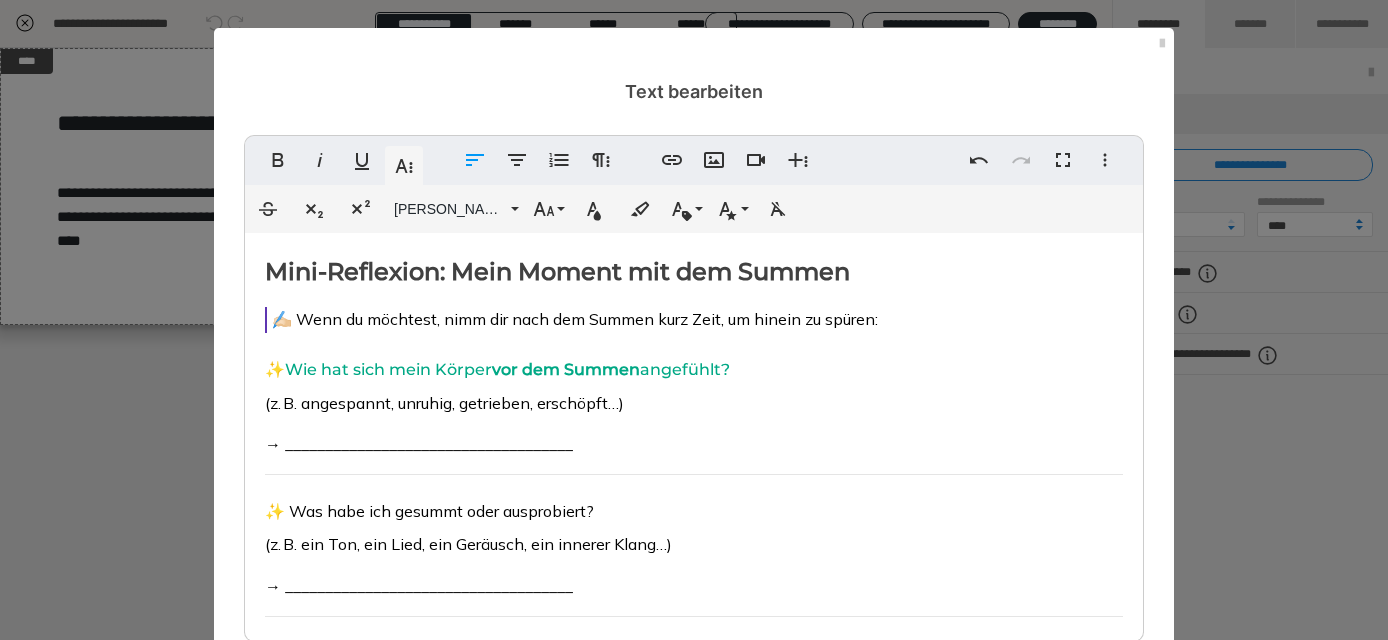 click on "(z. B. angespannt, unruhig, getrieben, erschöpft…)" at bounding box center [444, 403] 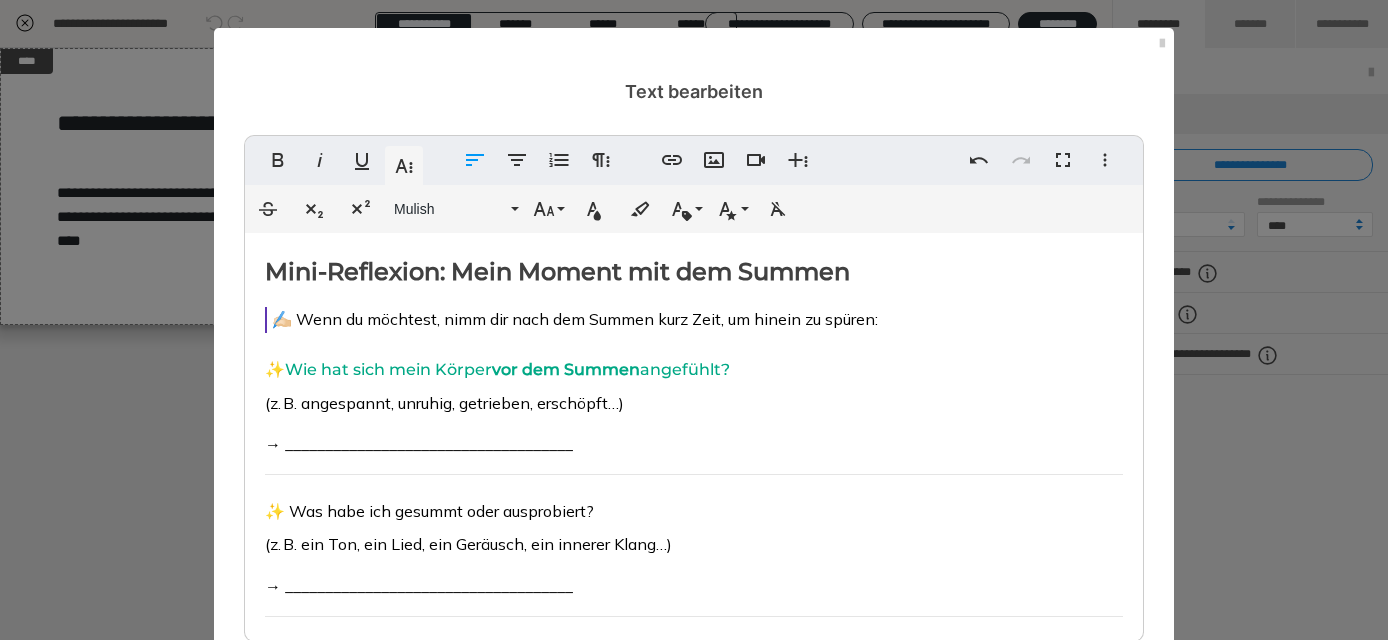 click on "(z. B. angespannt, unruhig, getrieben, erschöpft…)" at bounding box center (444, 403) 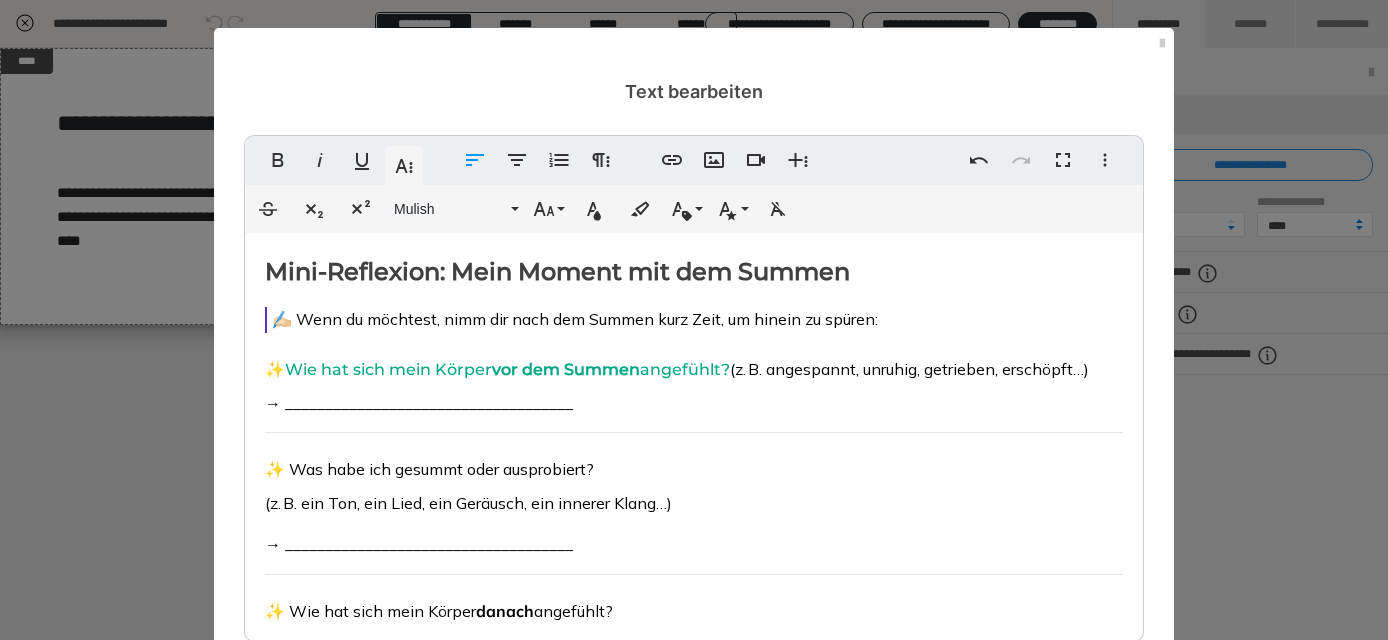 type 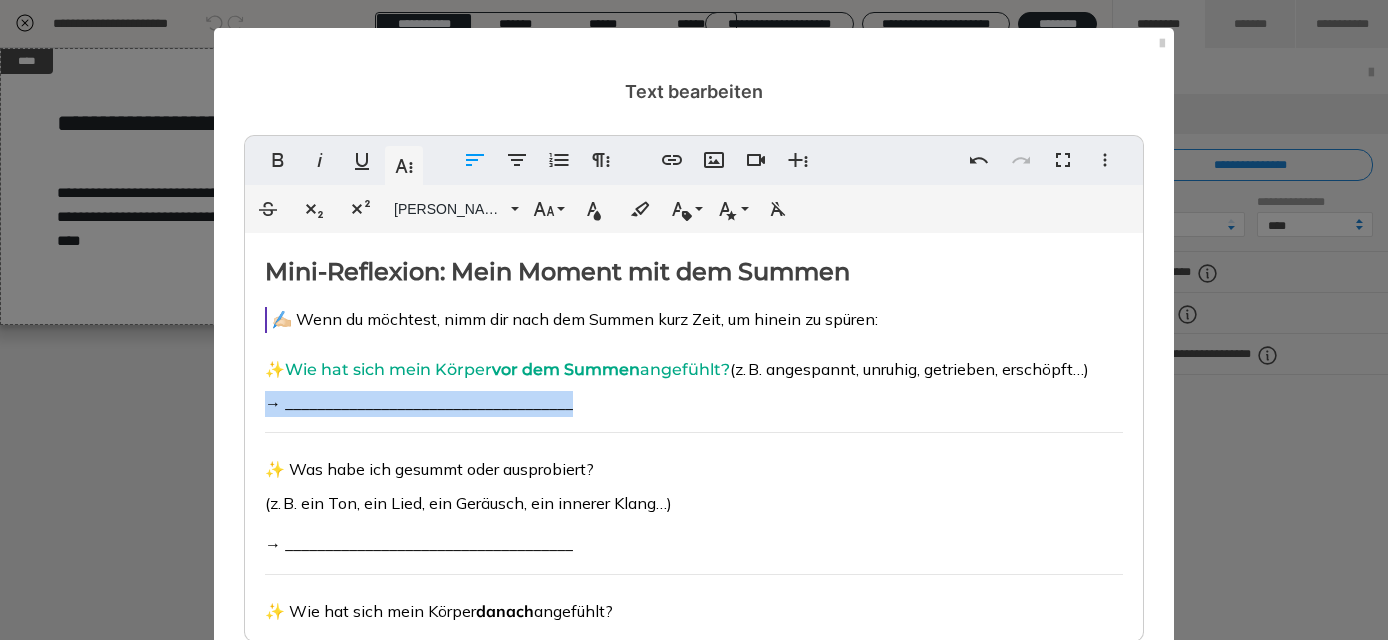 drag, startPoint x: 585, startPoint y: 403, endPoint x: 265, endPoint y: 406, distance: 320.01407 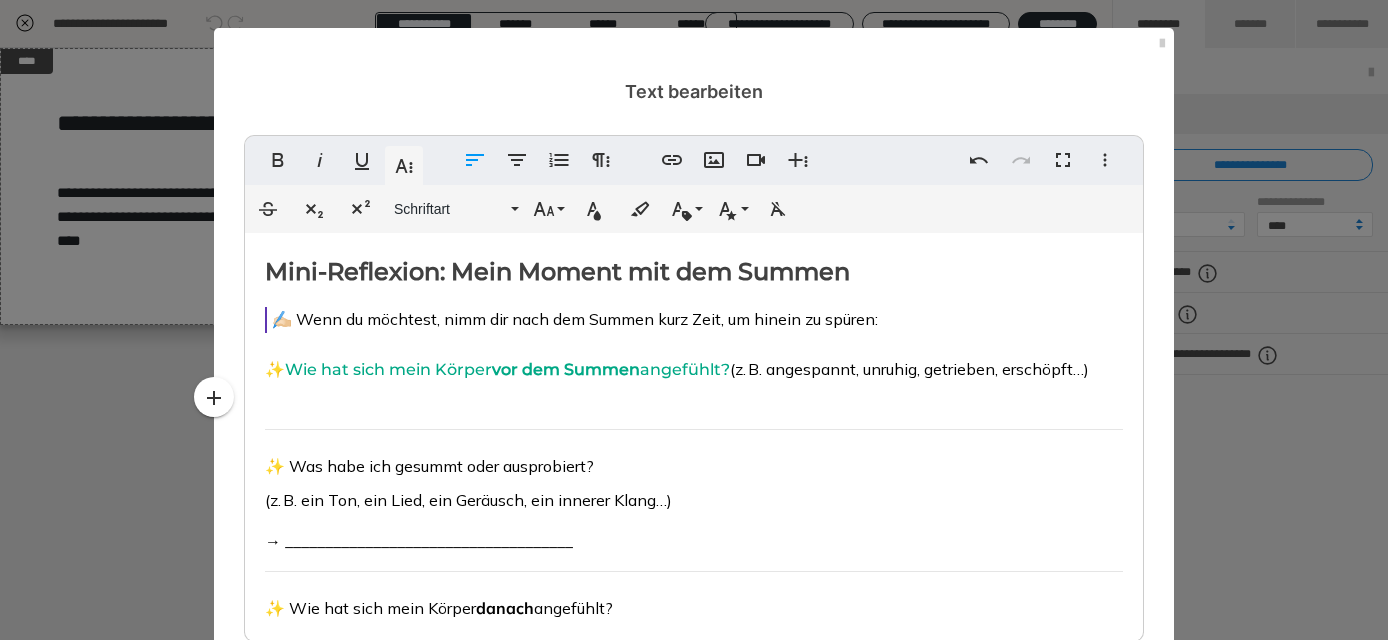 click on "Mini-Reflexion: Mein Moment mit dem Summen ✍🏻 Wenn du möchtest, nimm dir nach dem Summen kurz Zeit, um hinein zu spüren: ✨  Wie hat sich mein Körper  vor dem Summen  angefühlt?  (z. B. angespannt, unruhig, getrieben, erschöpft…) ✨ Was habe ich gesummt oder ausprobiert? (z. B. ein Ton, ein Lied, ein Geräusch, ein innerer Klang…) → ____________________________________ ✨ Wie hat sich mein Körper  danach  angefühlt? (z. B. [PERSON_NAME], weicher, verbundener – oder: „nicht viel anders, aber angenehm“… alles ist willkommen) → ____________________________________ 💛  Mini-Erinnerung: Manchmal wirkt ein einziger Ton mehr als viele Worte. Du darfst dich auch durch Klang selbst regulieren – ganz ohne Ziel. Ganz in deinem Rhythmus. 🎵" at bounding box center (694, 558) 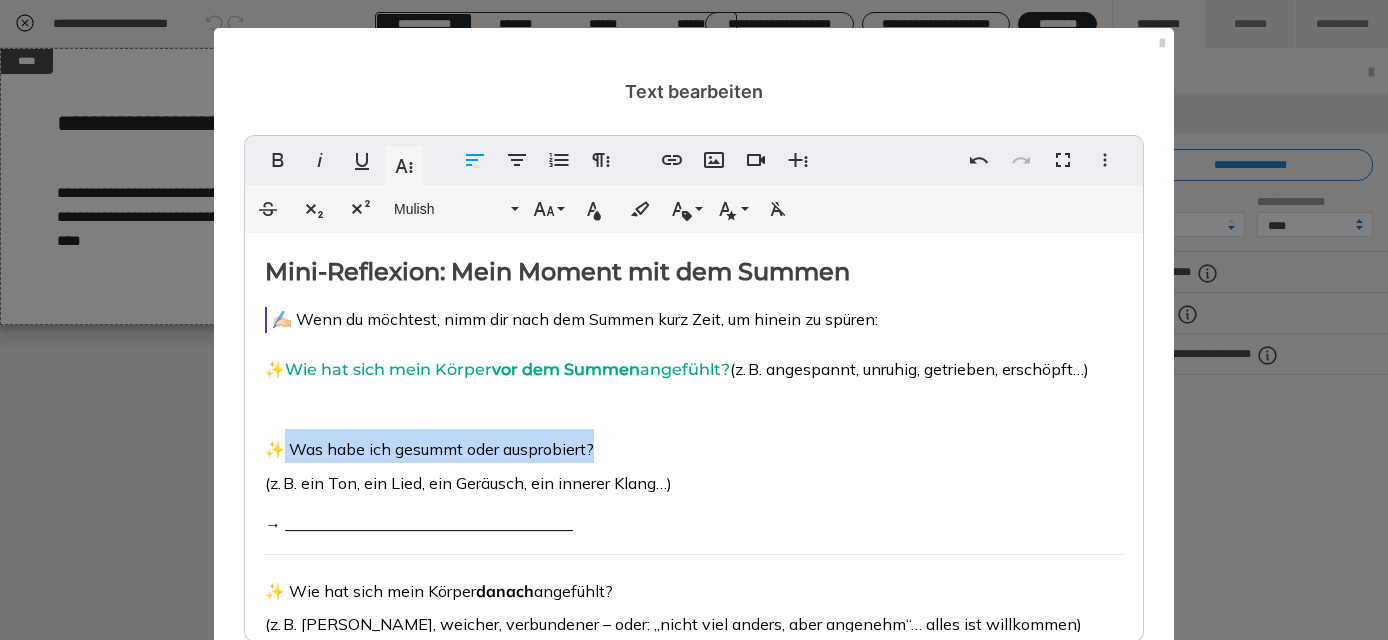 drag, startPoint x: 652, startPoint y: 443, endPoint x: 277, endPoint y: 446, distance: 375.012 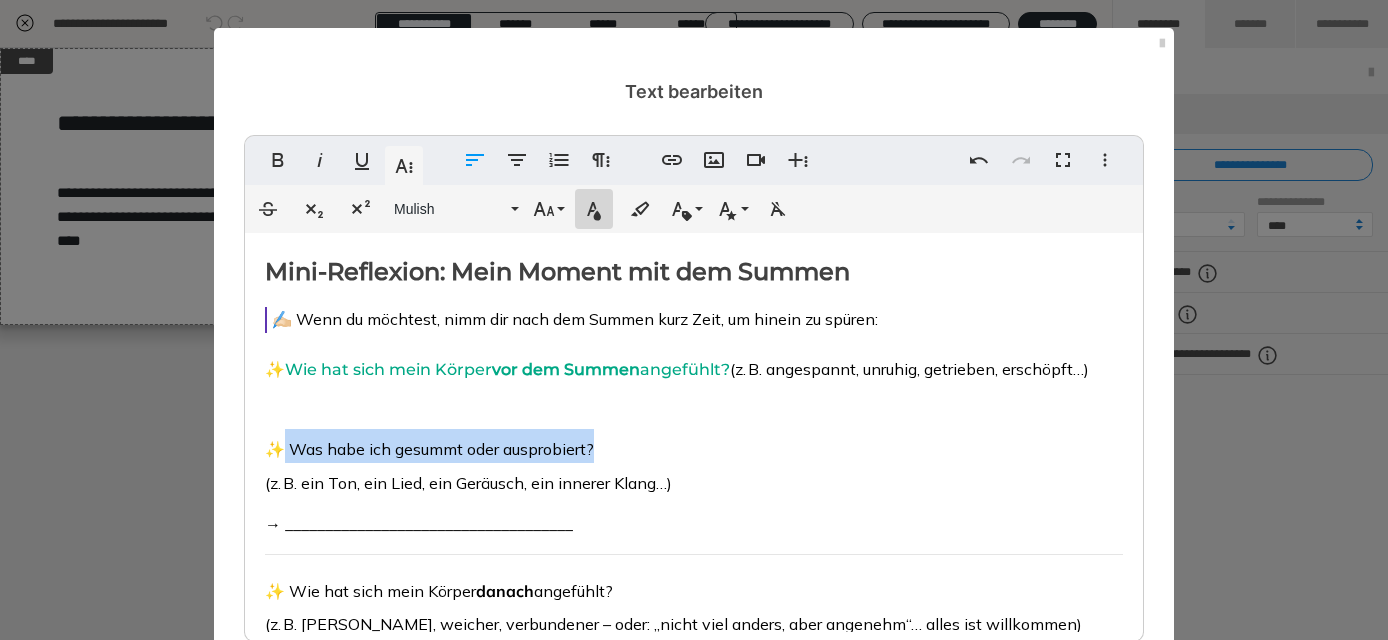 click 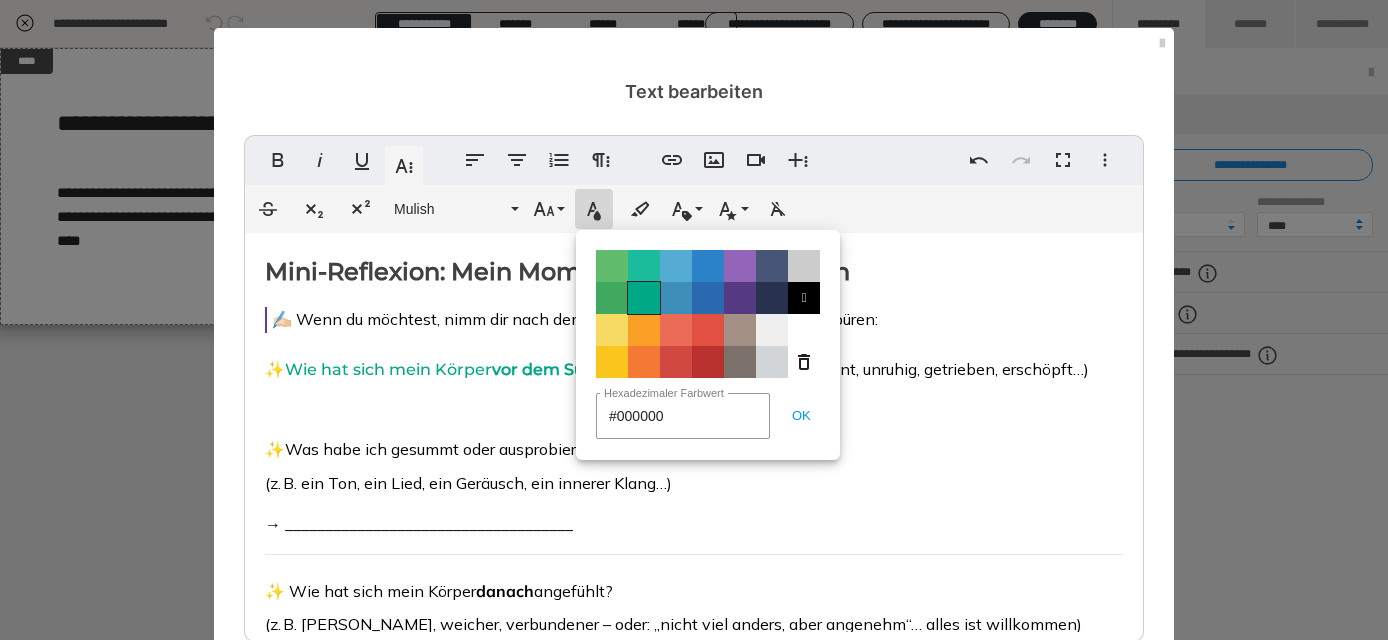 click on "Color#00A885" at bounding box center [644, 298] 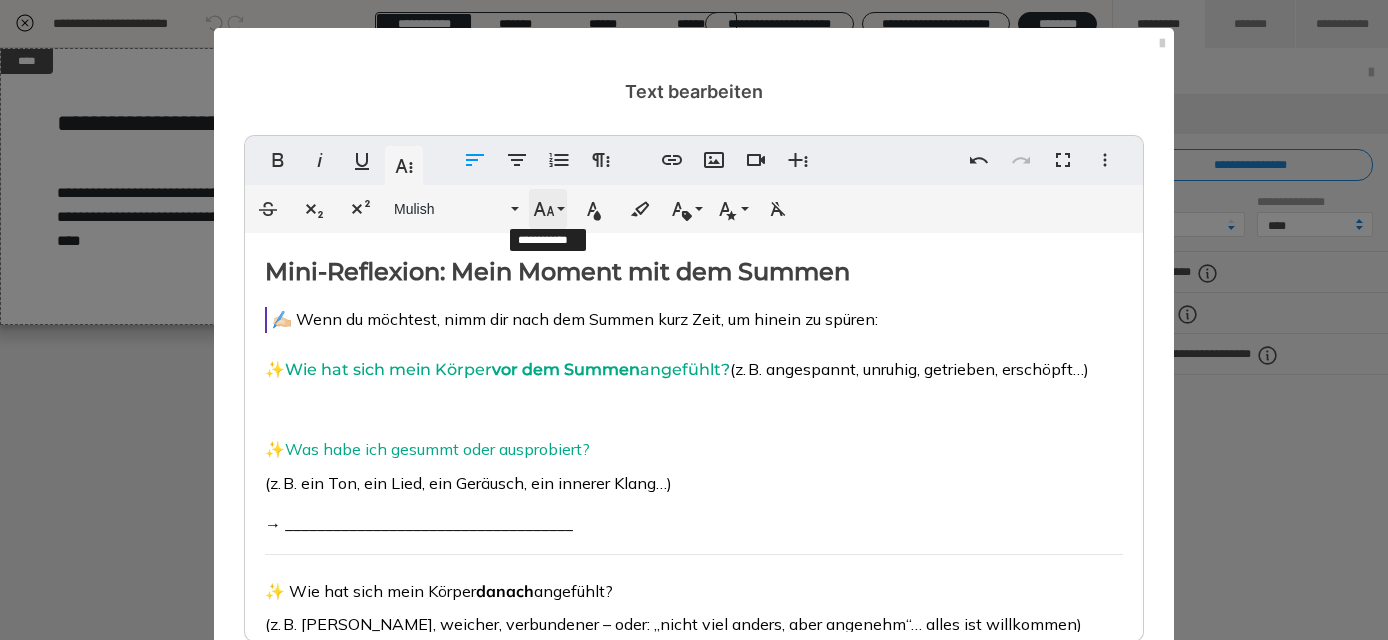 click 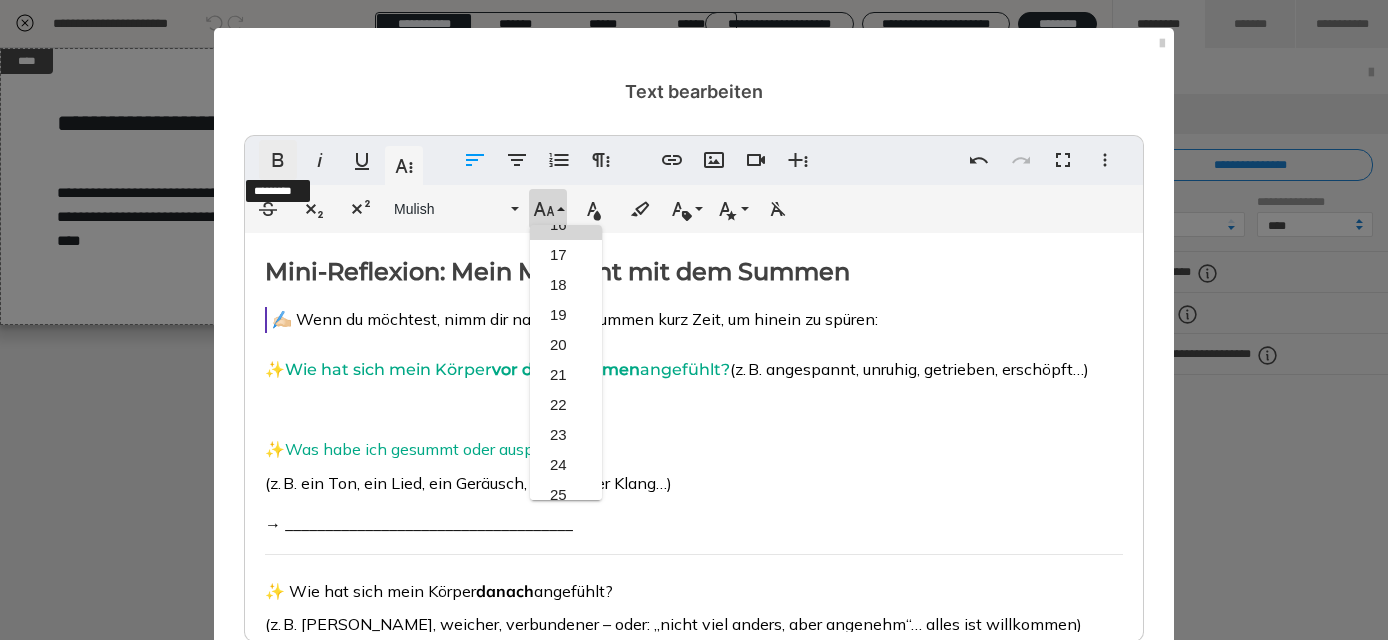 click 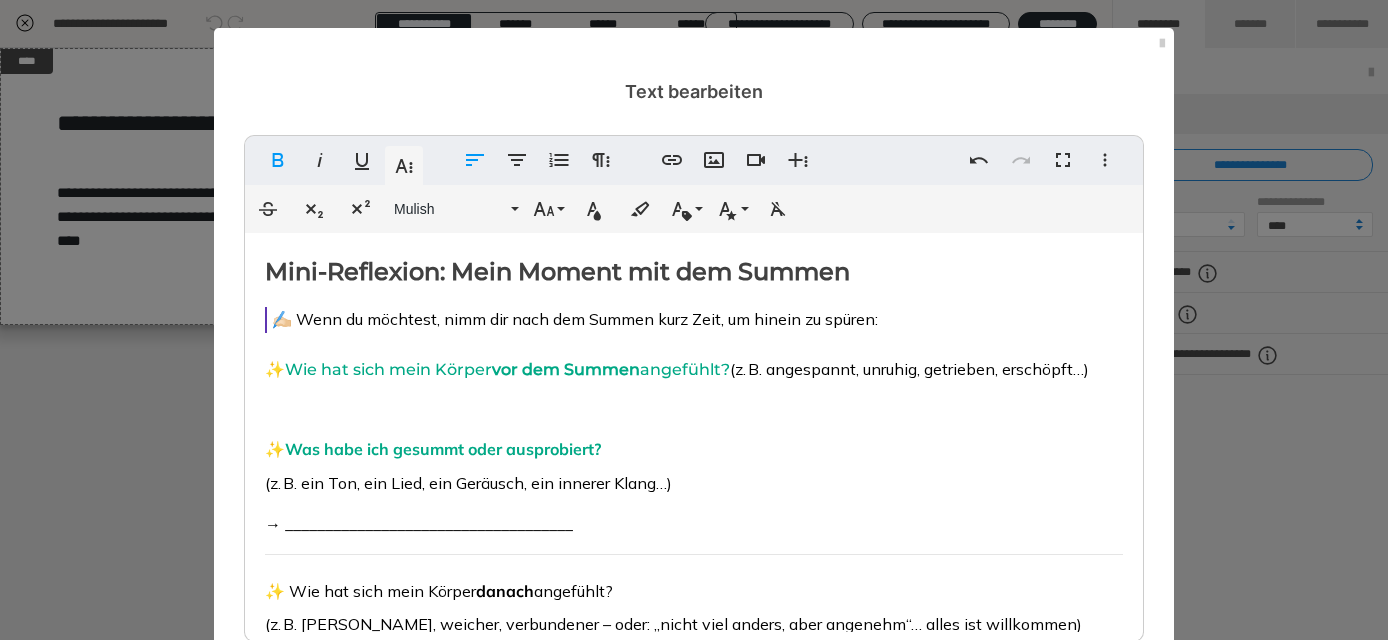 click on "✨  Was habe ich gesummt oder ausprobiert?" at bounding box center (694, 446) 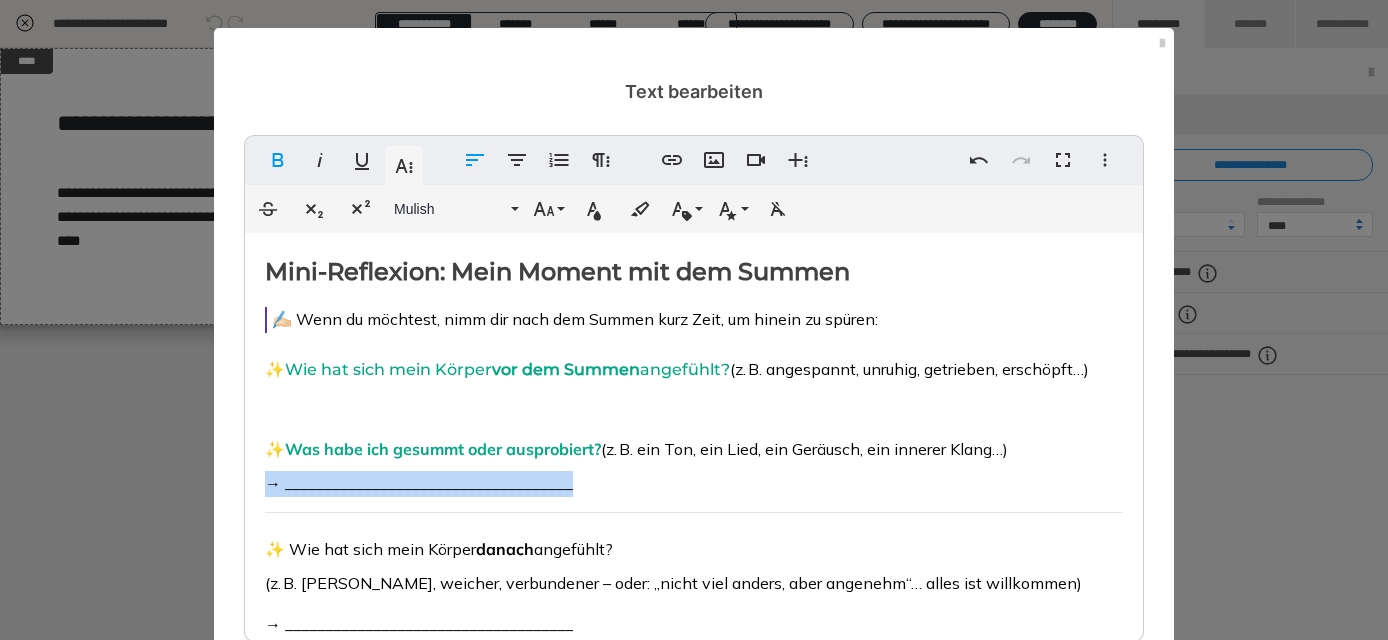 drag, startPoint x: 585, startPoint y: 480, endPoint x: 268, endPoint y: 480, distance: 317 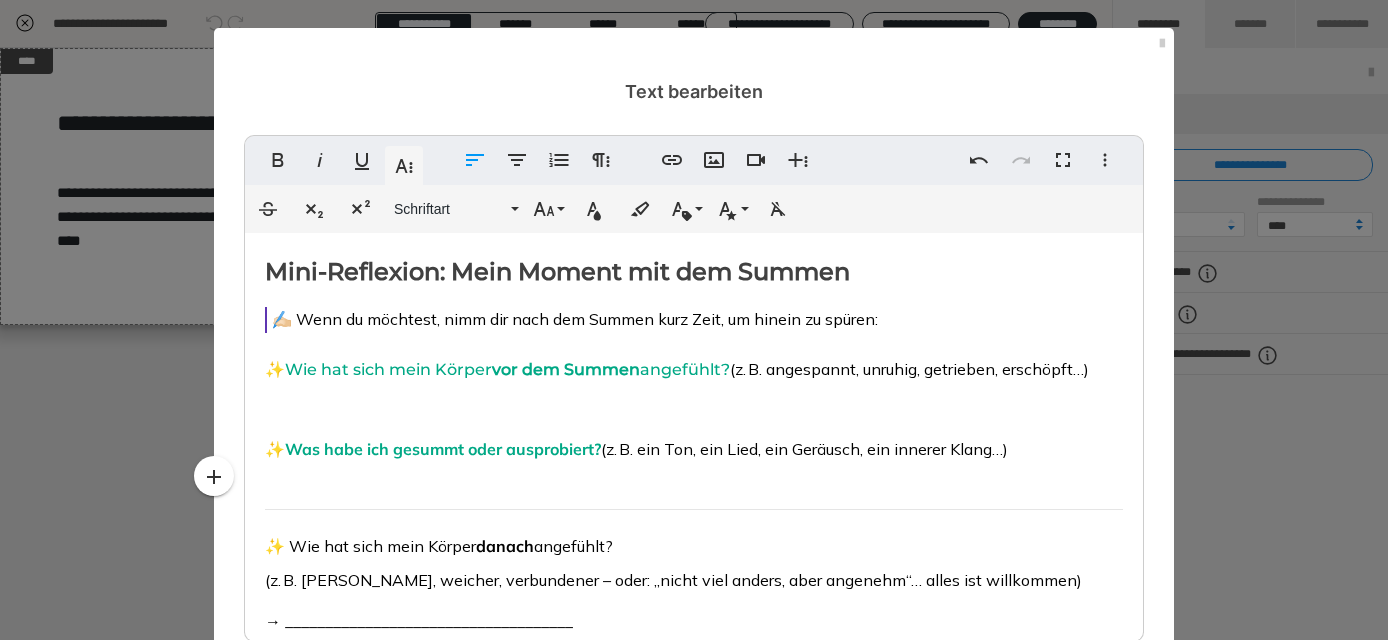 click on "Mini-Reflexion: Mein Moment mit dem Summen ✍🏻 Wenn du möchtest, nimm dir nach dem Summen kurz Zeit, um hinein zu spüren: ✨  Wie hat sich mein Körper  vor dem Summen  angefühlt?  (z. B. angespannt, unruhig, getrieben, erschöpft…) ✨  Was habe ich gesummt oder ausprobiert?  (z. B. ein Ton, ein Lied, ein Geräusch, ein innerer Klang…) ✨ Wie hat sich mein Körper  danach  angefühlt? (z. B. [PERSON_NAME], weicher, verbundener – oder: „nicht viel anders, aber angenehm“… alles ist willkommen) → ____________________________________ 💛  Mini-Erinnerung: Manchmal wirkt ein einziger Ton mehr als viele Worte. Du darfst dich auch durch Klang selbst regulieren – ganz ohne Ziel. Ganz in deinem Rhythmus. 🎵" at bounding box center (694, 527) 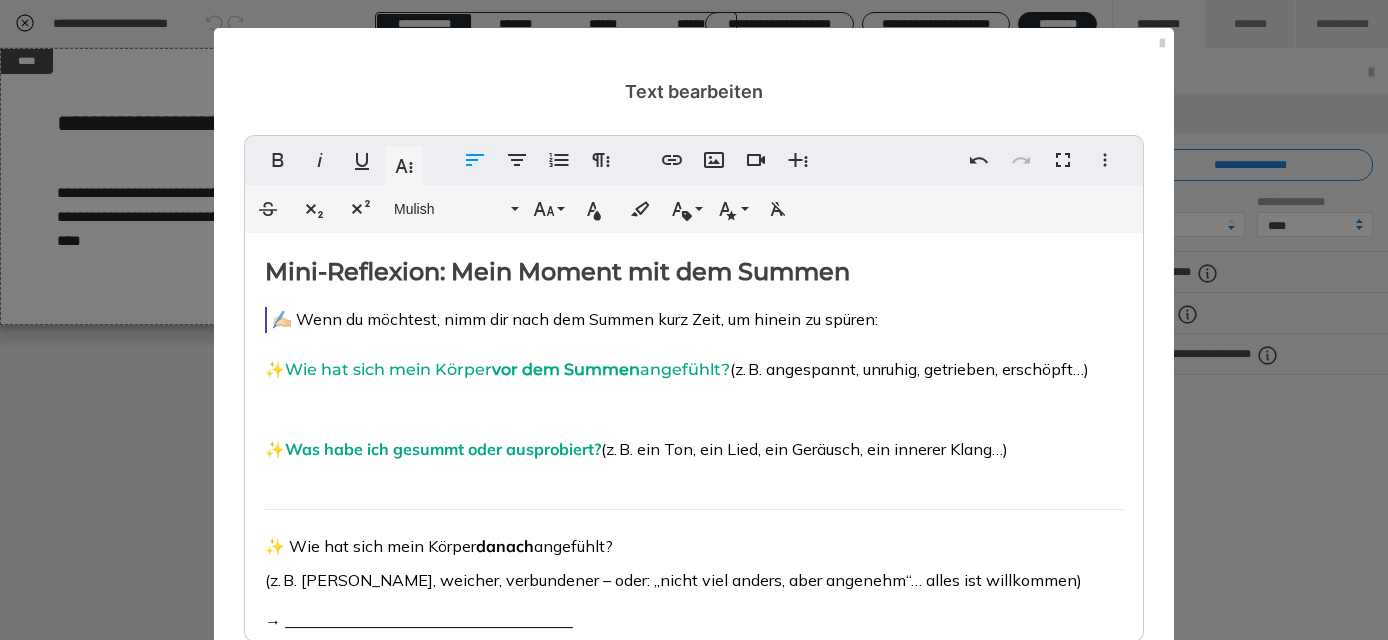 click on "Mini-Reflexion: Mein Moment mit dem Summen ✍🏻 Wenn du möchtest, nimm dir nach dem Summen kurz Zeit, um hinein zu spüren: ✨  Wie hat sich mein Körper  vor dem Summen  angefühlt?  (z. B. angespannt, unruhig, getrieben, erschöpft…) ✨  Was habe ich gesummt oder ausprobiert?  (z. B. ein Ton, ein Lied, ein Geräusch, ein innerer Klang…) ✨ Wie hat sich mein Körper  danach  angefühlt? (z. B. [PERSON_NAME], weicher, verbundener – oder: „nicht viel anders, aber angenehm“… alles ist willkommen) → ____________________________________ 💛  Mini-Erinnerung: Manchmal wirkt ein einziger Ton mehr als viele Worte. Du darfst dich auch durch Klang selbst regulieren – ganz ohne Ziel. Ganz in deinem Rhythmus. 🎵" at bounding box center [694, 527] 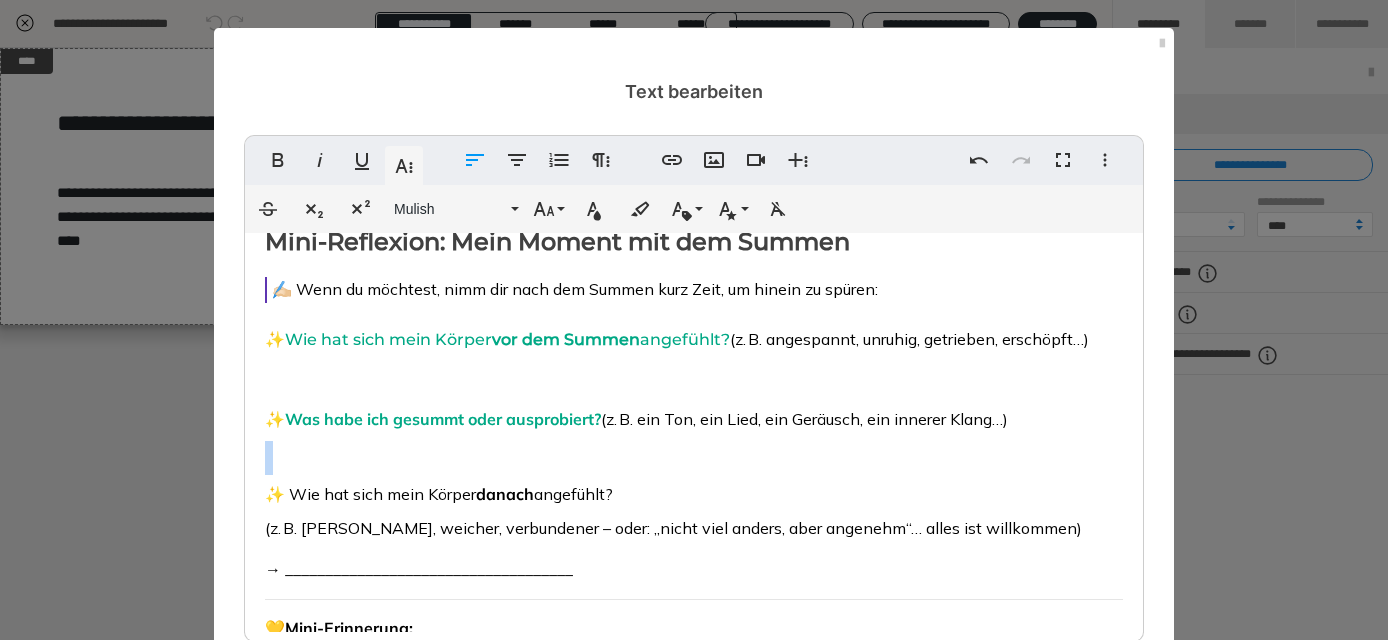 scroll, scrollTop: 40, scrollLeft: 0, axis: vertical 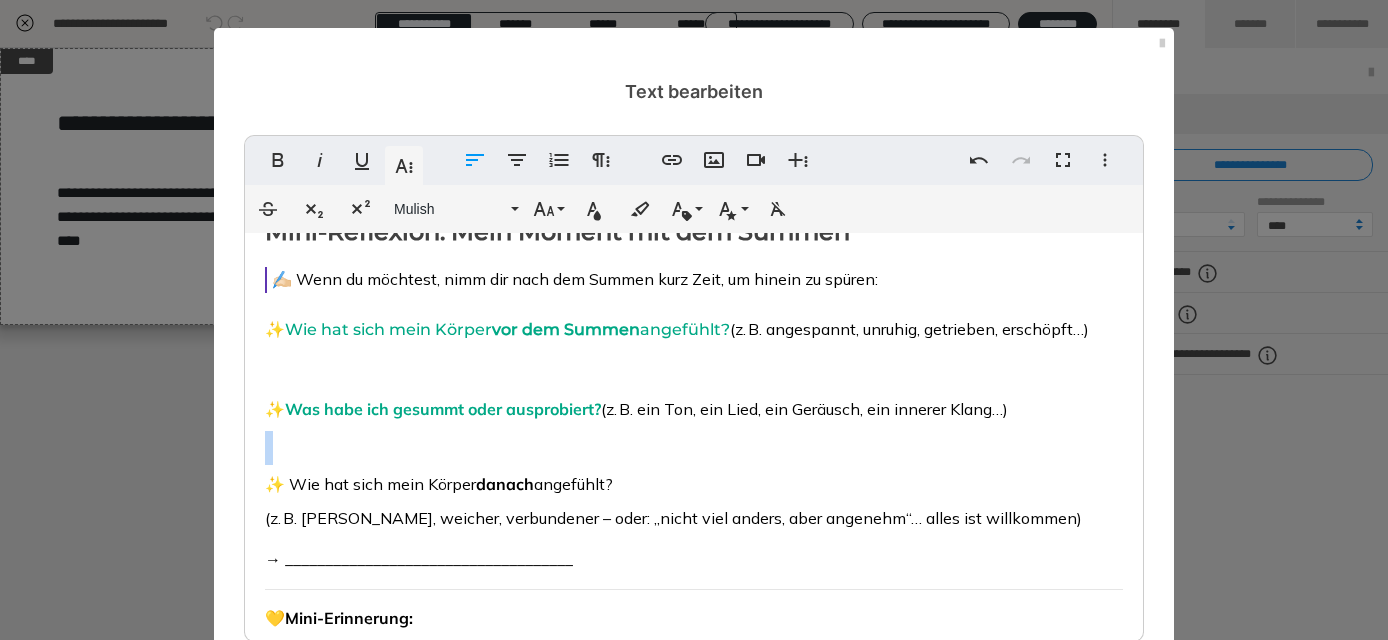 drag, startPoint x: 499, startPoint y: 336, endPoint x: 660, endPoint y: 326, distance: 161.31026 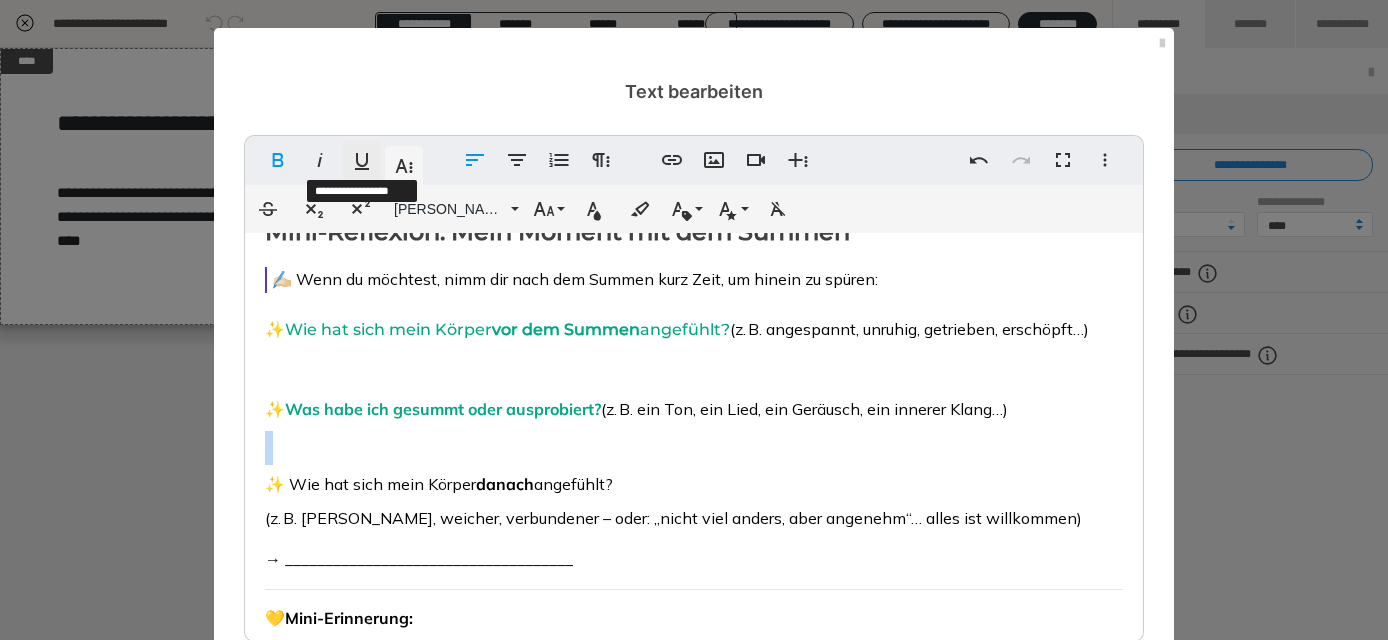 click 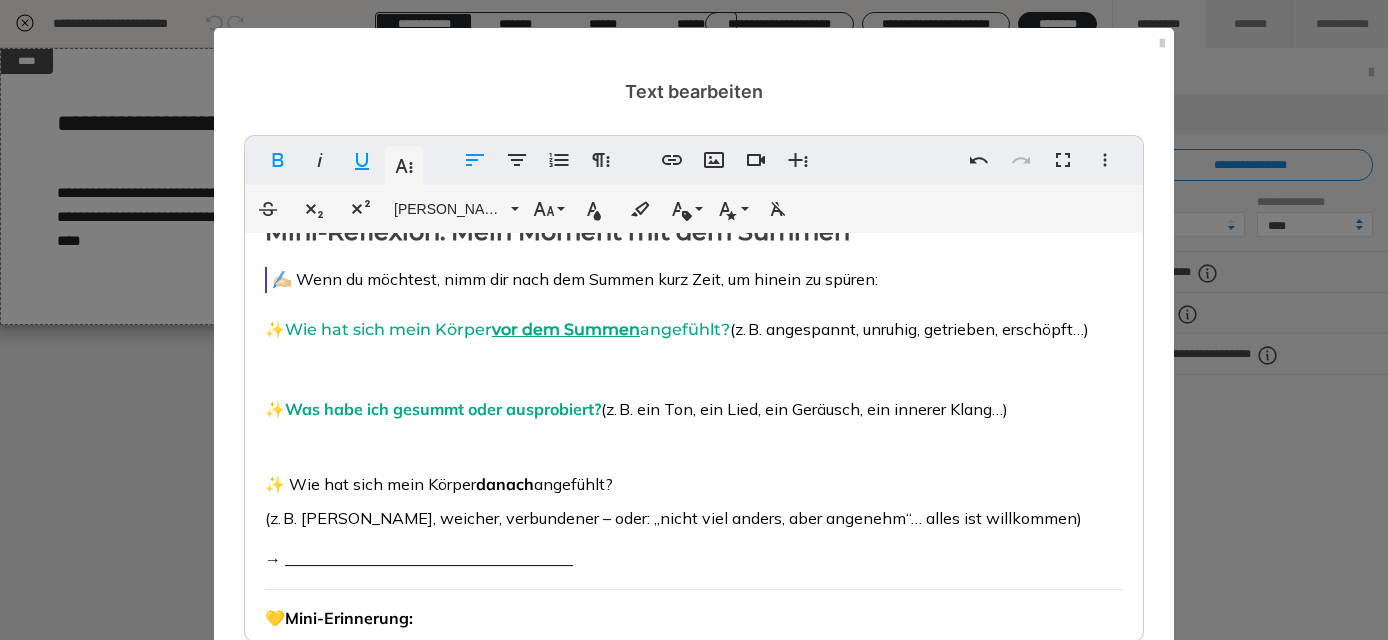 click on "Mini-Reflexion: Mein Moment mit dem Summen ✍🏻 Wenn du möchtest, nimm dir nach dem Summen kurz Zeit, um hinein zu spüren: ✨  Wie hat sich mein Körper  vor dem Summen  angefühlt?  (z. B. angespannt, unruhig, getrieben, erschöpft…) ✨  Was habe ich gesummt oder ausprobiert?  (z. B. ein Ton, ein Lied, ein Geräusch, ein innerer Klang…) ✨ Wie hat sich mein Körper  danach  angefühlt? (z. B. [PERSON_NAME], weicher, verbundener – oder: „nicht viel anders, aber angenehm“… alles ist willkommen) → ____________________________________ 💛  Mini-Erinnerung: Manchmal wirkt ein einziger Ton mehr als viele Worte. Du darfst dich auch durch Klang selbst regulieren – ganz ohne Ziel. Ganz in deinem Rhythmus. 🎵" at bounding box center [694, 476] 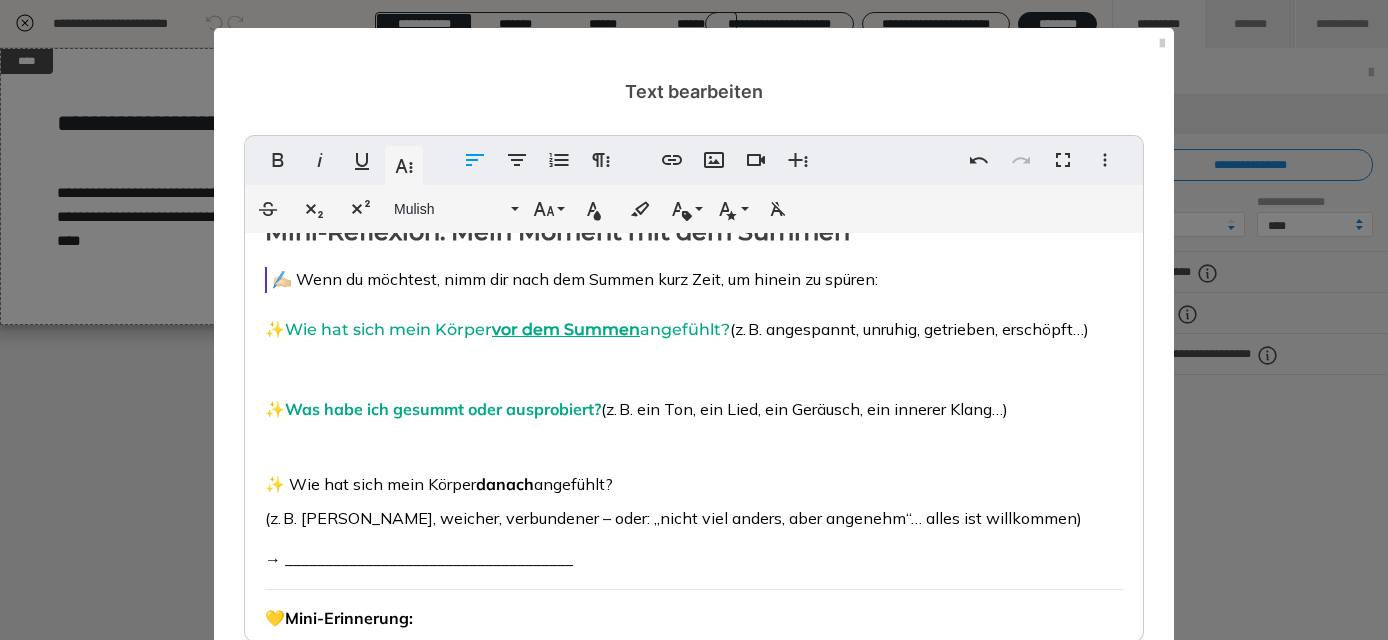 drag, startPoint x: 625, startPoint y: 482, endPoint x: 295, endPoint y: 480, distance: 330.00607 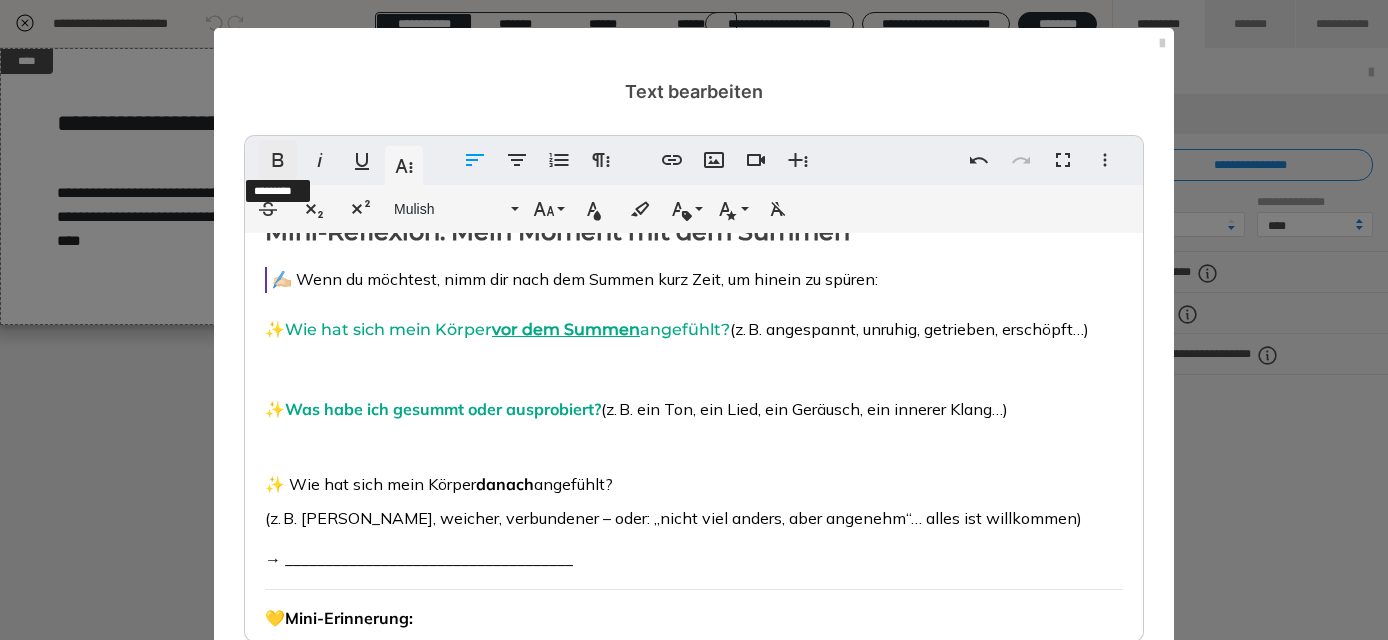 click 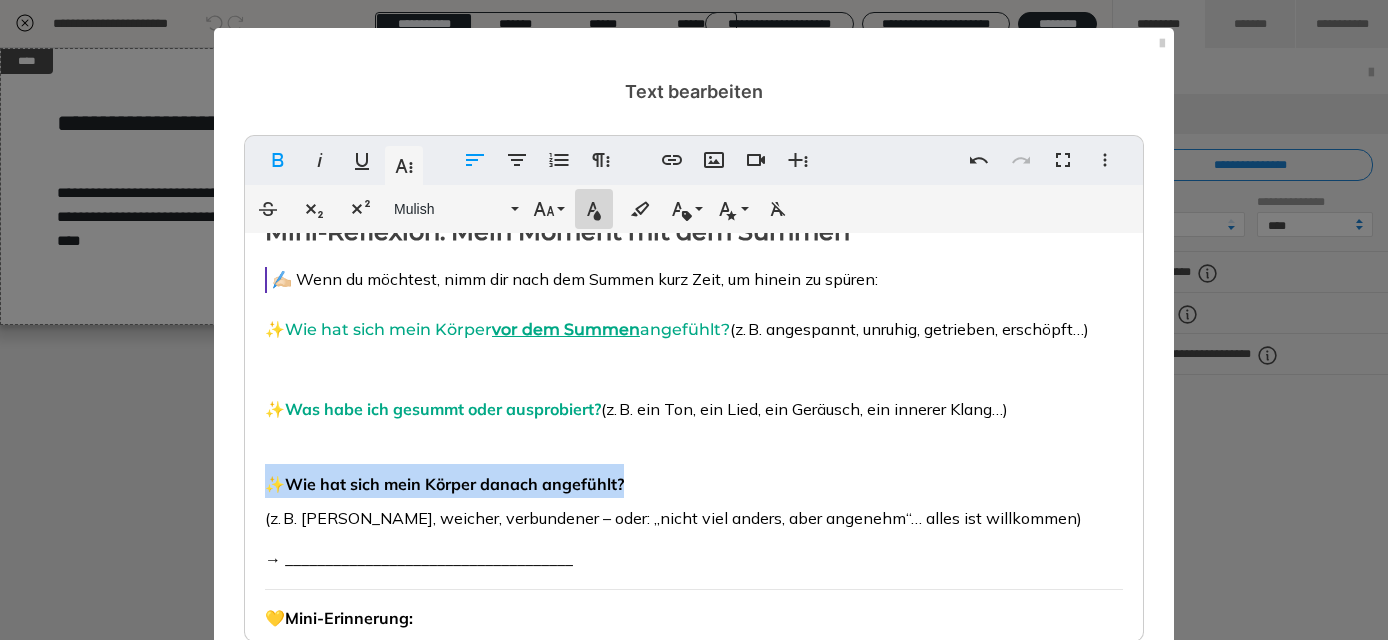 click on "Textfarbe" at bounding box center (594, 209) 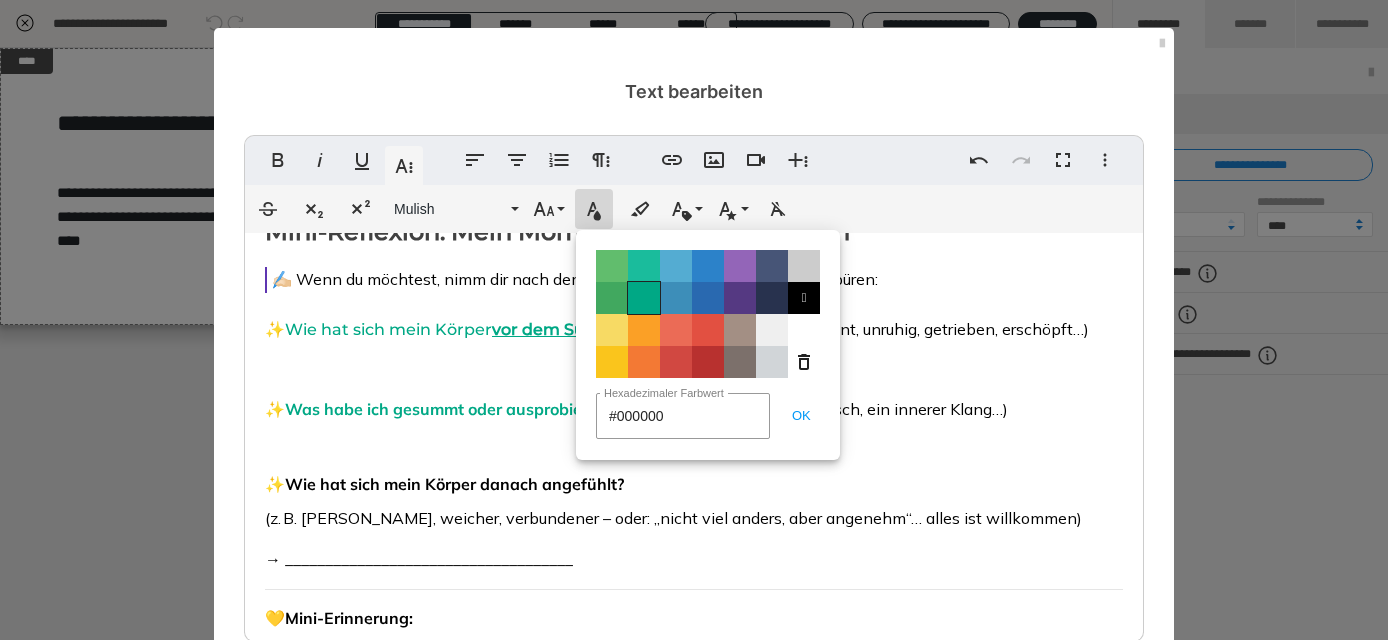 click on "Color#00A885" at bounding box center [644, 298] 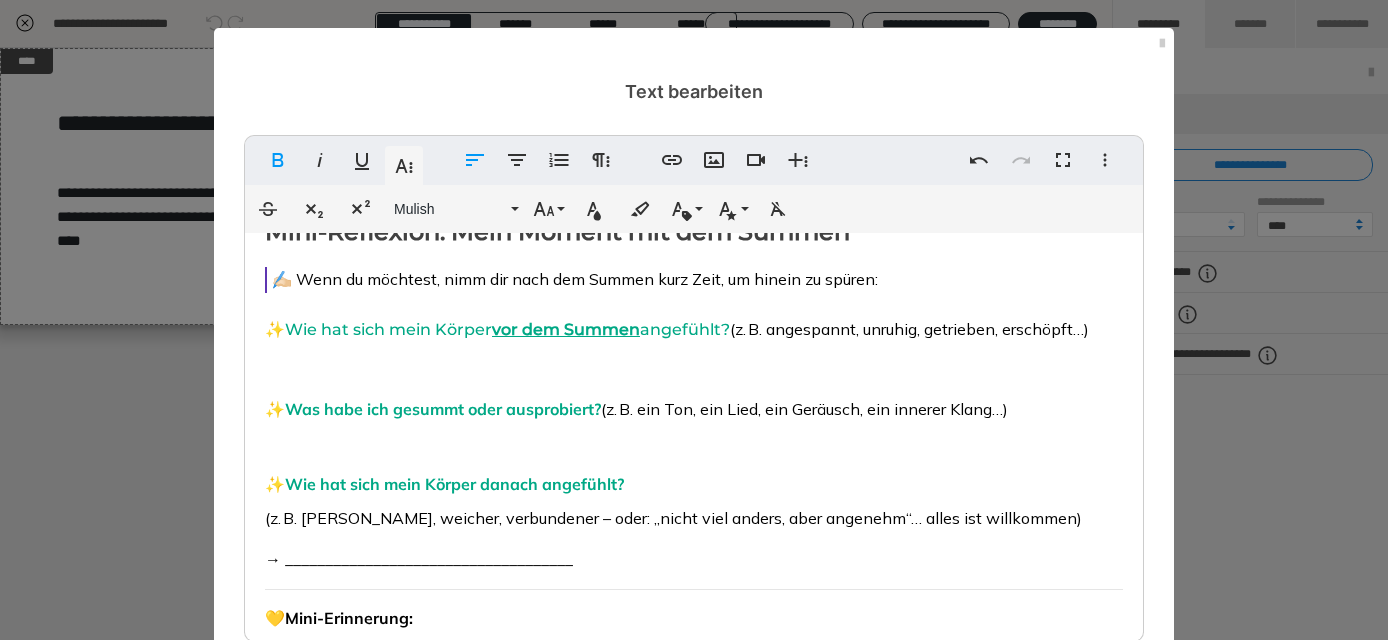 click on "✨  Wie hat sich mein Körper danach angefühlt?" at bounding box center [694, 464] 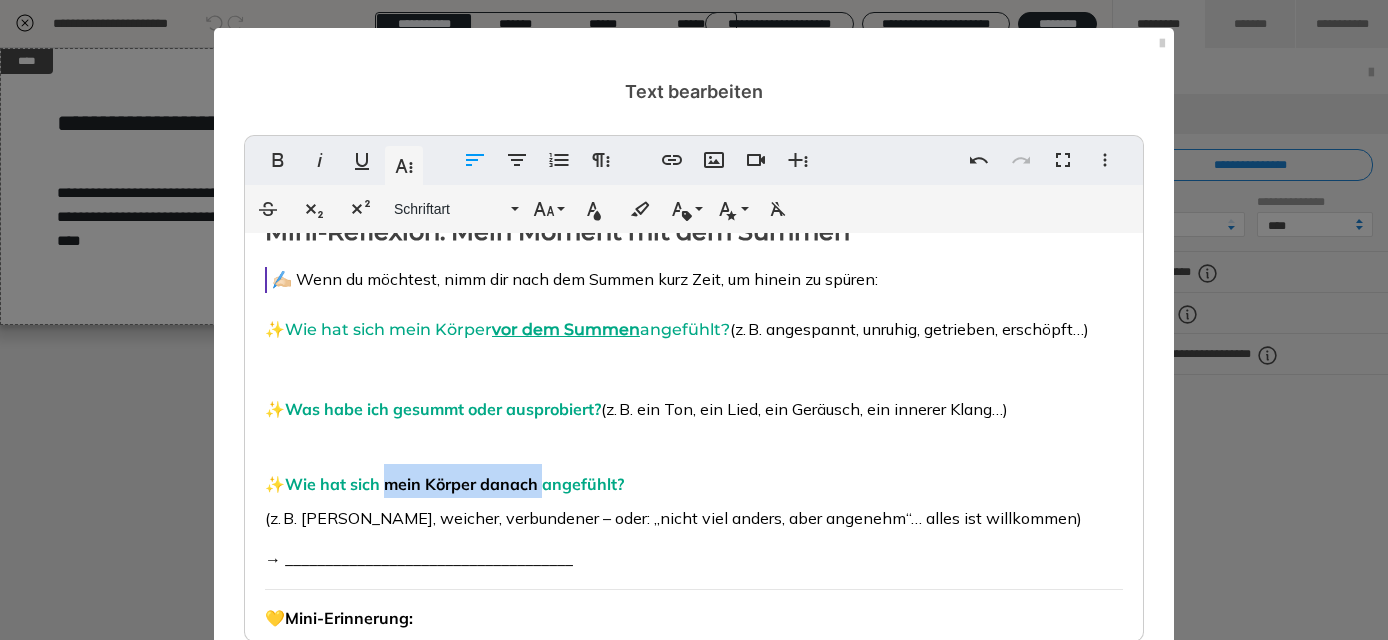 drag, startPoint x: 551, startPoint y: 482, endPoint x: 391, endPoint y: 480, distance: 160.0125 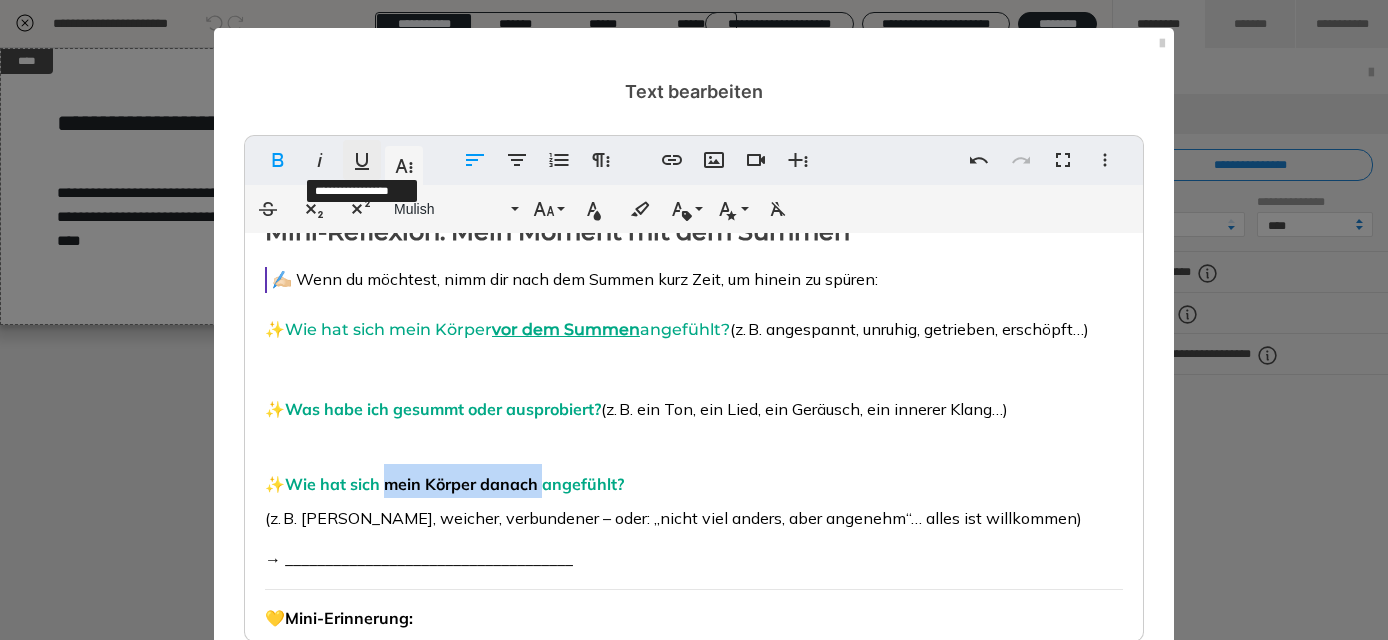 click 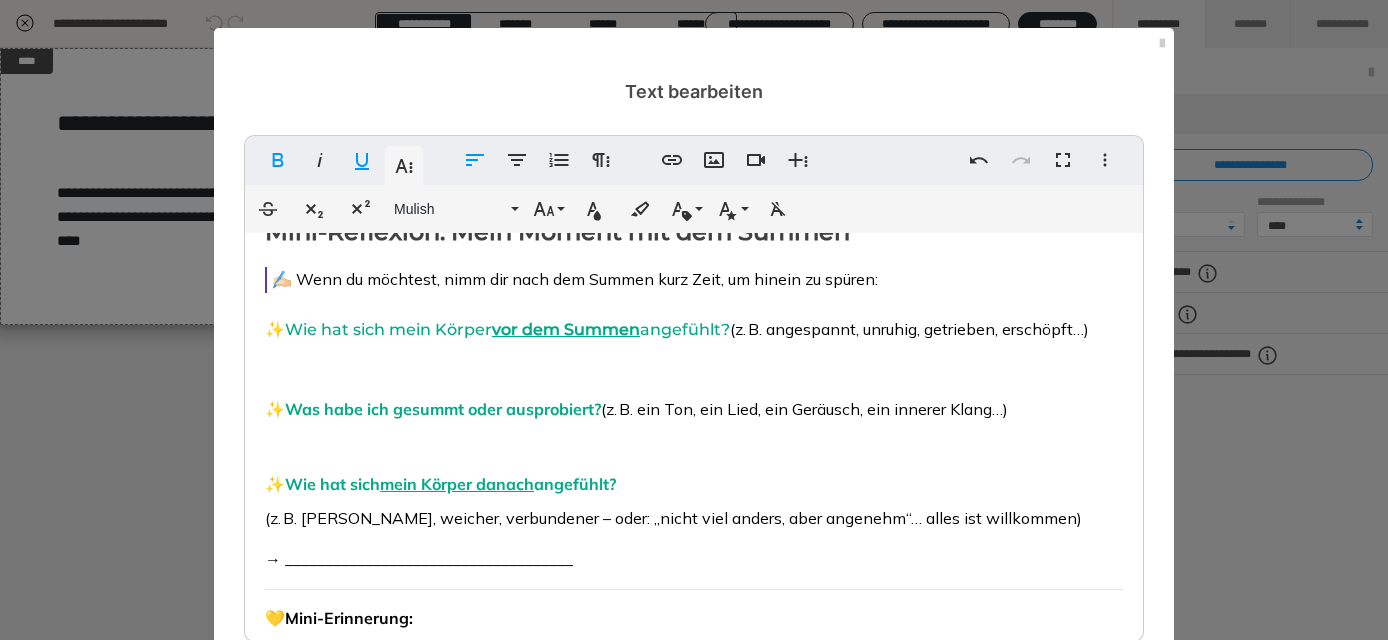 click on "✨  Was habe ich gesummt oder ausprobiert?  (z. B. ein Ton, ein Lied, ein Geräusch, ein innerer Klang…)" at bounding box center [694, 406] 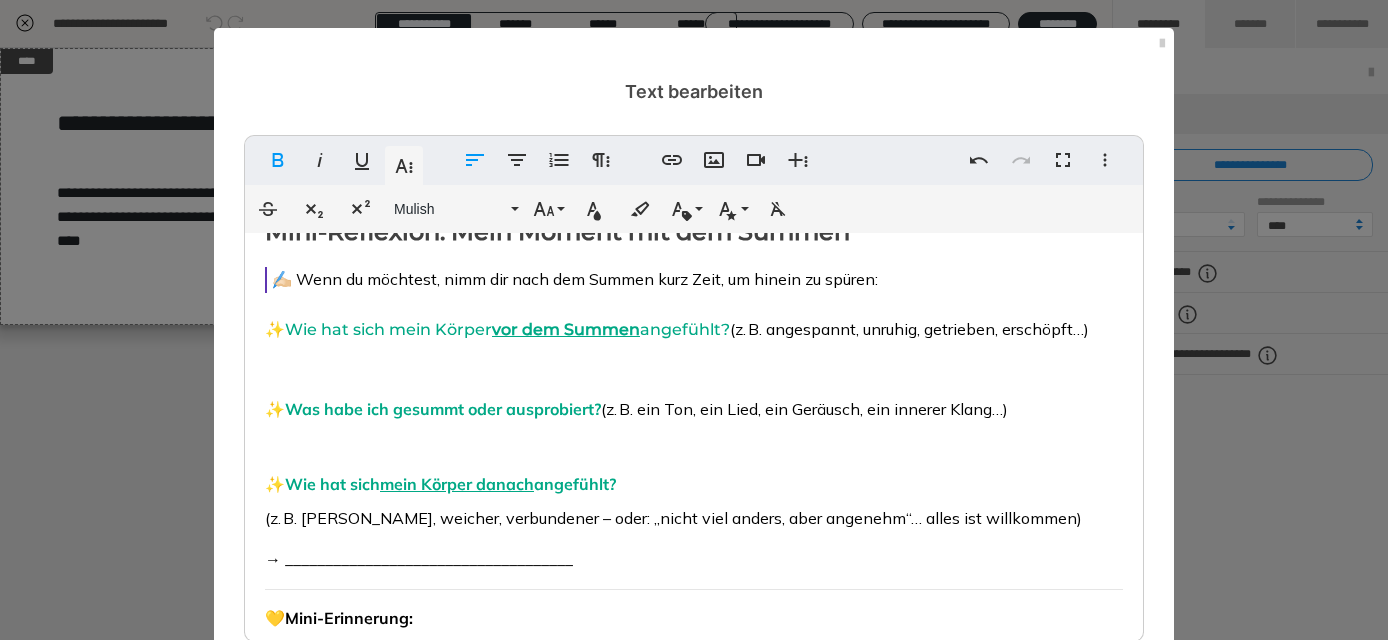 click on "✨  Wie hat sich  mein Körper danach  angefühlt?" at bounding box center [694, 464] 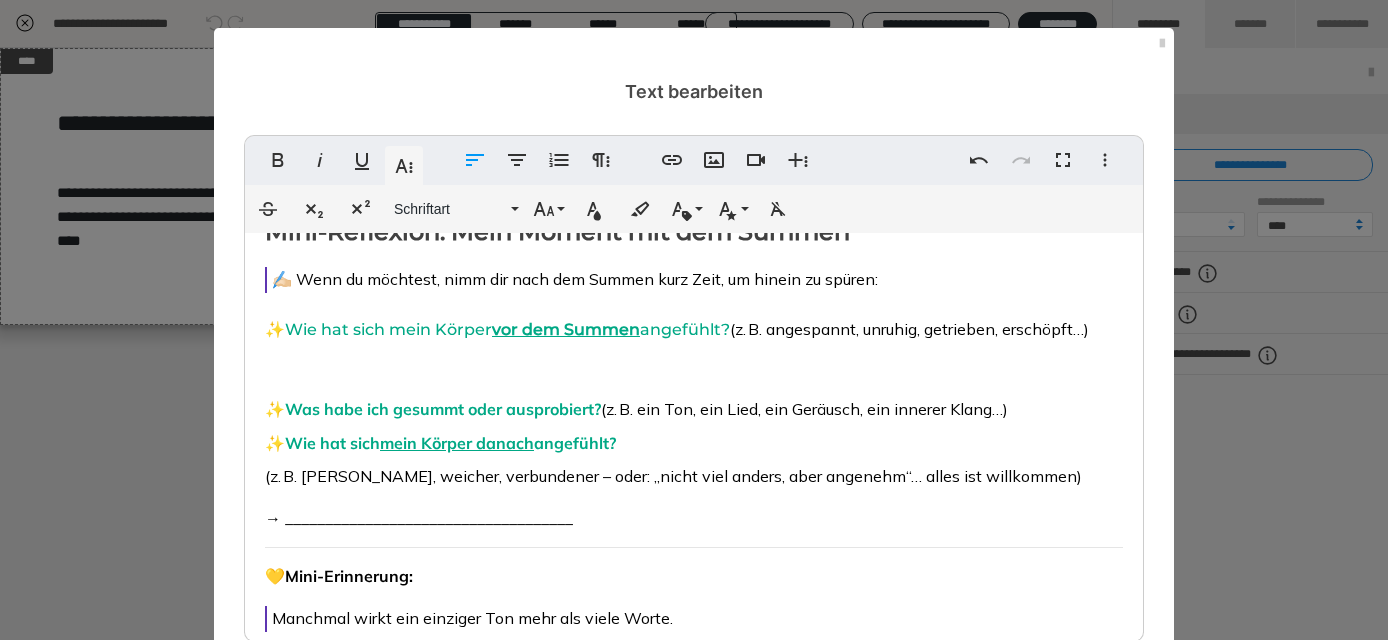 click at bounding box center [694, 362] 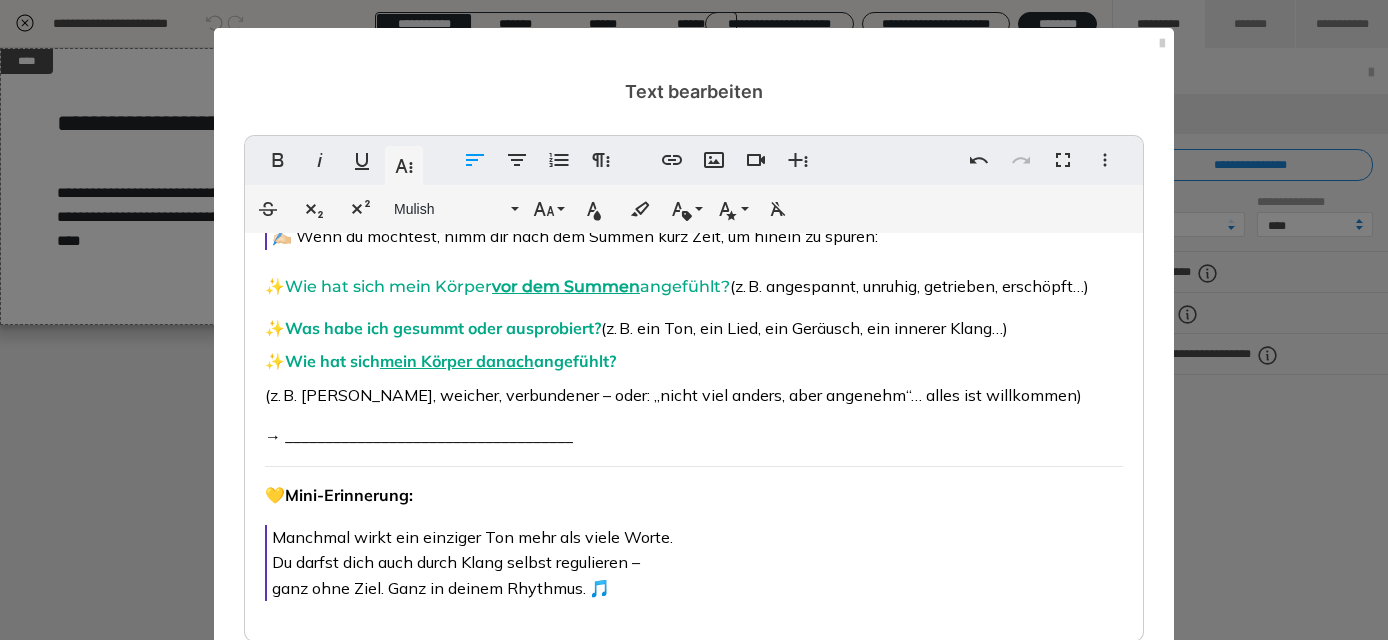 scroll, scrollTop: 82, scrollLeft: 0, axis: vertical 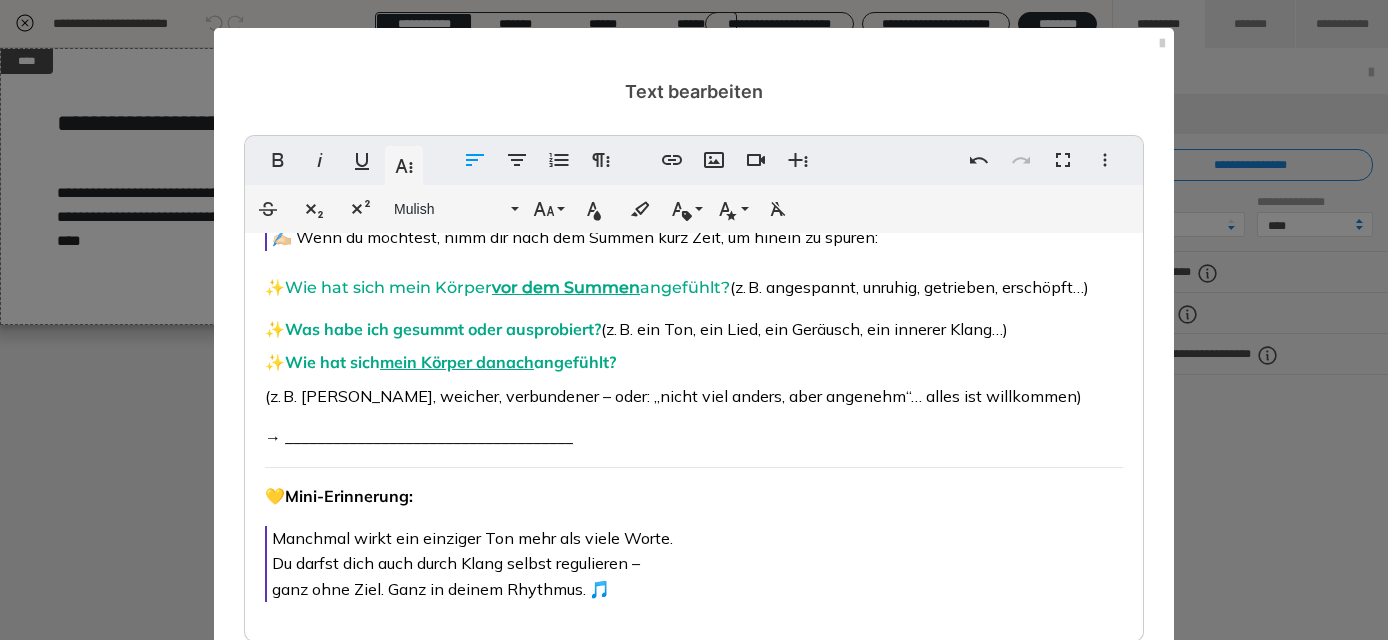 click on "Mini-Reflexion: Mein Moment mit dem Summen ✍🏻 Wenn du möchtest, nimm dir nach dem Summen kurz Zeit, um hinein zu spüren: ✨  Wie hat sich mein Körper  vor dem Summen  angefühlt?  (z. B. angespannt, unruhig, getrieben, erschöpft…) ✨  Was habe ich gesummt oder ausprobiert?  (z. B. ein Ton, ein Lied, ein Geräusch, ein innerer Klang…) ✨  Wie hat sich  mein Körper danach  angefühlt? (z. B. [PERSON_NAME], weicher, verbundener – oder: „nicht viel anders, aber angenehm“… alles ist willkommen) → ____________________________________ 💛  Mini-Erinnerung: Manchmal wirkt ein einziger Ton mehr als viele Worte. Du darfst dich auch durch Klang selbst regulieren – ganz ohne Ziel. Ganz in deinem Rhythmus. 🎵" at bounding box center (694, 394) 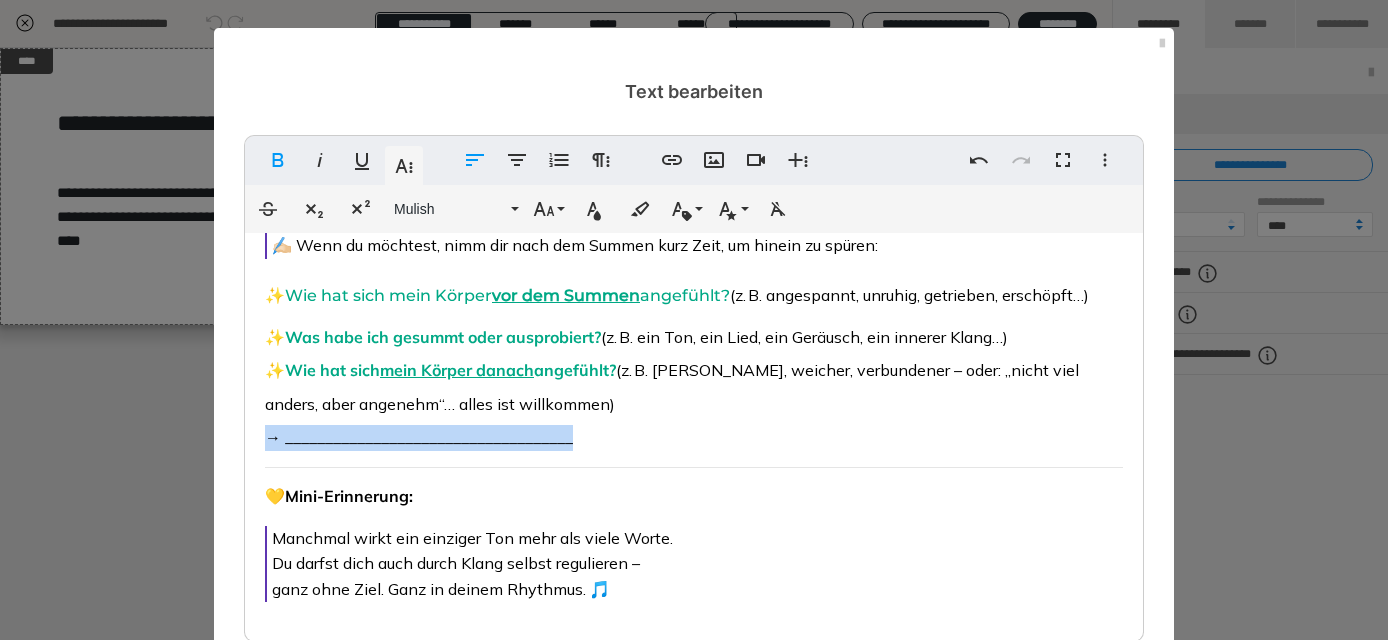 drag, startPoint x: 585, startPoint y: 427, endPoint x: 273, endPoint y: 432, distance: 312.04007 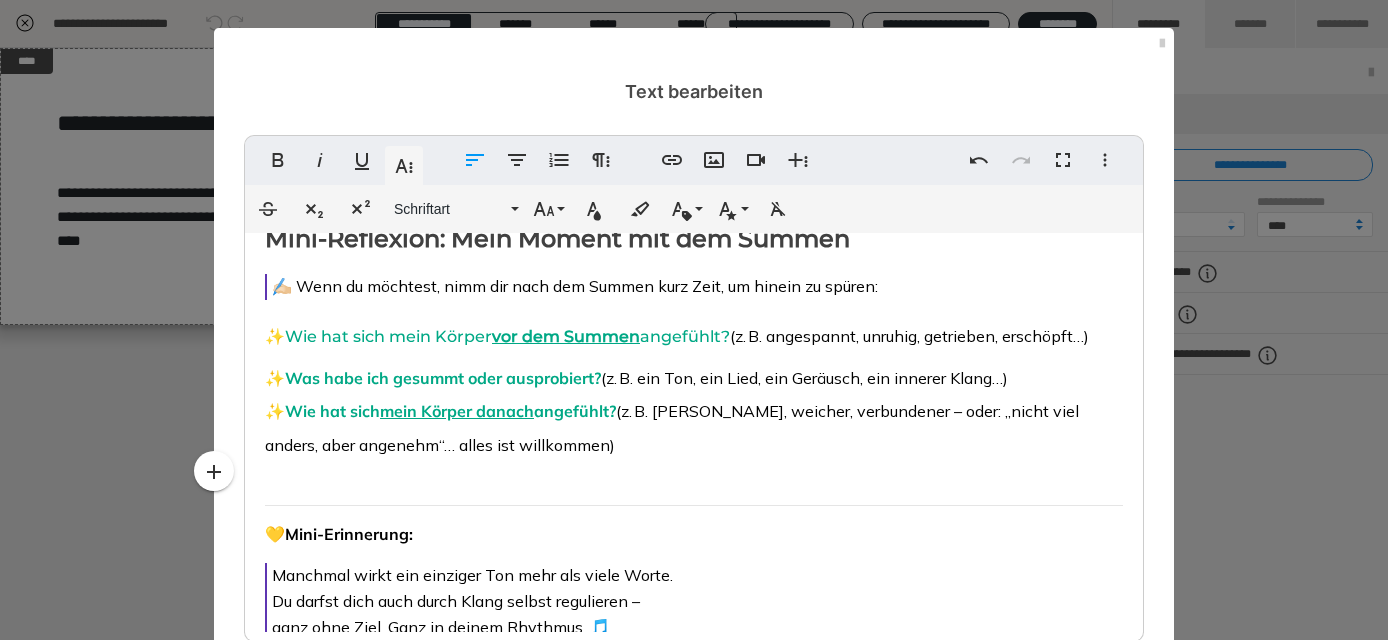 scroll, scrollTop: 29, scrollLeft: 0, axis: vertical 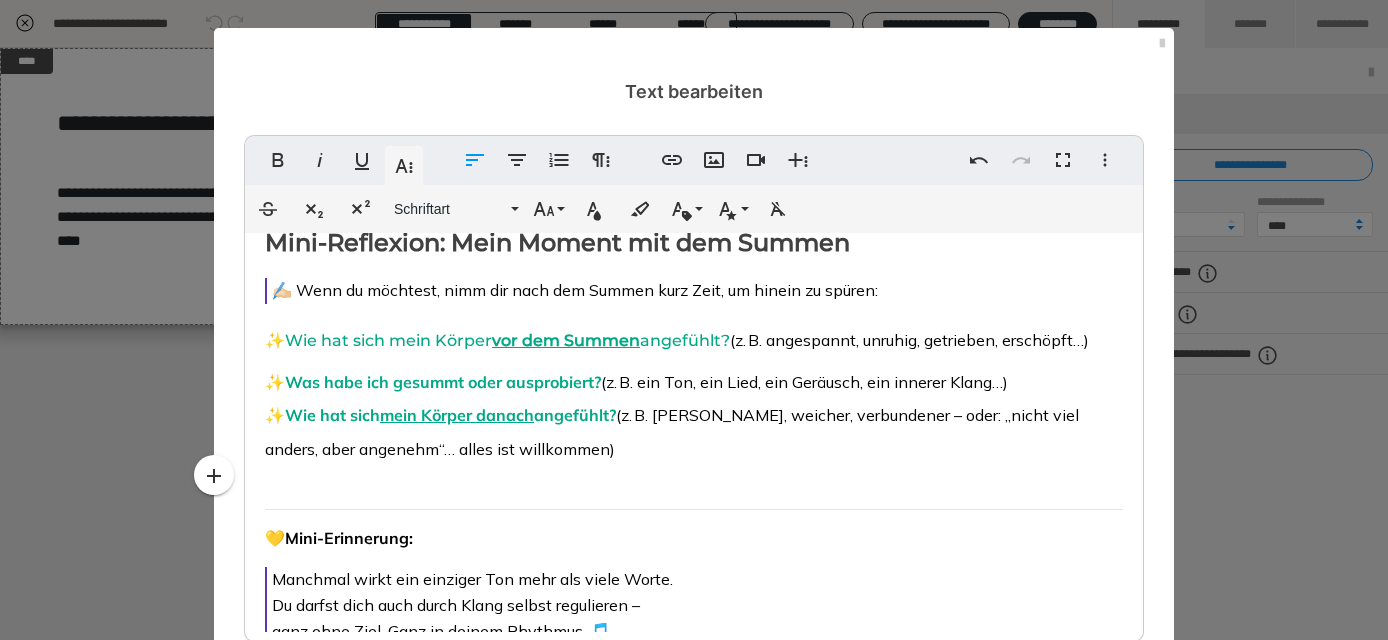 click on "✨  Was habe ich gesummt oder ausprobiert?  (z. B. ein Ton, ein Lied, ein Geräusch, ein innerer Klang…) ✨  Wie hat sich  mein Körper danach  angefühlt?  (z. B. [PERSON_NAME], weicher, verbundener – oder: „nicht viel anders, aber angenehm“… alles ist willkommen)" at bounding box center [694, 412] 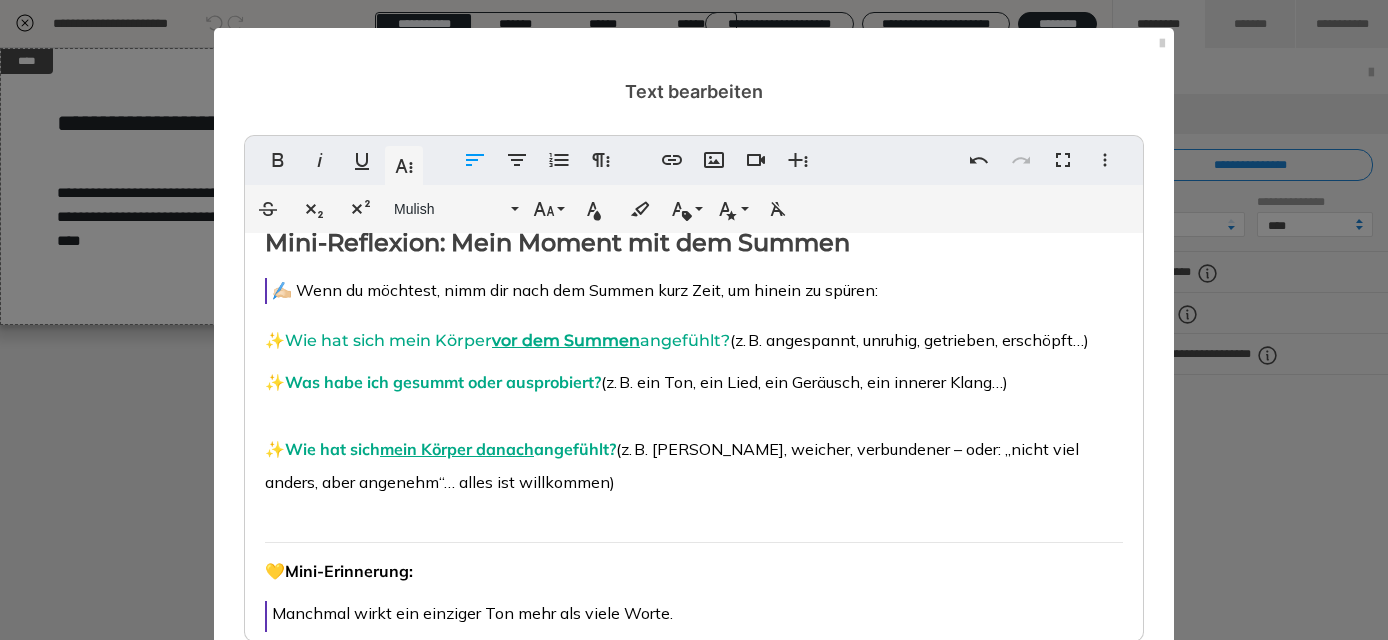 click on "Mini-Reflexion: Mein Moment mit dem Summen ✍🏻 Wenn du möchtest, nimm dir nach dem Summen kurz Zeit, um hinein zu spüren: ✨  Wie hat sich mein Körper  vor dem Summen  angefühlt?  (z. B. angespannt, unruhig, getrieben, erschöpft…) ✨  Was habe ich gesummt oder ausprobiert?  (z. B. ein Ton, ein Lied, ein Geräusch, ein innerer Klang…) ​ ✨  Wie hat sich  mein Körper danach  angefühlt?  (z. B. [PERSON_NAME], weicher, verbundener – oder: „nicht viel anders, aber angenehm“… alles ist willkommen) 💛  Mini-Erinnerung: Manchmal wirkt ein einziger Ton mehr als viele Worte. Du darfst dich auch durch Klang selbst regulieren – ganz ohne Ziel. Ganz in deinem Rhythmus. 🎵" at bounding box center (694, 459) 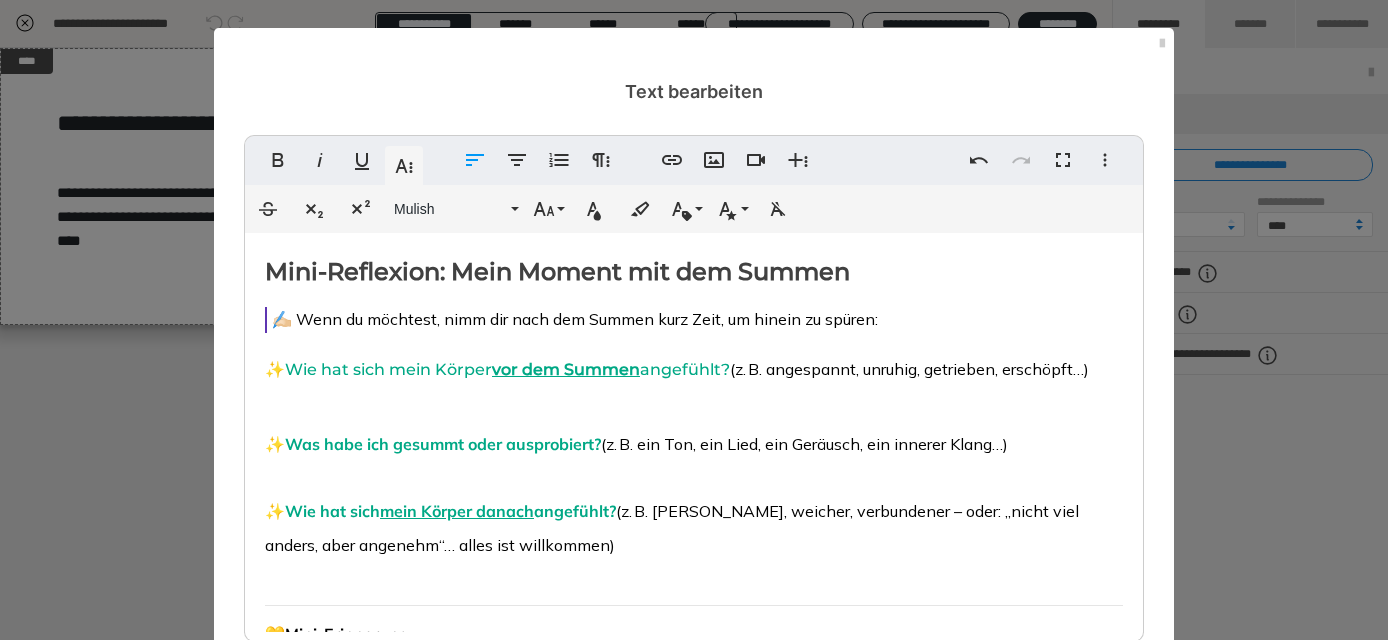 scroll, scrollTop: 0, scrollLeft: 0, axis: both 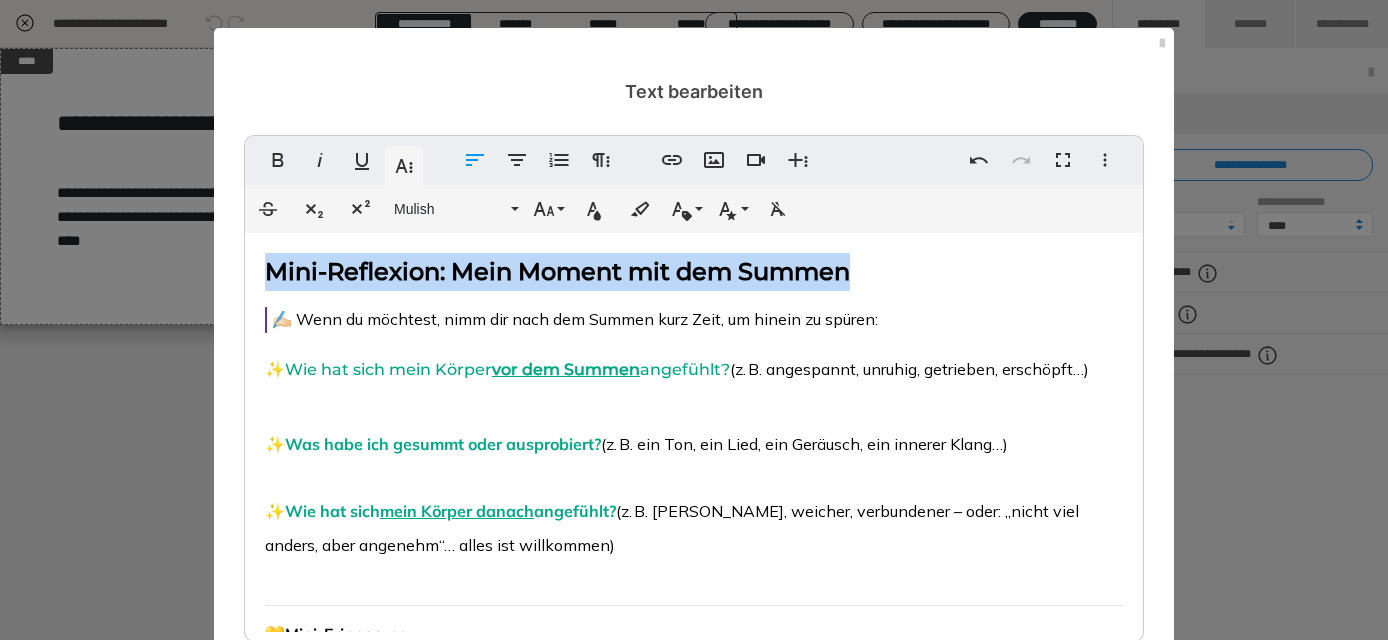 drag, startPoint x: 907, startPoint y: 278, endPoint x: 257, endPoint y: 272, distance: 650.0277 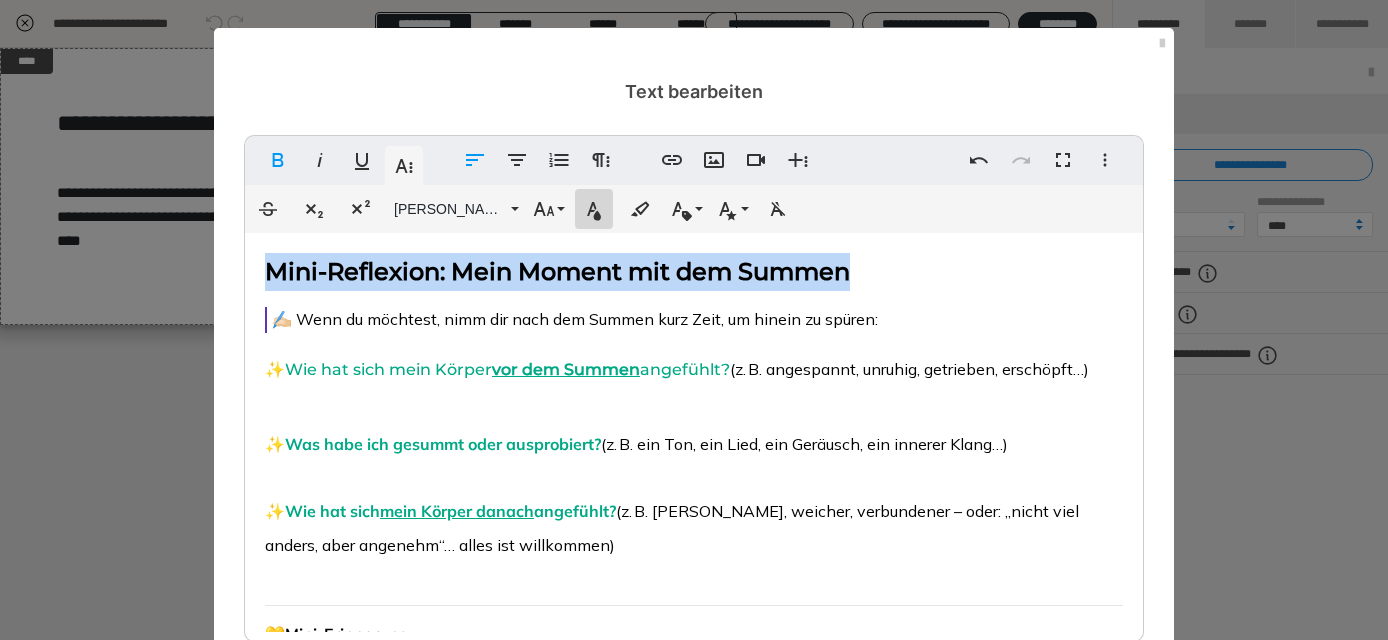 click 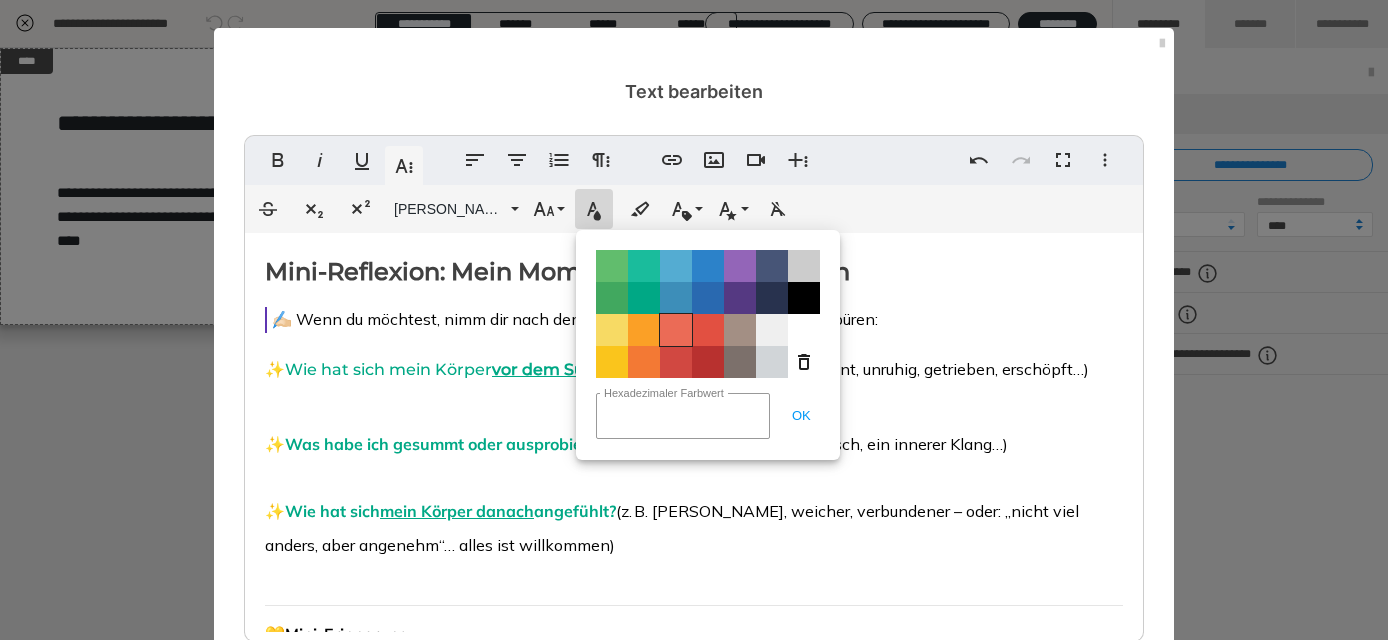 click on "Color#EB6B56" at bounding box center (676, 330) 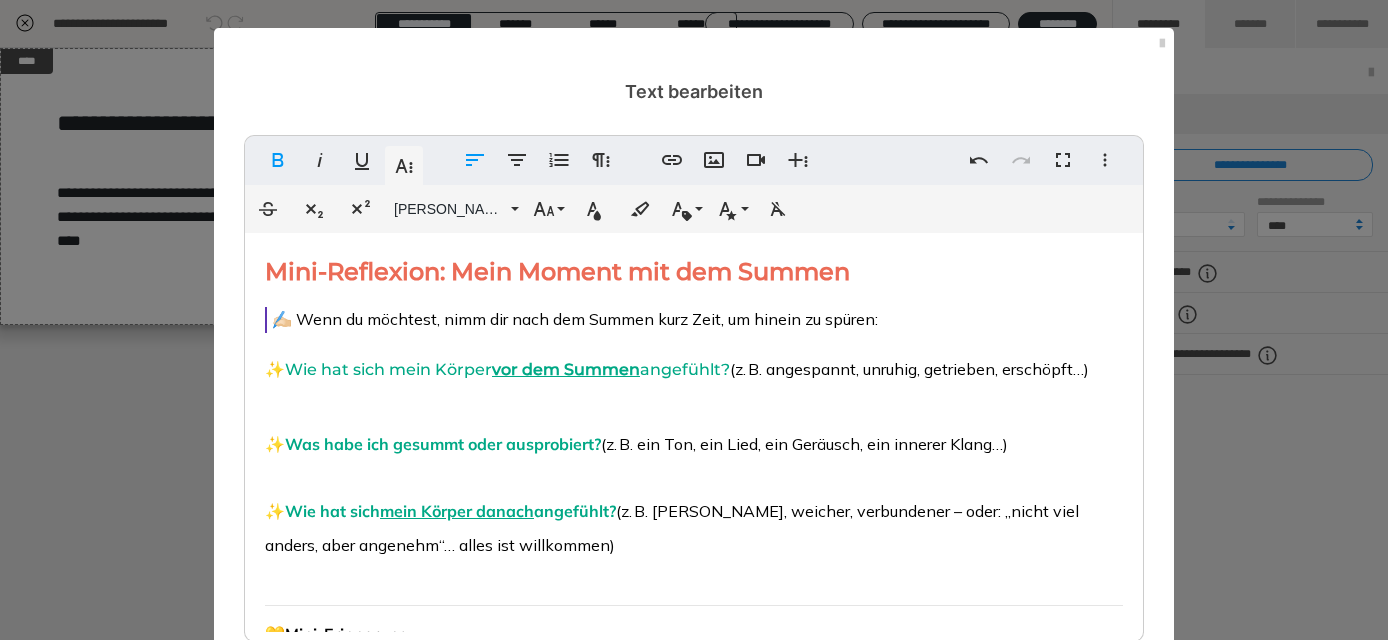 click on "Mini-Reflexion: Mein Moment mit dem Summen ✍🏻 Wenn du möchtest, nimm dir nach dem Summen kurz Zeit, um hinein zu spüren: ✨  Wie hat sich mein Körper  vor dem Summen  angefühlt?  (z. B. angespannt, unruhig, getrieben, erschöpft…) ​ ✨  Was habe ich gesummt oder ausprobiert?  (z. B. ein Ton, ein Lied, ein Geräusch, ein innerer Klang…) ​ ✨  Wie hat sich  mein Körper danach  angefühlt?  (z. B. [PERSON_NAME], weicher, verbundener – oder: „nicht viel anders, aber angenehm“… alles ist willkommen) 💛  Mini-Erinnerung: Manchmal wirkt ein einziger Ton mehr als viele Worte. Du darfst dich auch durch Klang selbst regulieren – ganz ohne Ziel. Ganz in deinem Rhythmus. 🎵" at bounding box center (694, 504) 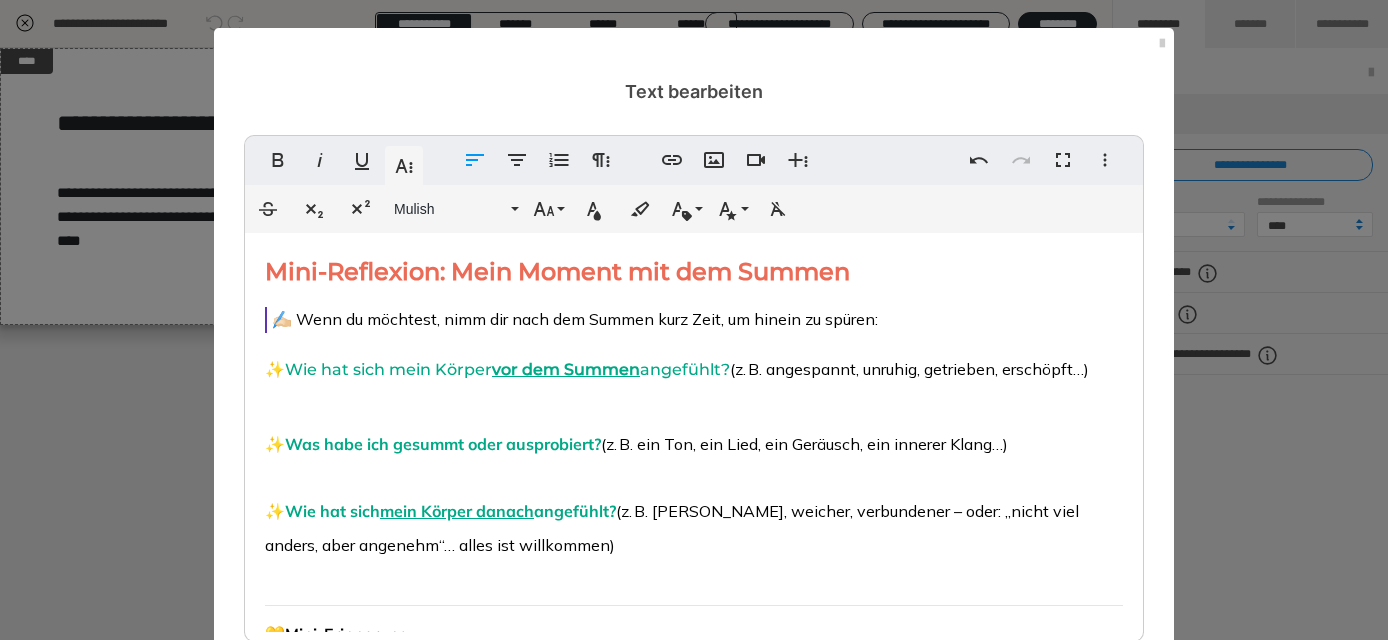 drag, startPoint x: 756, startPoint y: 367, endPoint x: 294, endPoint y: 371, distance: 462.0173 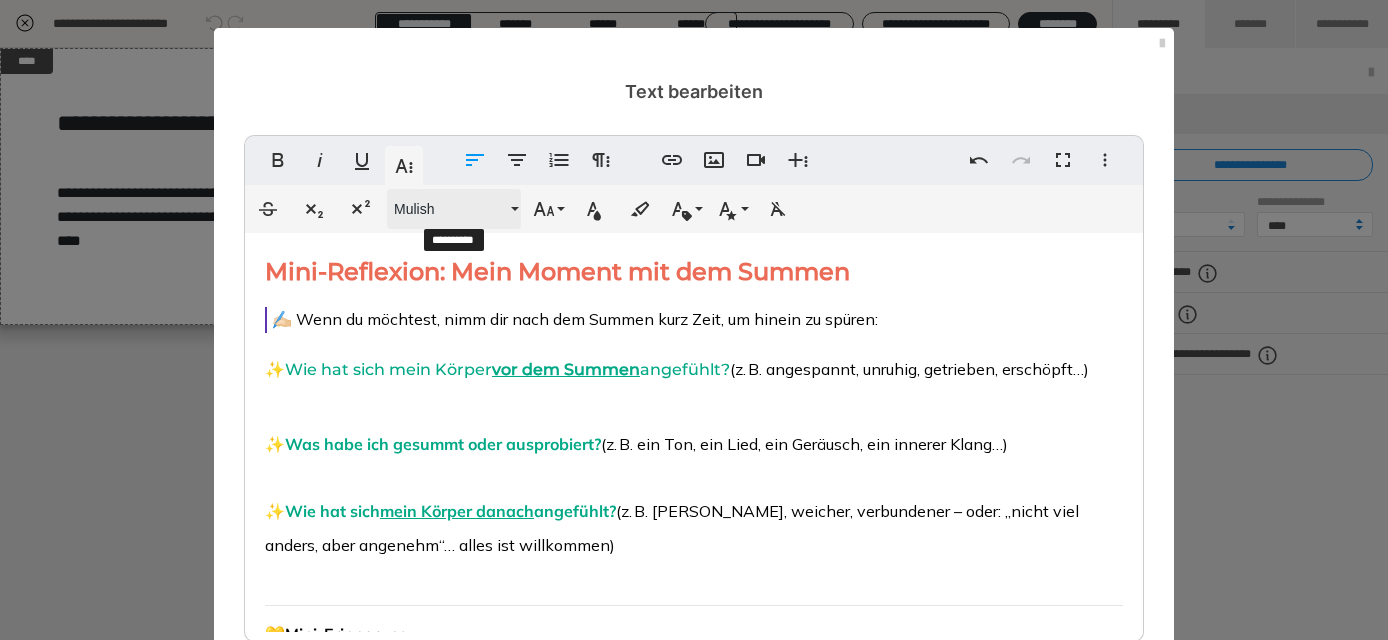 click on "Mulish" at bounding box center (450, 209) 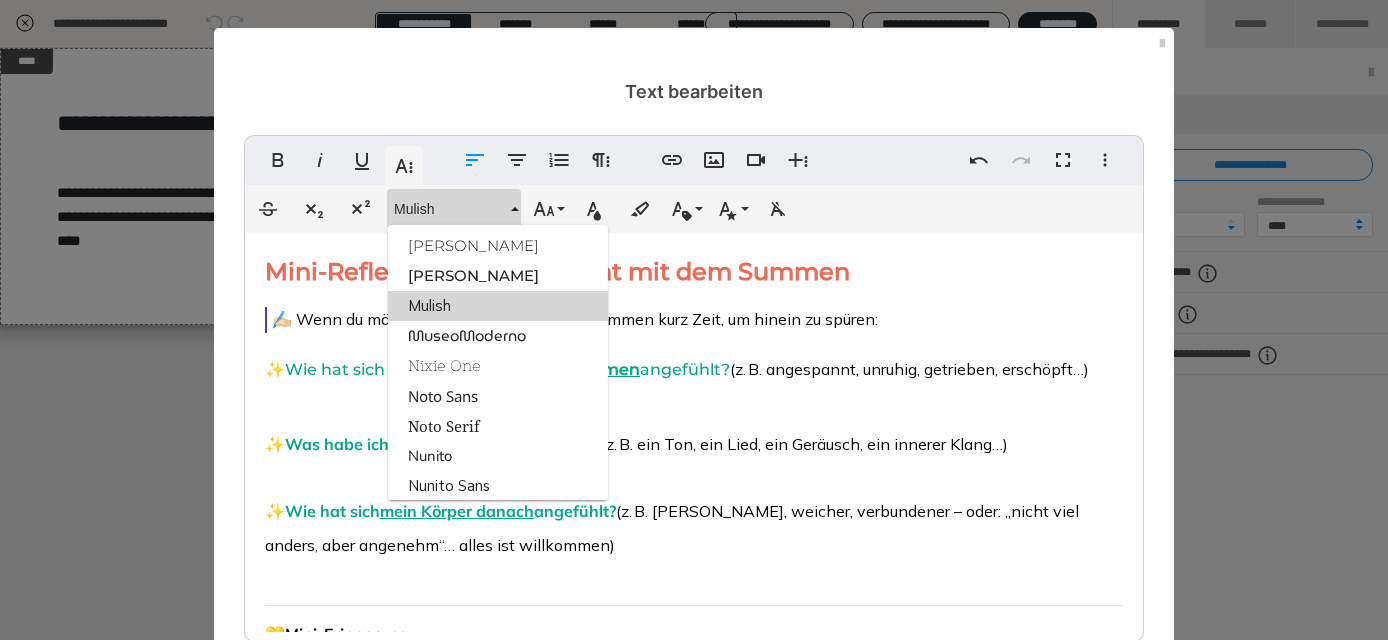 scroll, scrollTop: 1948, scrollLeft: 0, axis: vertical 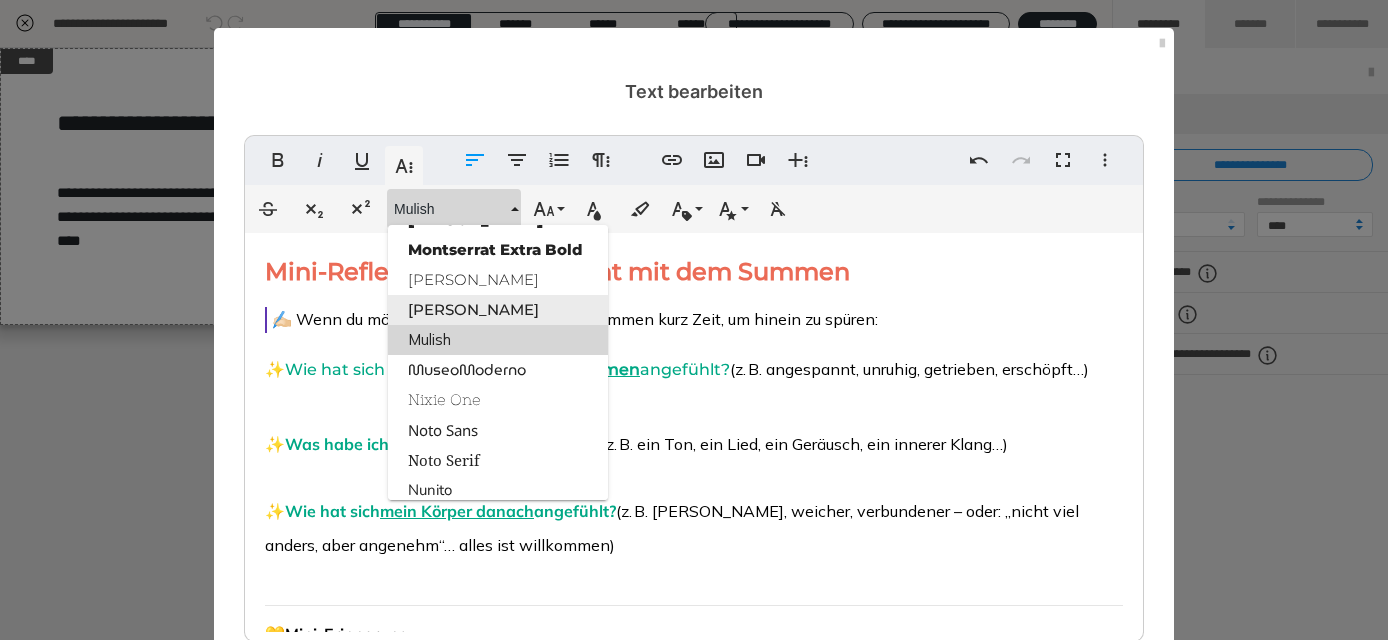 click on "[PERSON_NAME]" at bounding box center (498, 310) 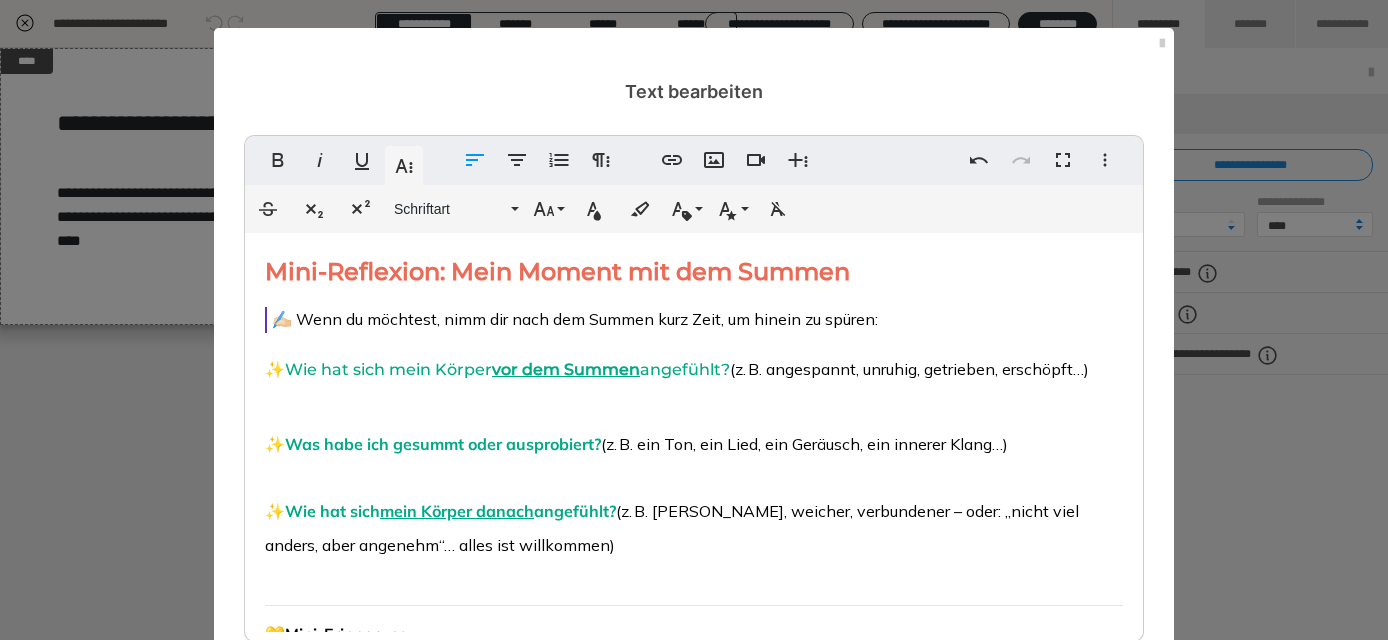 drag, startPoint x: 613, startPoint y: 440, endPoint x: 292, endPoint y: 433, distance: 321.07632 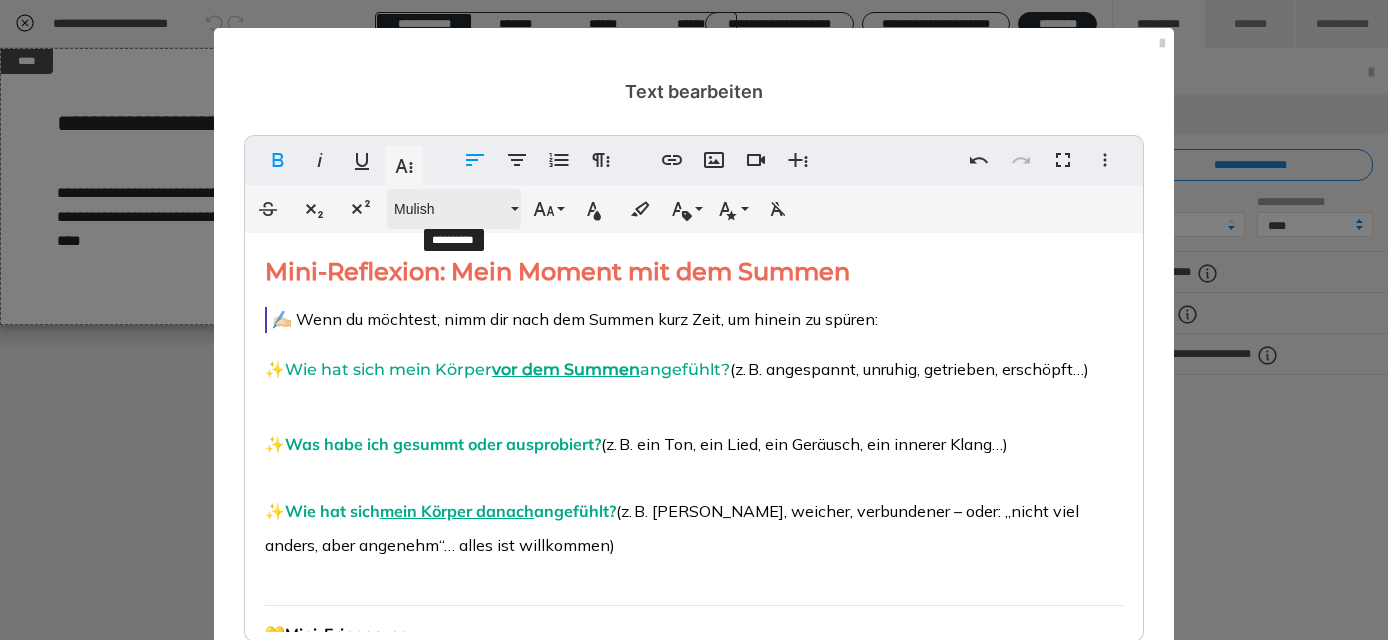click on "Mulish" at bounding box center [450, 209] 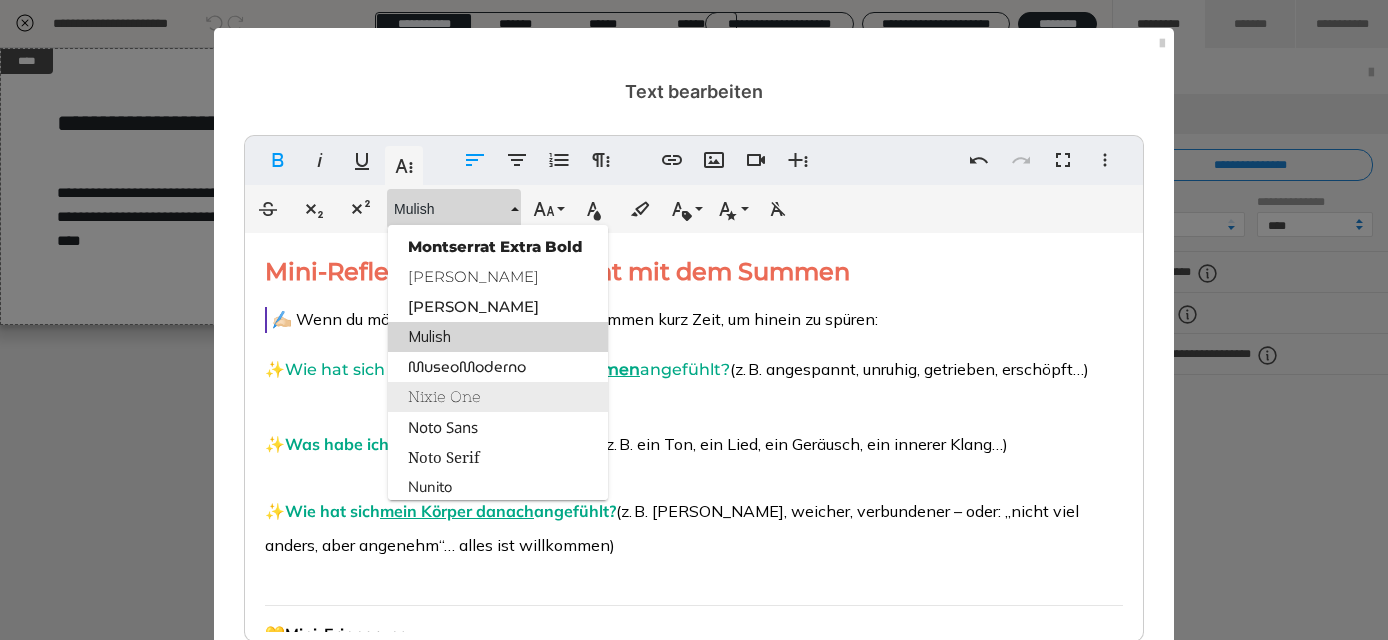 scroll, scrollTop: 1941, scrollLeft: 0, axis: vertical 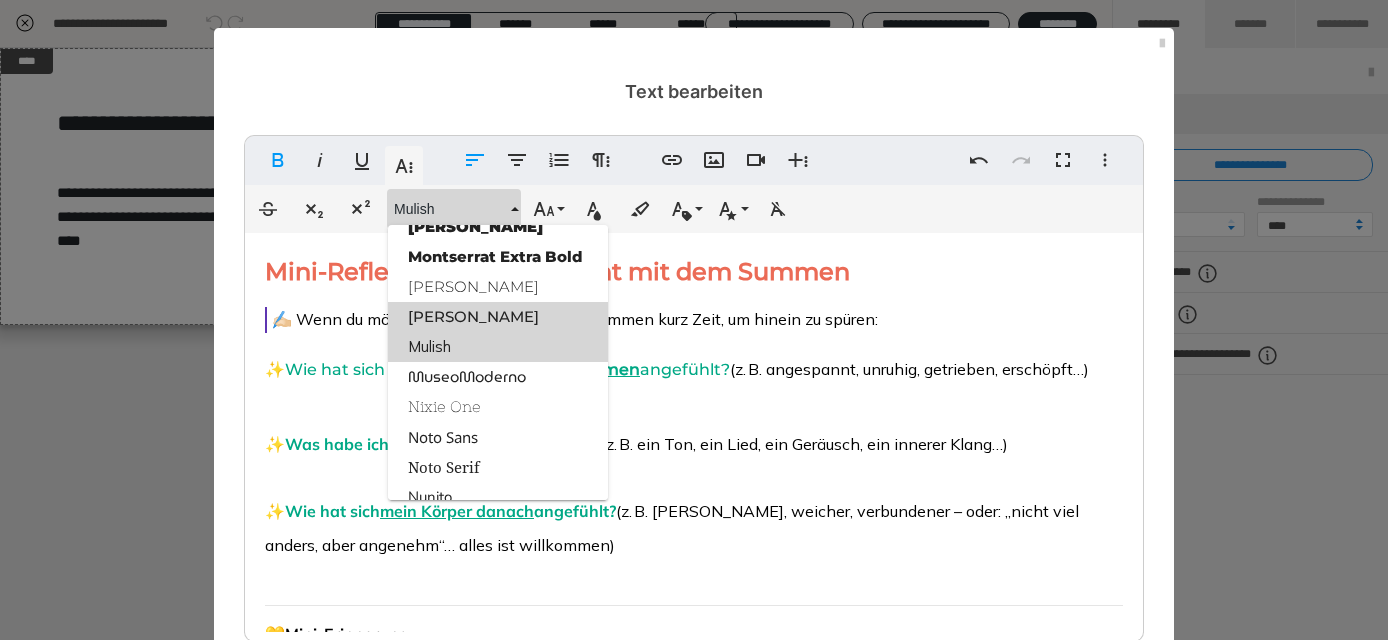 click on "[PERSON_NAME]" at bounding box center [498, 317] 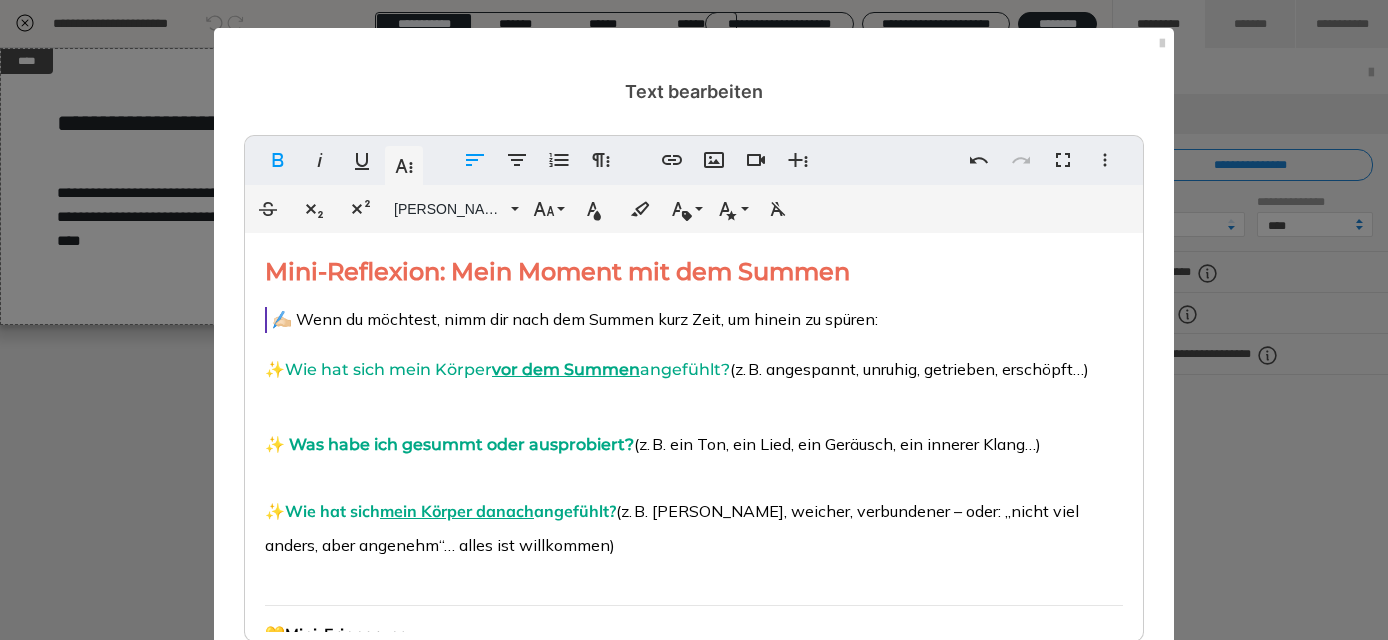 drag, startPoint x: 632, startPoint y: 508, endPoint x: 296, endPoint y: 512, distance: 336.0238 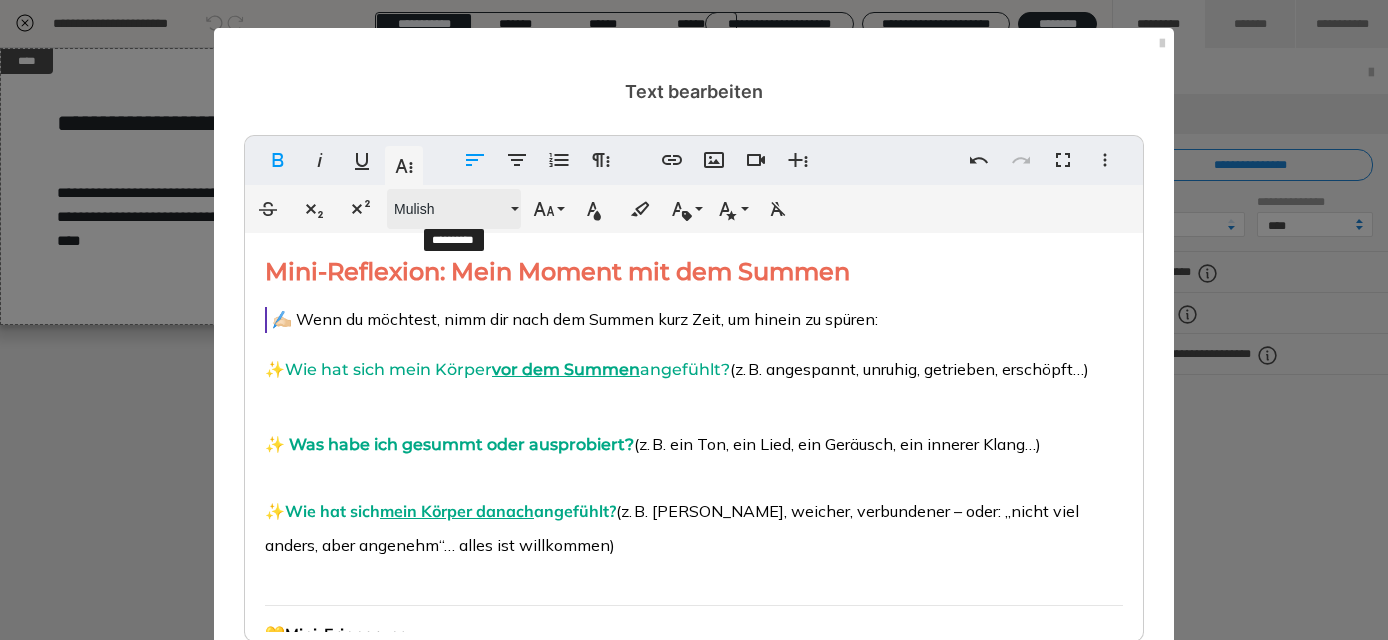 click on "Mulish" at bounding box center (454, 209) 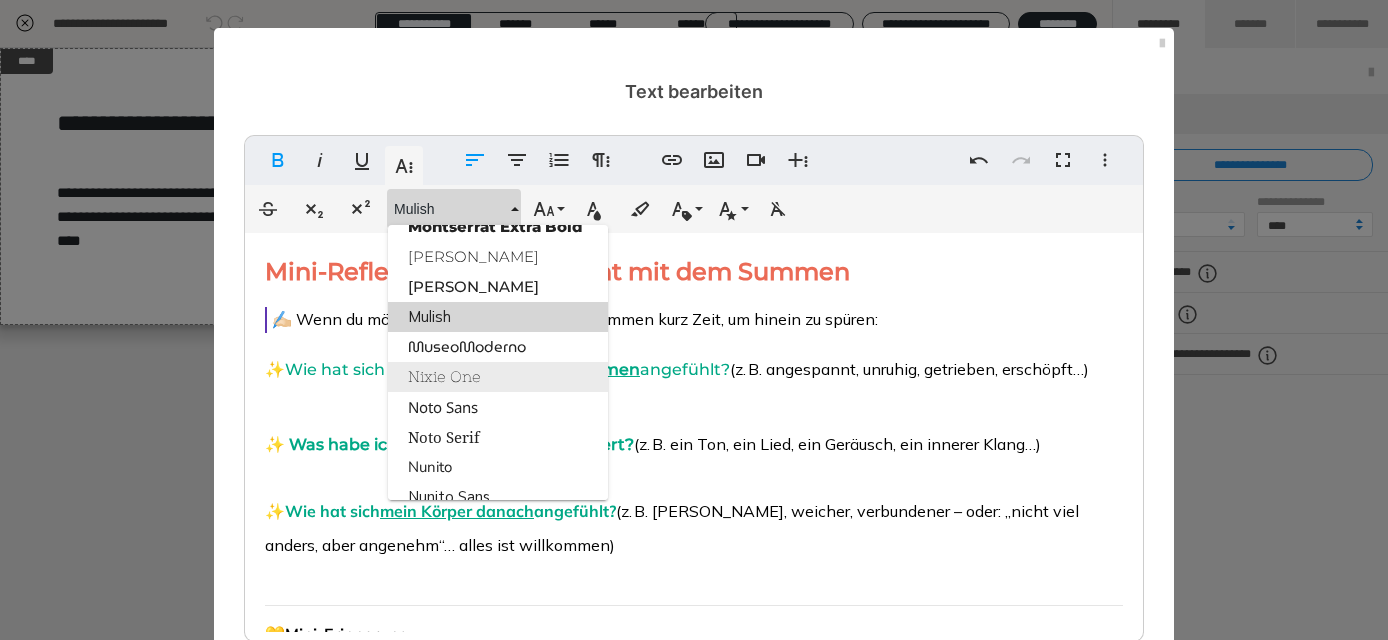 scroll, scrollTop: 1965, scrollLeft: 0, axis: vertical 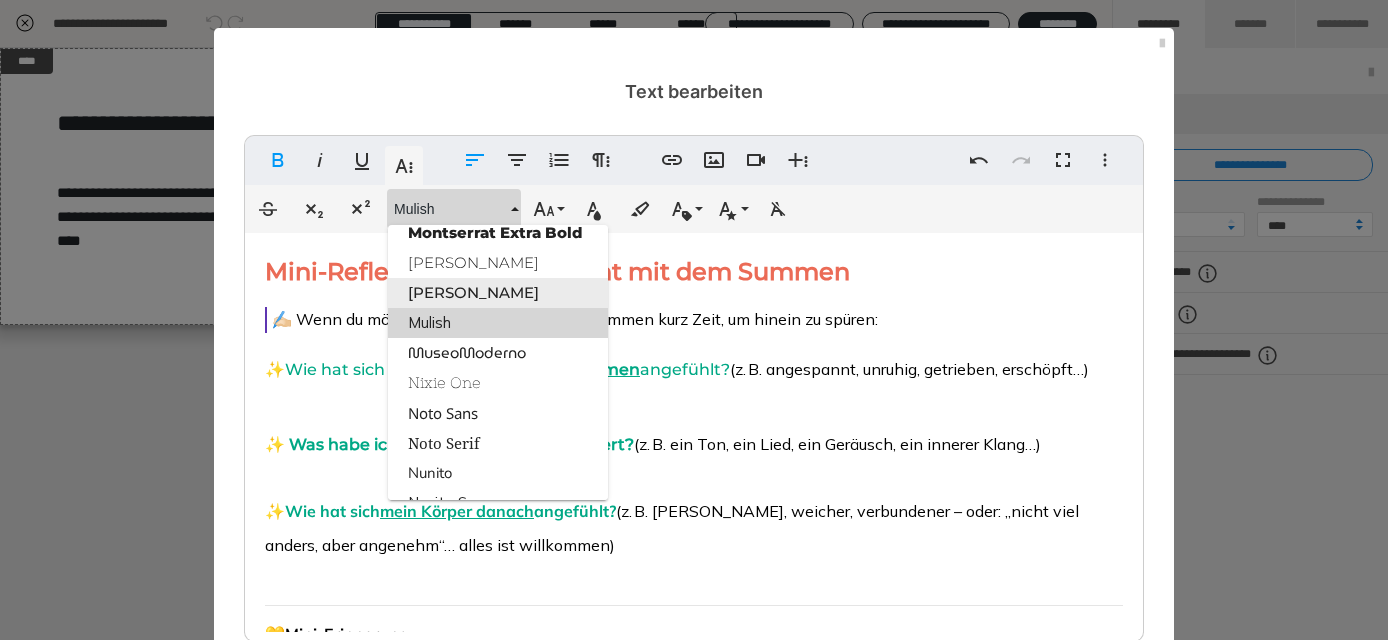 click on "[PERSON_NAME]" at bounding box center [498, 293] 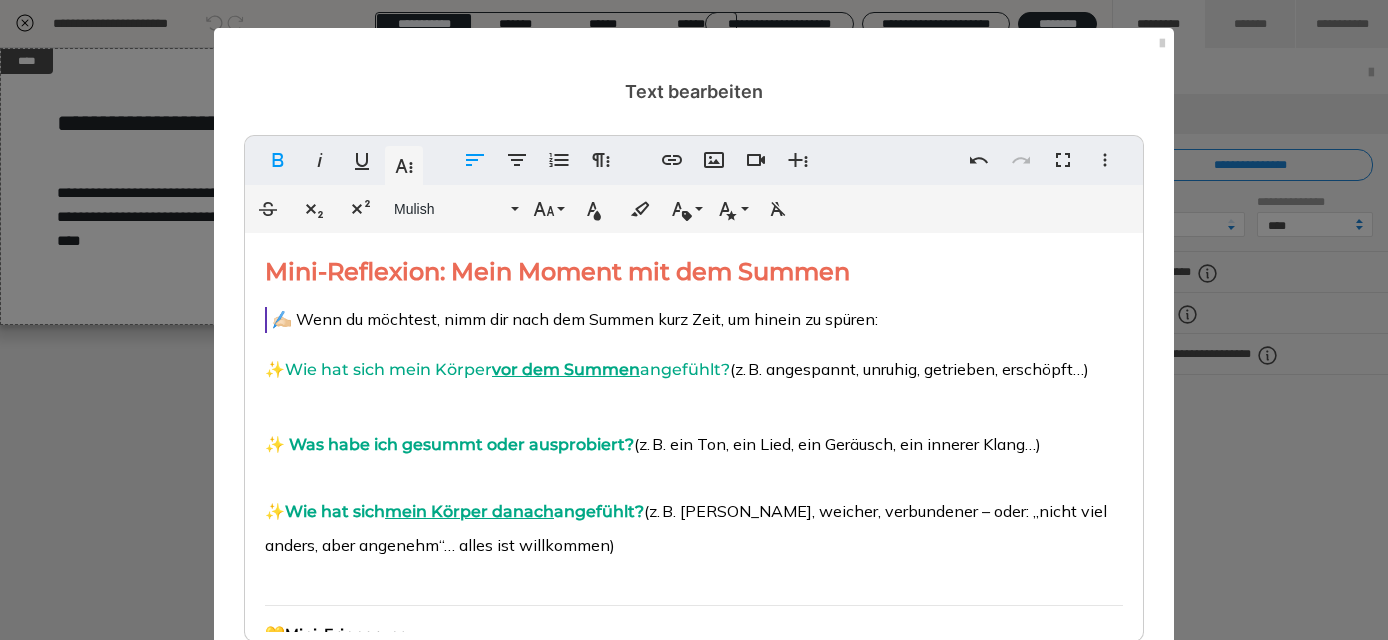 click on "✨   Was habe ich gesummt oder ausprobiert?  (z. B. ein Ton, ein Lied, ein Geräusch, ein innerer Klang…) ​ ✨  Wie hat sich  mein Körper danach  angefühlt?  (z. B. [PERSON_NAME], weicher, verbundener – oder: „nicht viel anders, aber angenehm“… alles ist willkommen)" at bounding box center (694, 491) 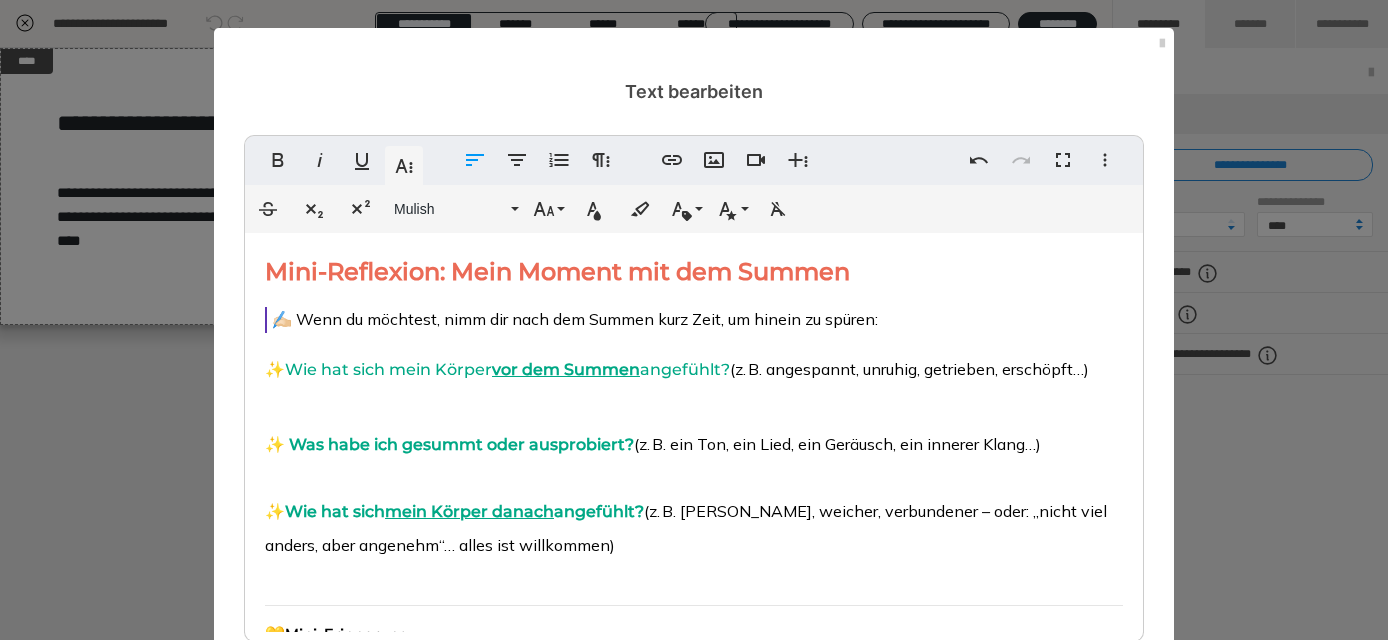 drag, startPoint x: 759, startPoint y: 369, endPoint x: 292, endPoint y: 366, distance: 467.00964 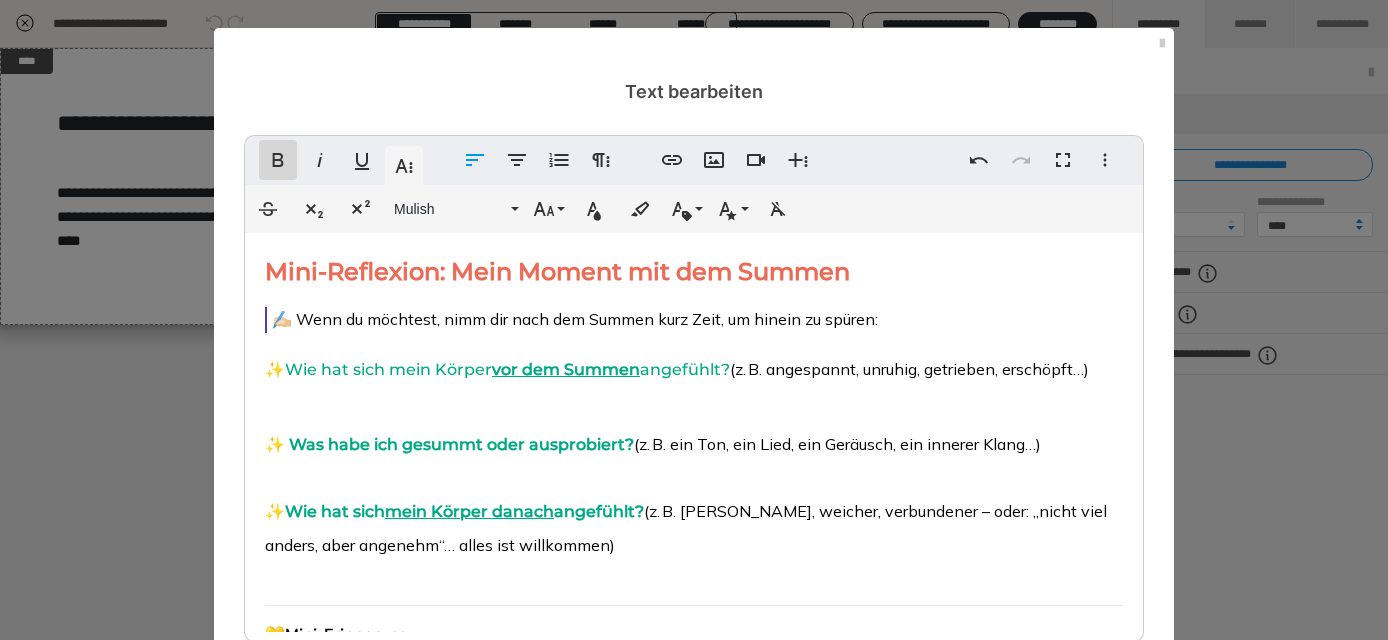 click 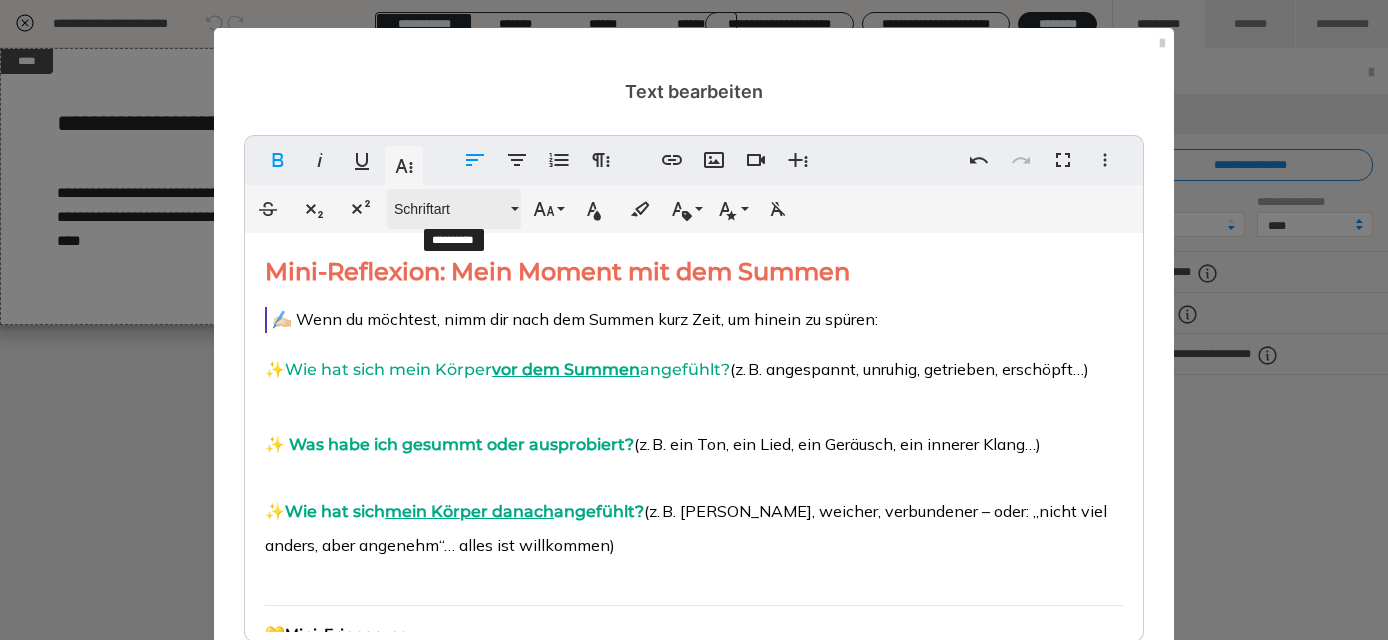 click on "Schriftart" at bounding box center [450, 209] 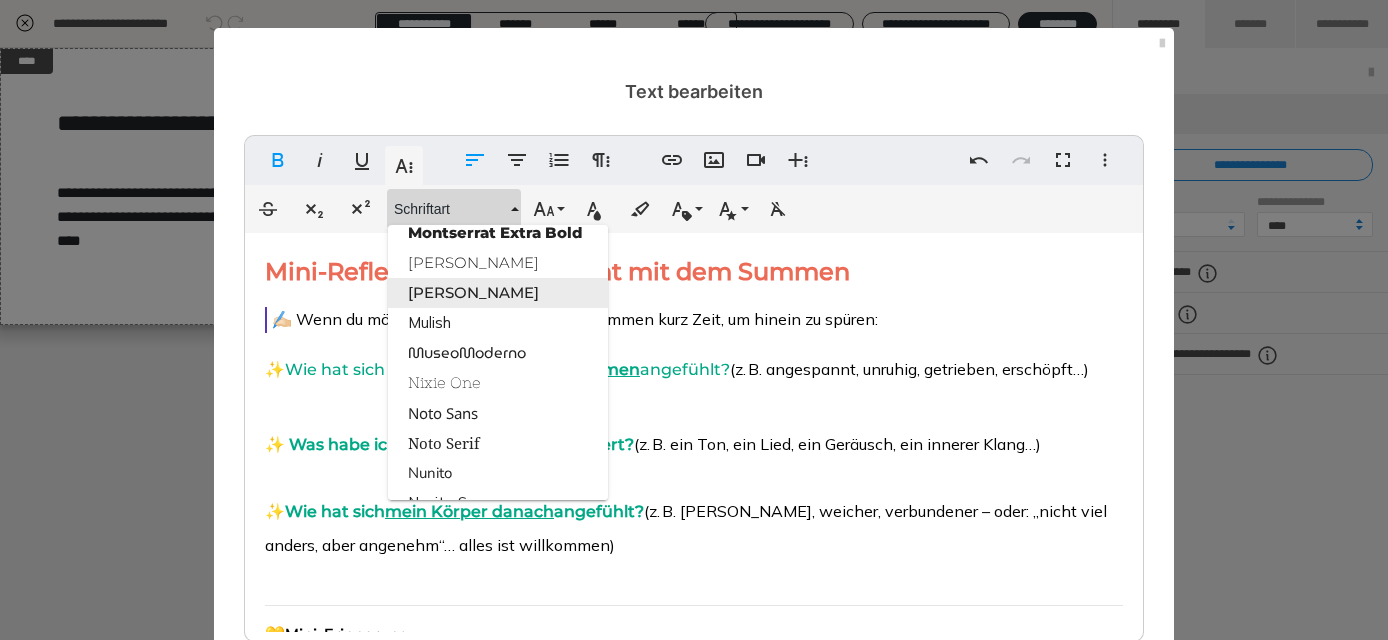 click on "[PERSON_NAME]" at bounding box center (498, 293) 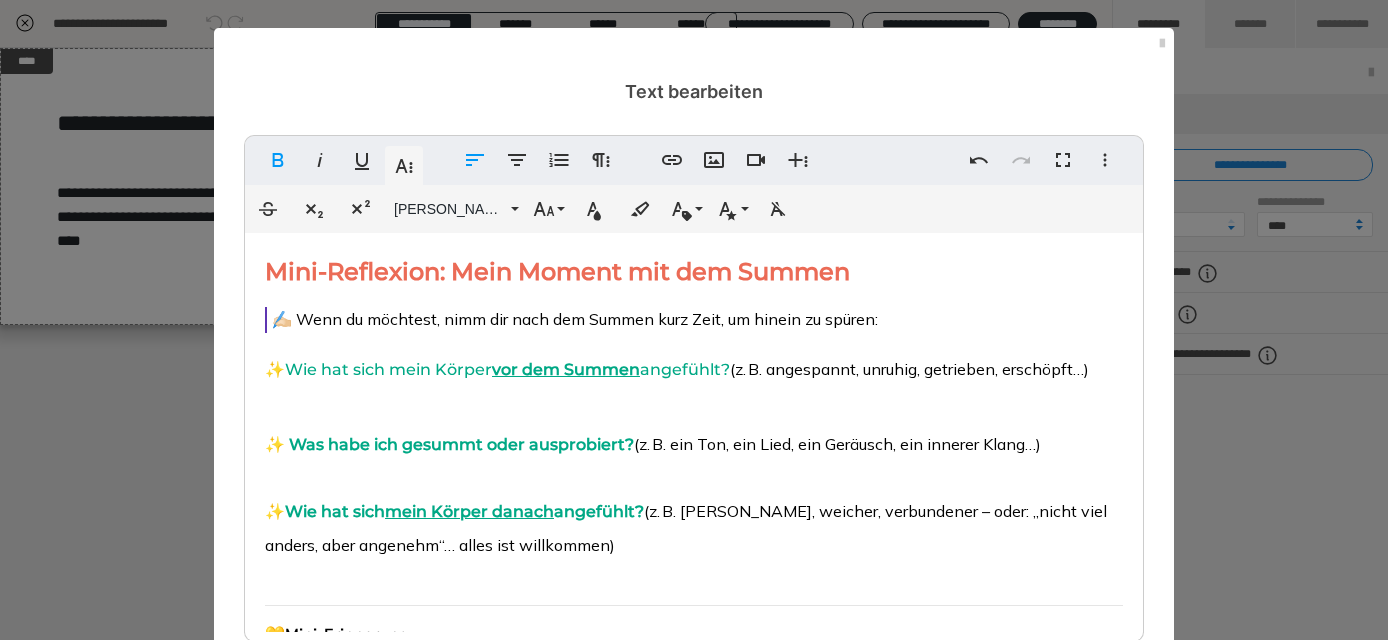 click on "vor dem Summen" at bounding box center [566, 369] 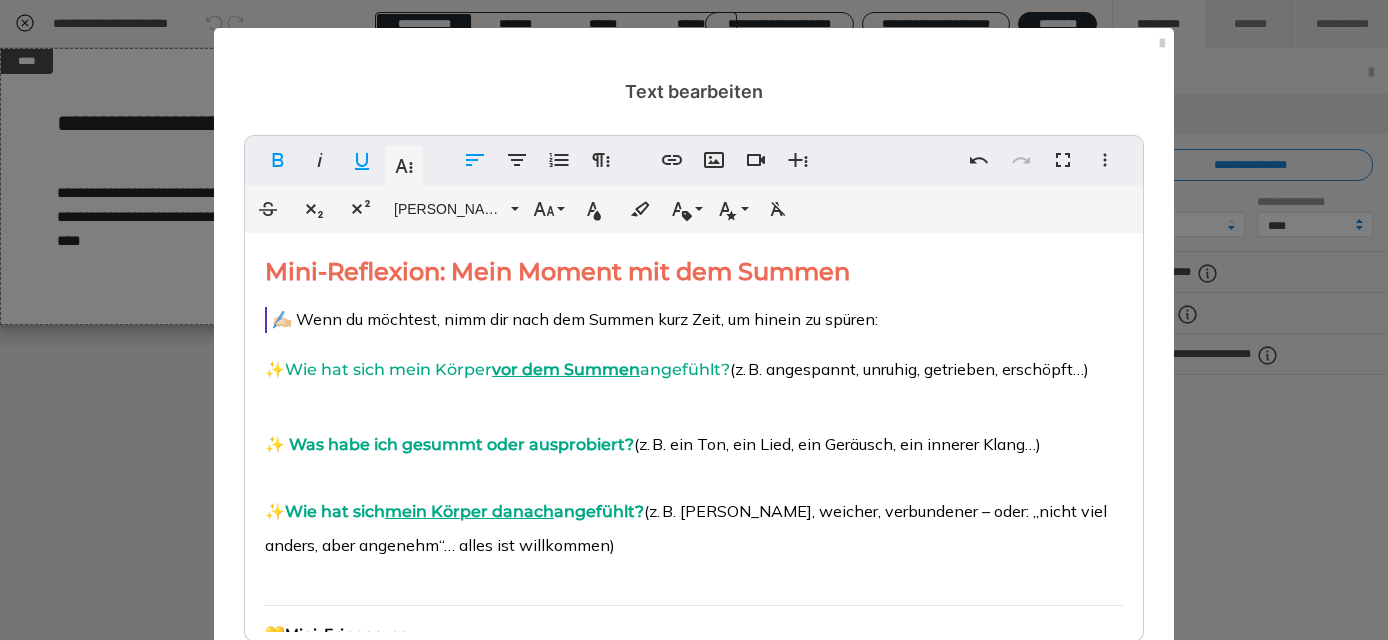 drag, startPoint x: 755, startPoint y: 367, endPoint x: 292, endPoint y: 365, distance: 463.00433 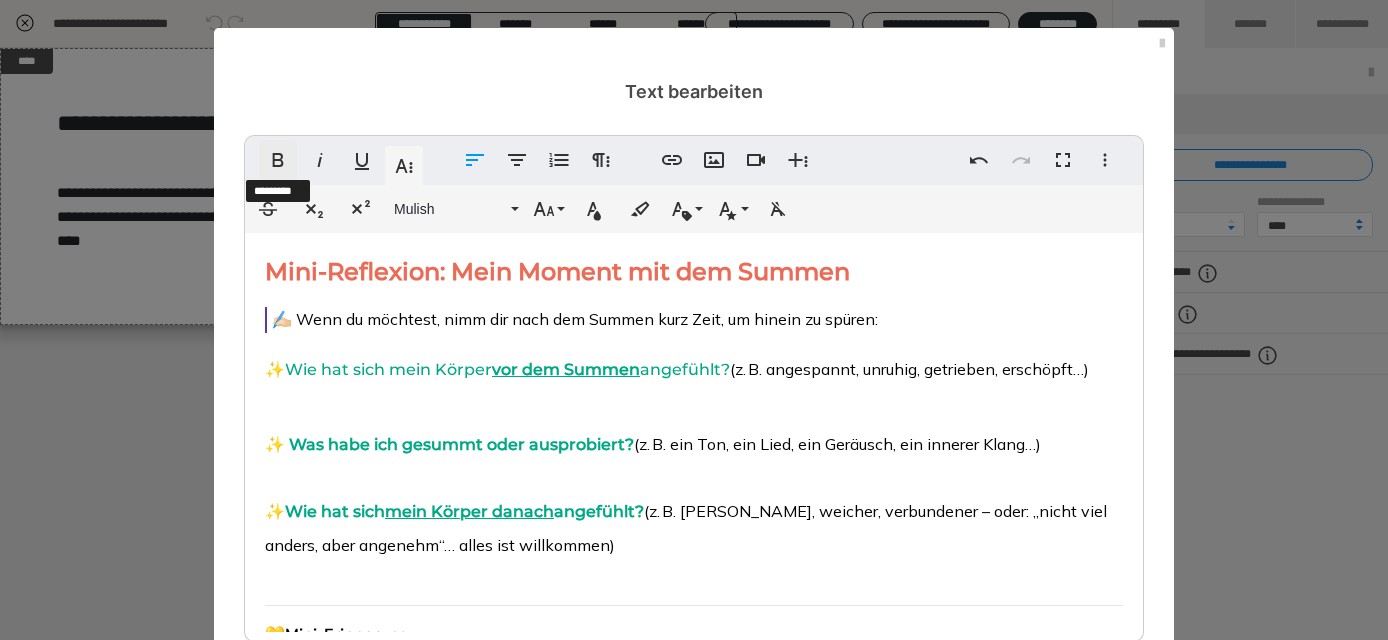 click 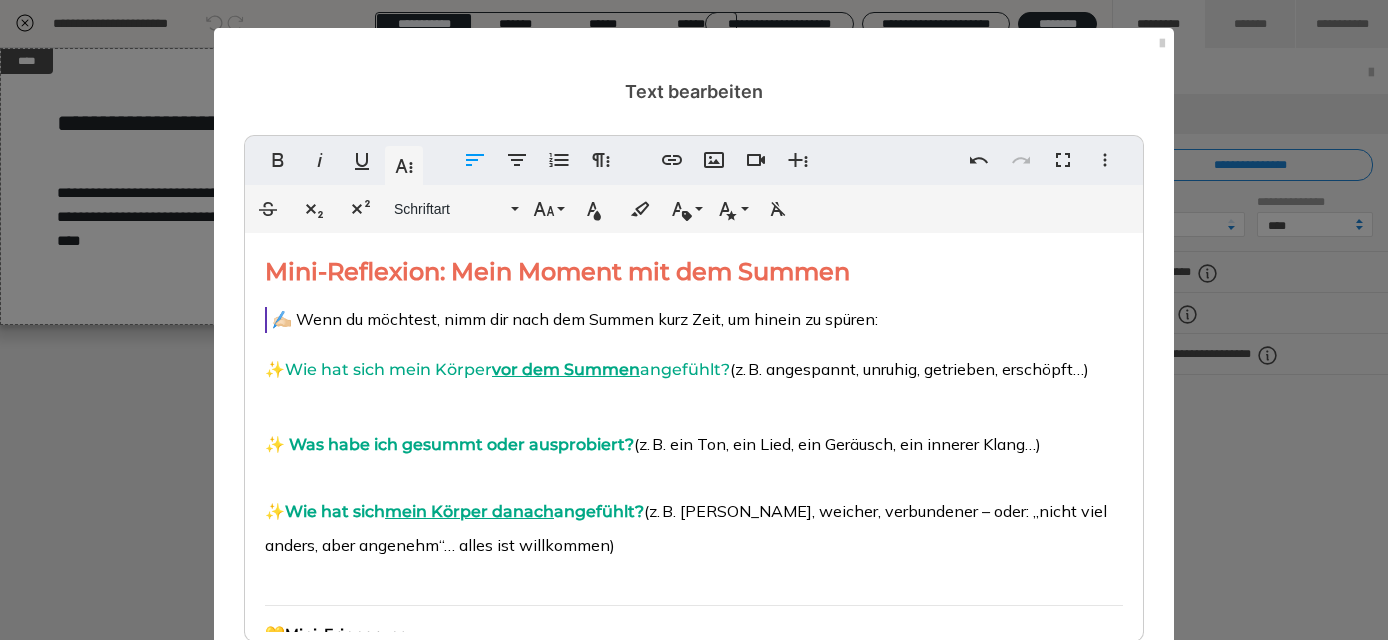 drag, startPoint x: 291, startPoint y: 367, endPoint x: 752, endPoint y: 363, distance: 461.01736 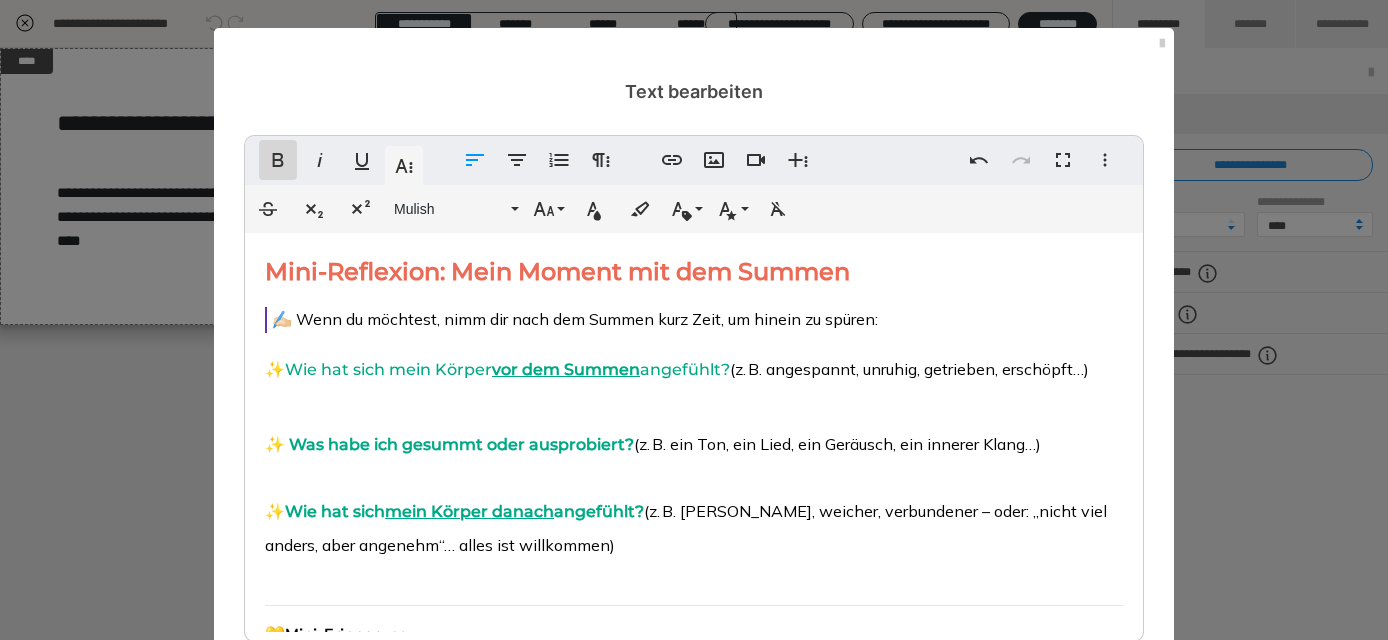 click 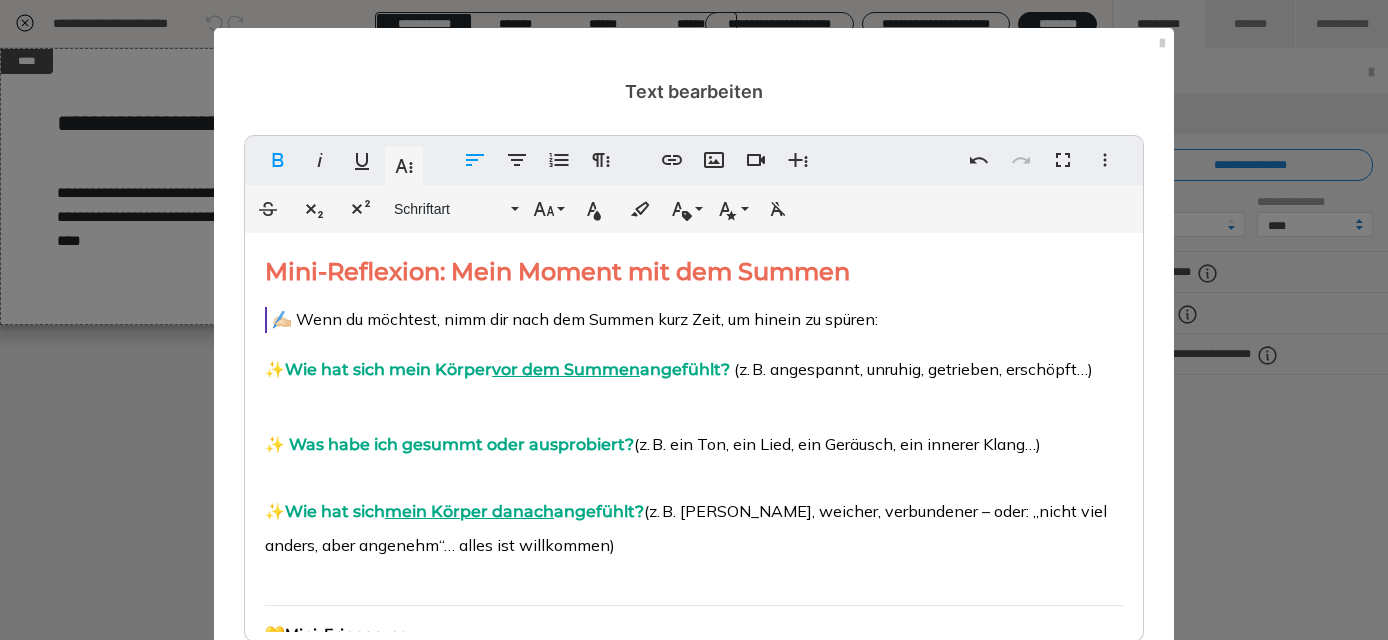 click on "✨  Wie hat sich mein Körper  vor dem Summen  angefühlt?   (z. B. angespannt, unruhig, getrieben, erschöpft…) ​" at bounding box center [694, 382] 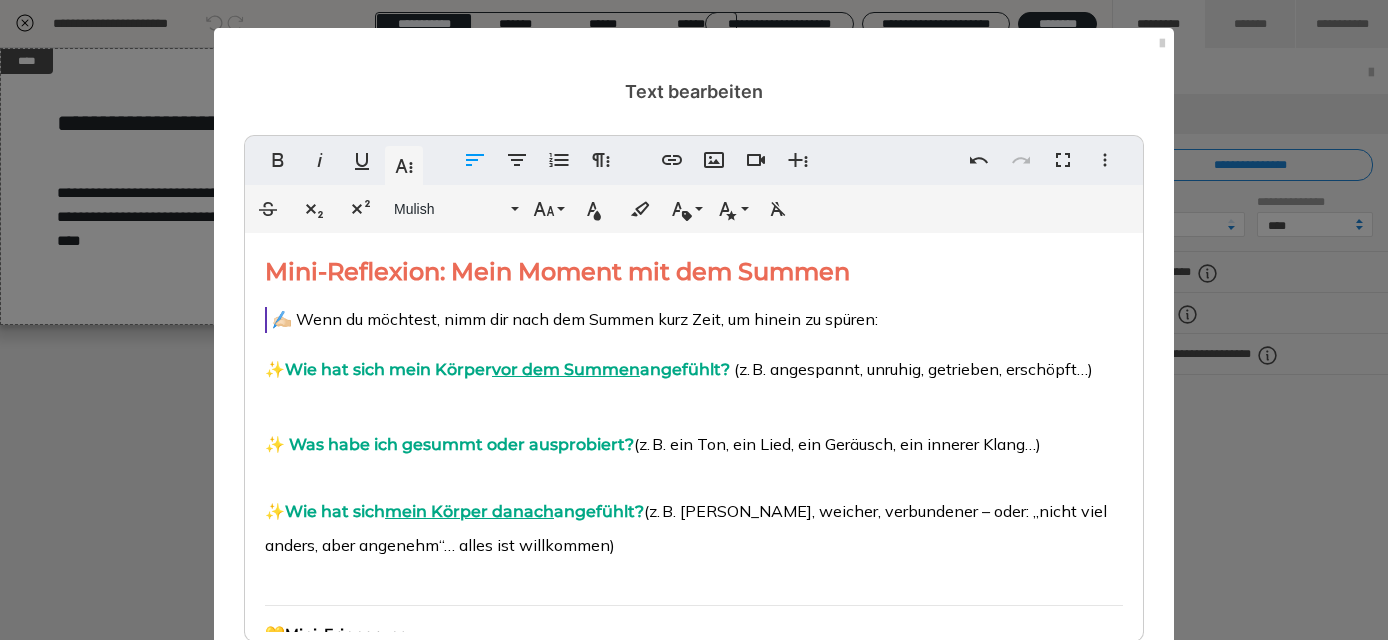 scroll, scrollTop: 13, scrollLeft: 0, axis: vertical 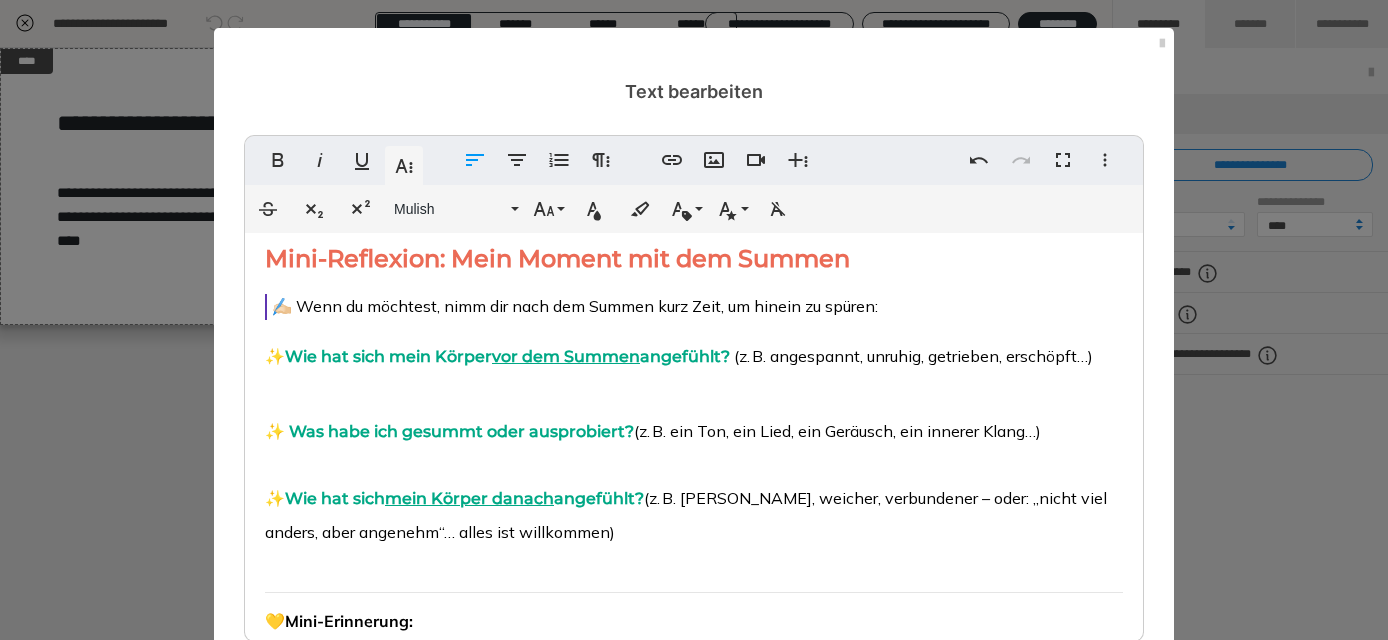 click on "✨  Wie hat sich mein Körper  vor dem Summen  angefühlt?   (z. B. angespannt, unruhig, getrieben, erschöpft…) ​" at bounding box center [694, 369] 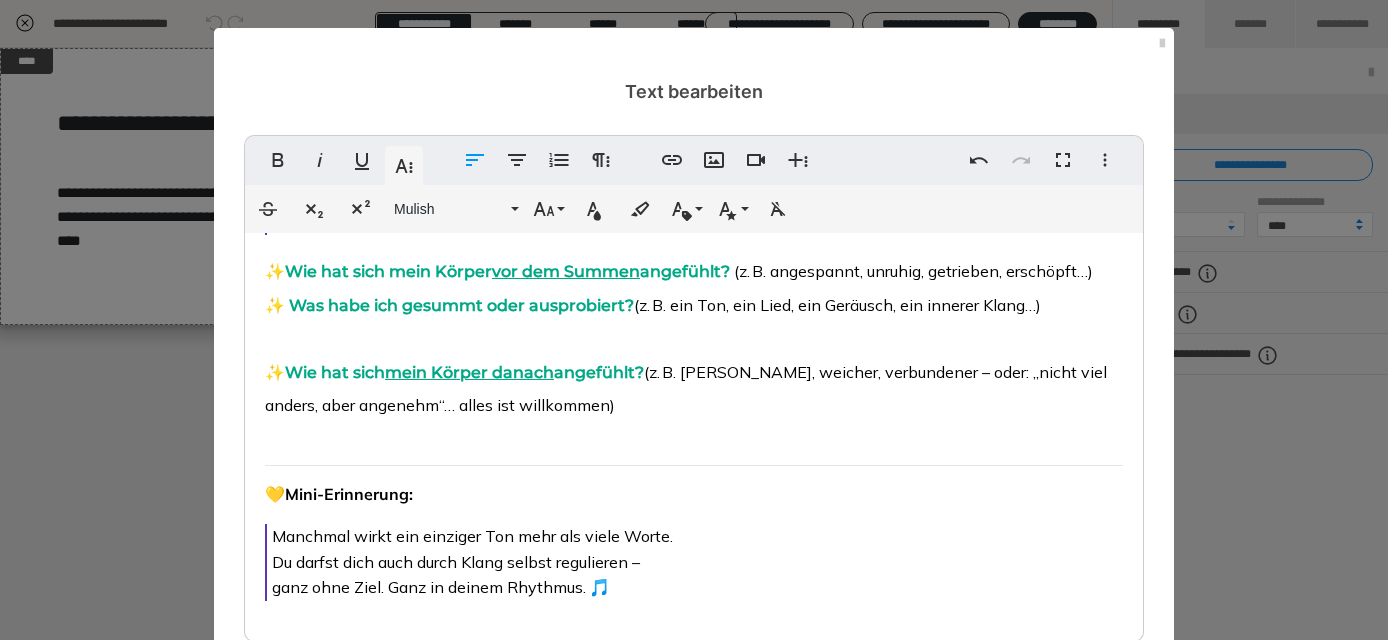 scroll, scrollTop: 128, scrollLeft: 0, axis: vertical 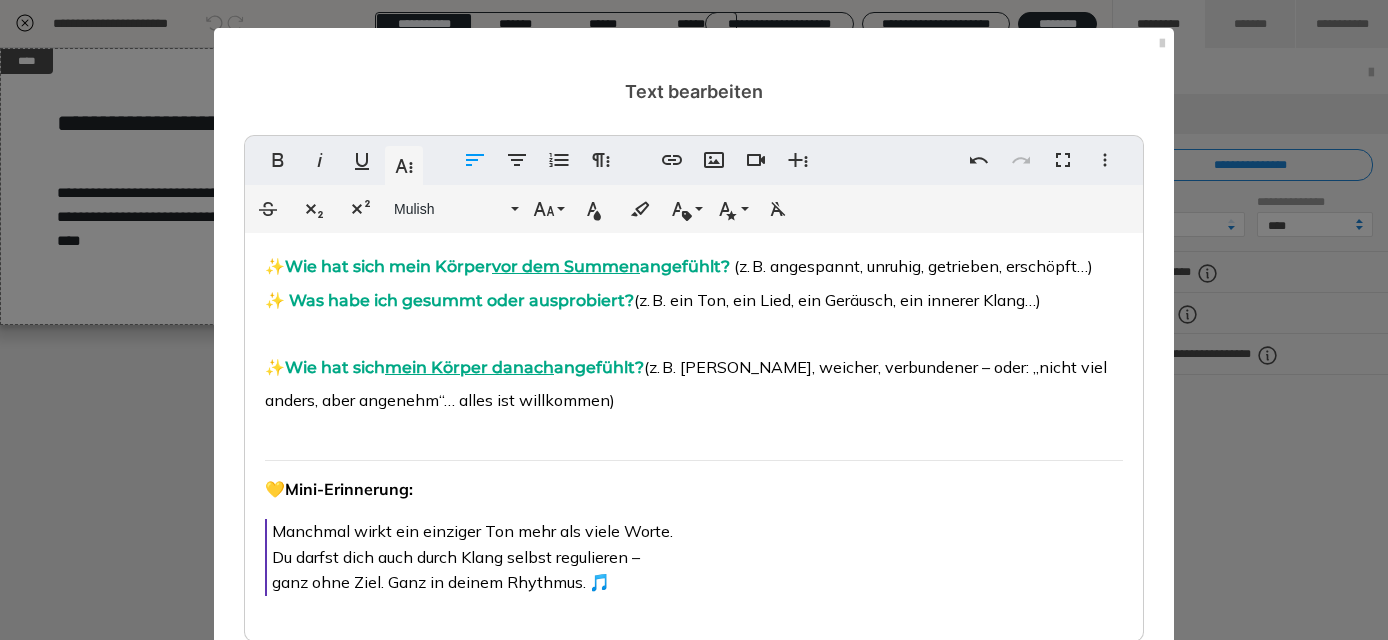click on "Mini-Reflexion: Mein Moment mit dem Summen ✍🏻 Wenn du möchtest, nimm dir nach dem Summen kurz Zeit, um hinein zu spüren: ✨  Wie hat sich mein Körper  vor dem Summen  angefühlt?   (z. B. angespannt, unruhig, getrieben, erschöpft…) ​ ✨   Was habe ich gesummt oder ausprobiert?  (z. B. ein Ton, ein Lied, ein Geräusch, ein innerer Klang…) ​ ​​​​​ ​ ✨  Wie hat sich  mein Körper danach  angefühlt?  (z. B. [PERSON_NAME], weicher, verbundener – oder: „nicht viel anders, aber angenehm“… alles ist willkommen) 💛  Mini-Erinnerung: Manchmal wirkt ein einziger Ton mehr als viele Worte. Du darfst dich auch durch Klang selbst regulieren – ganz ohne Ziel. Ganz in deinem Rhythmus. 🎵" at bounding box center (694, 381) 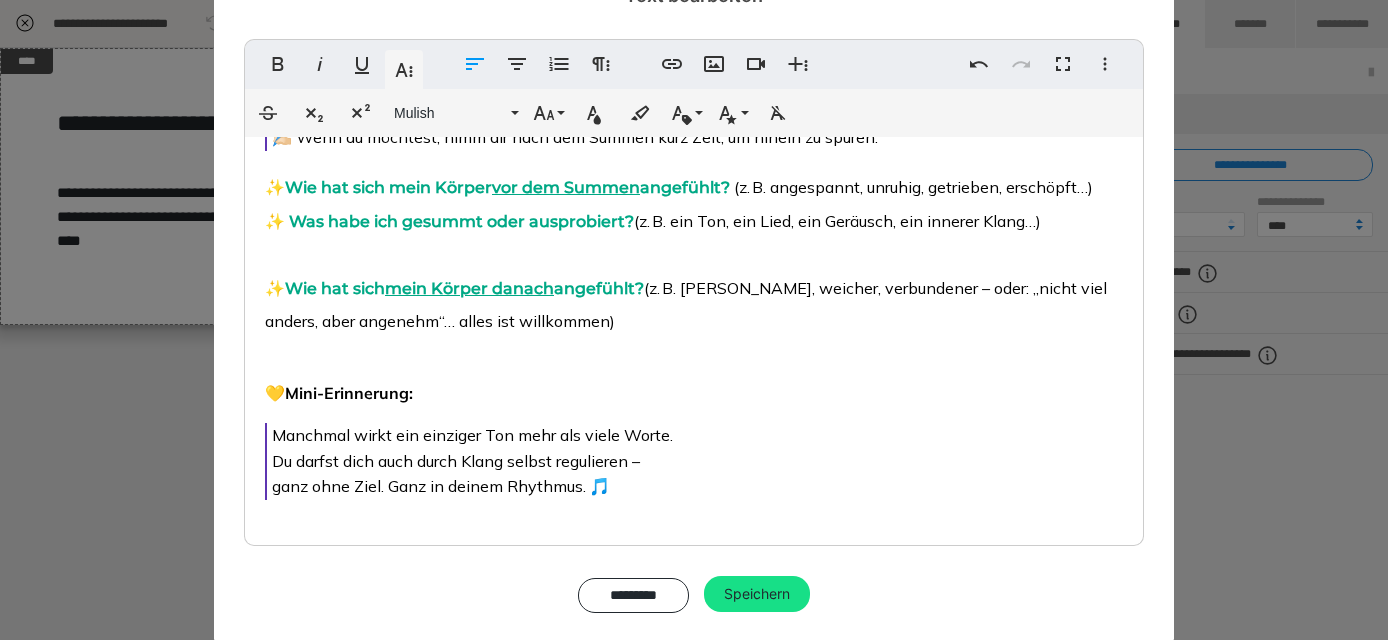 scroll, scrollTop: 101, scrollLeft: 0, axis: vertical 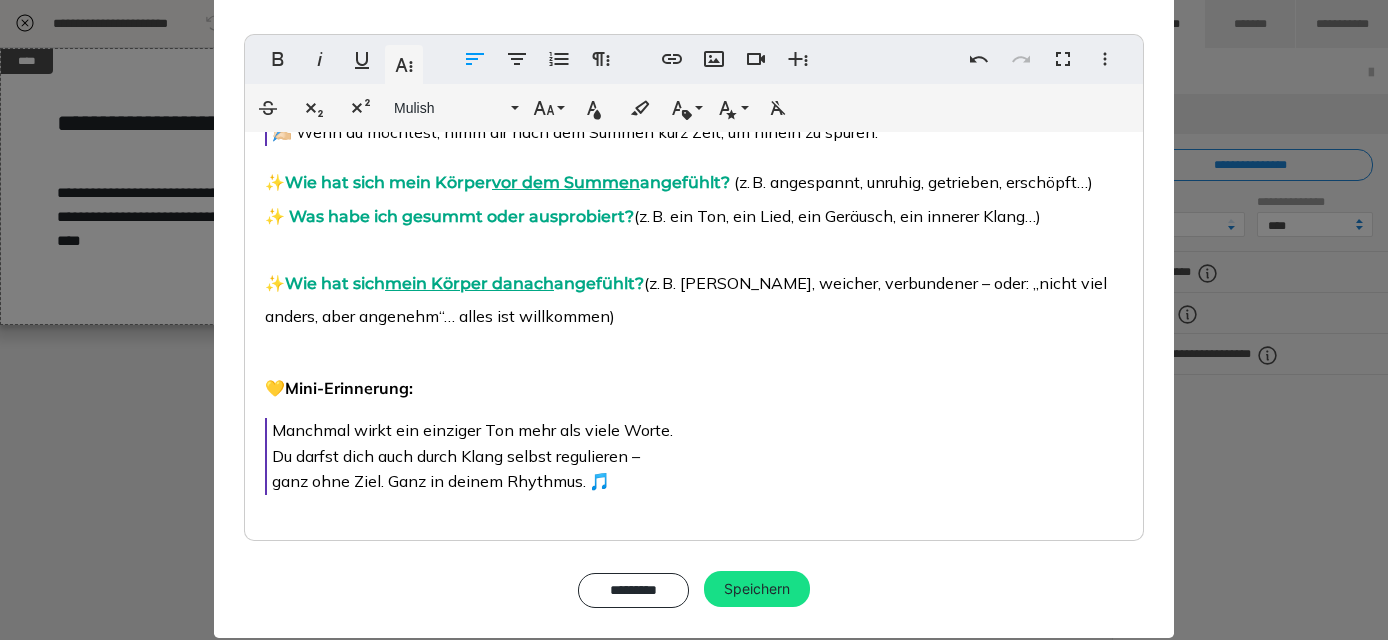 drag, startPoint x: 426, startPoint y: 389, endPoint x: 293, endPoint y: 393, distance: 133.06013 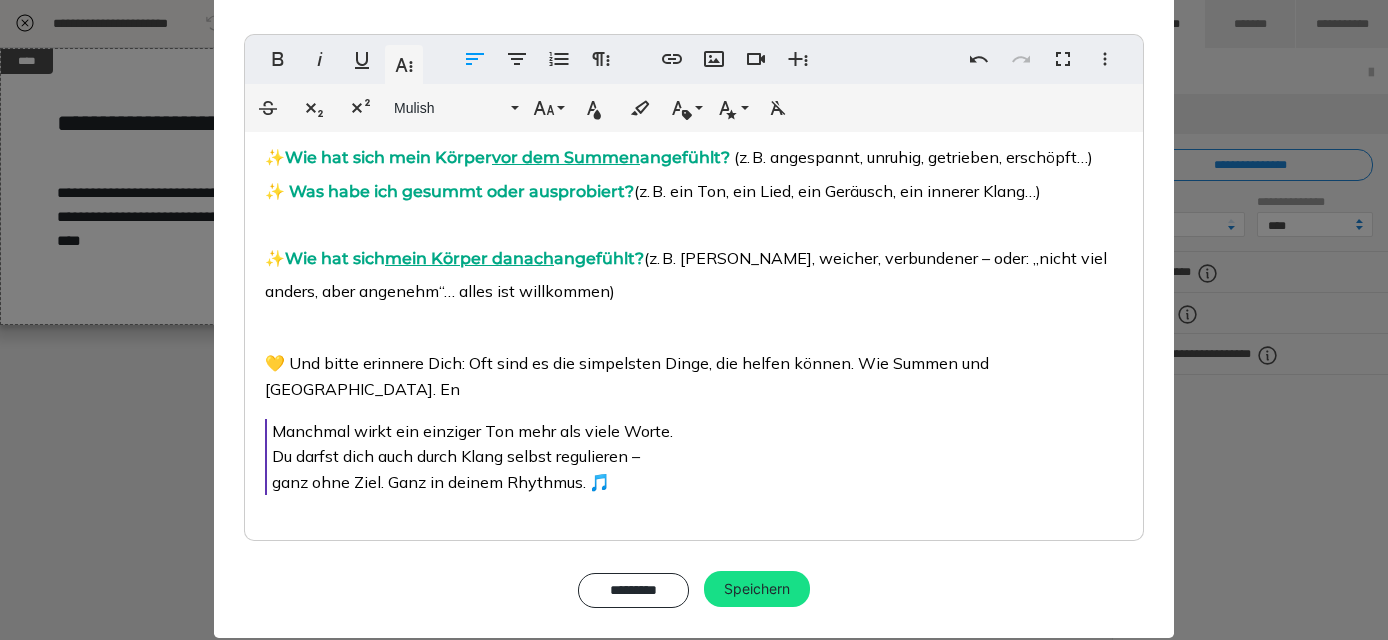 click on "💛 Und bitte erinnere Dich: Oft sind es die simpelsten Dinge, die helfen können. Wie Summen und [GEOGRAPHIC_DATA]. En" at bounding box center [627, 376] 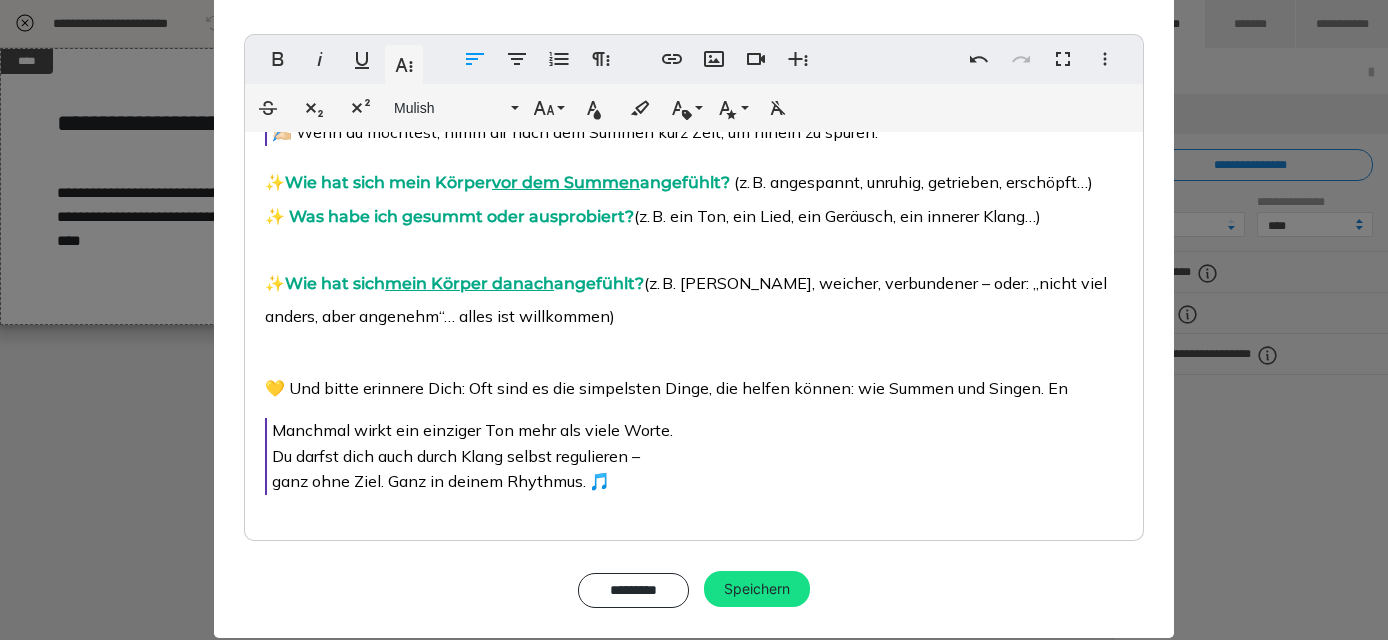 click on "💛 Und bitte erinnere Dich: Oft sind es die simpelsten Dinge, die helfen können: wie Summen und Singen. En" at bounding box center (666, 388) 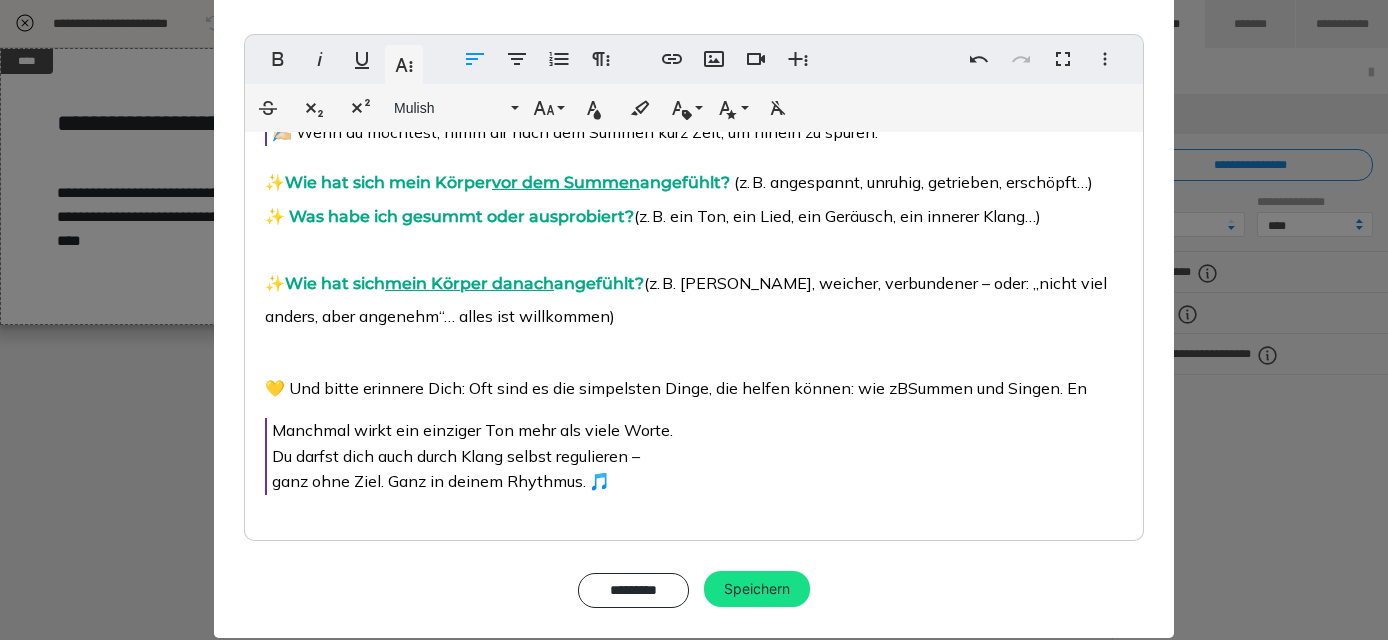 click on "💛 Und bitte erinnere Dich: Oft sind es die simpelsten Dinge, die helfen können: wie zB  Summen und Singen. En" at bounding box center [694, 389] 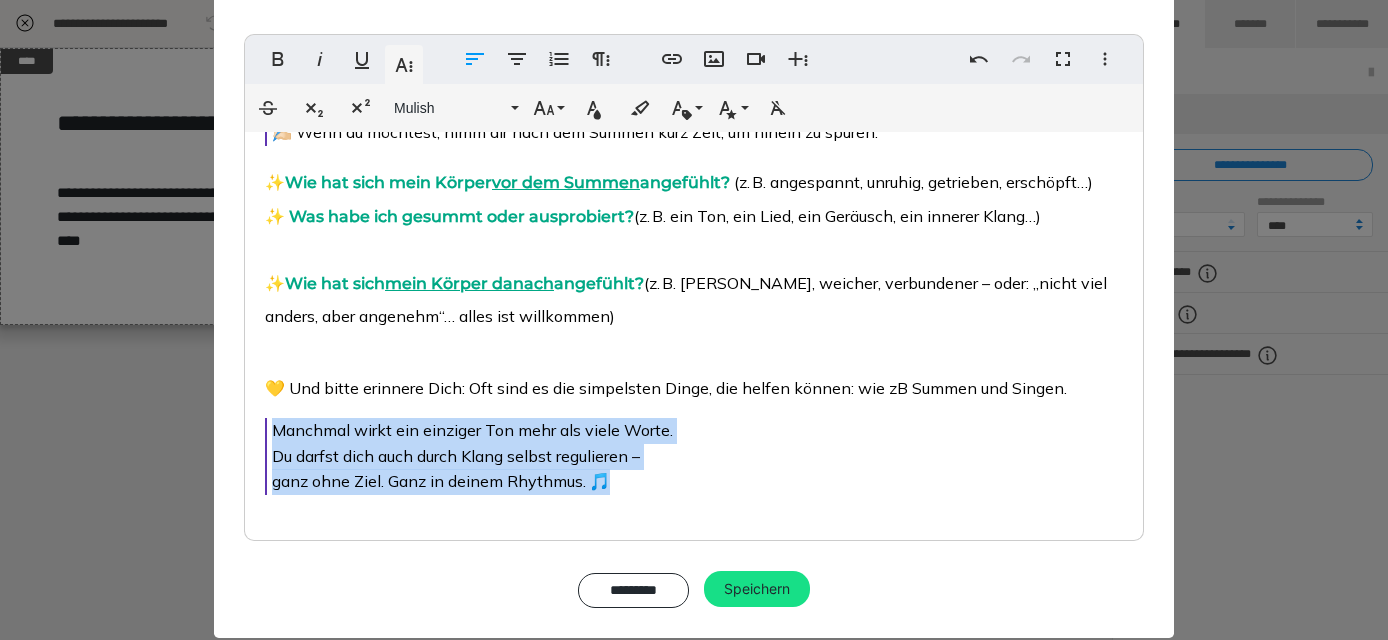 drag, startPoint x: 629, startPoint y: 484, endPoint x: 266, endPoint y: 414, distance: 369.6877 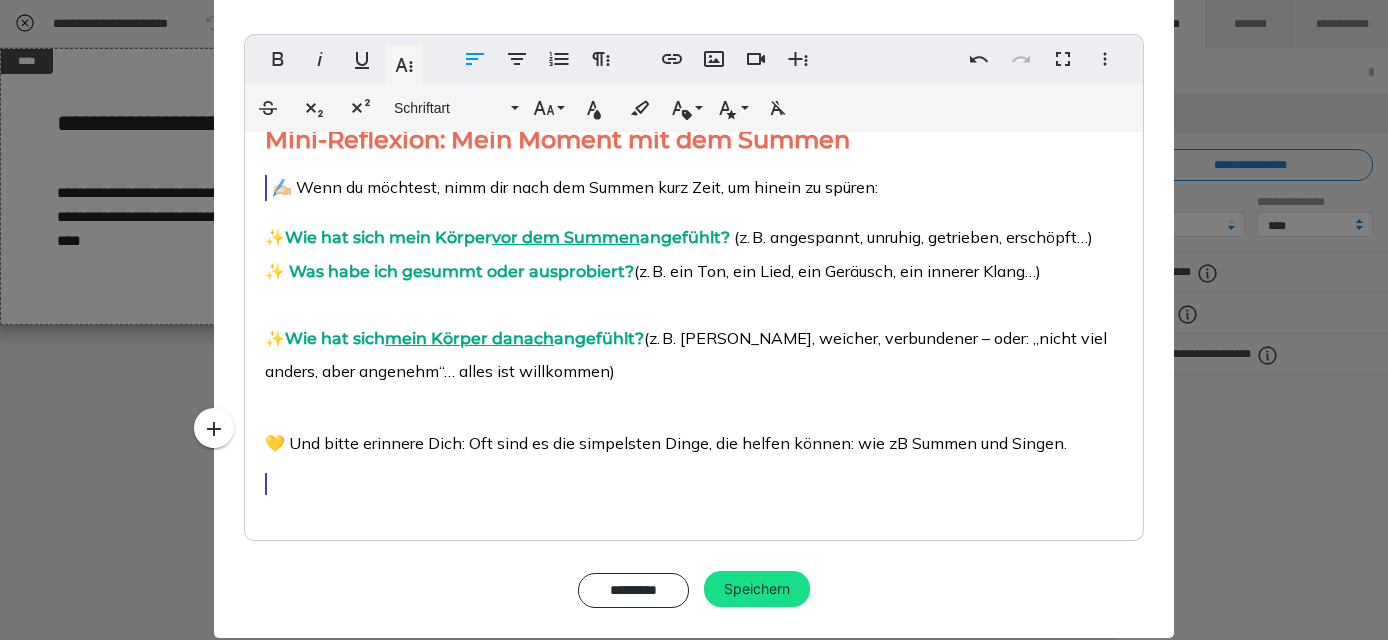 click at bounding box center (697, 484) 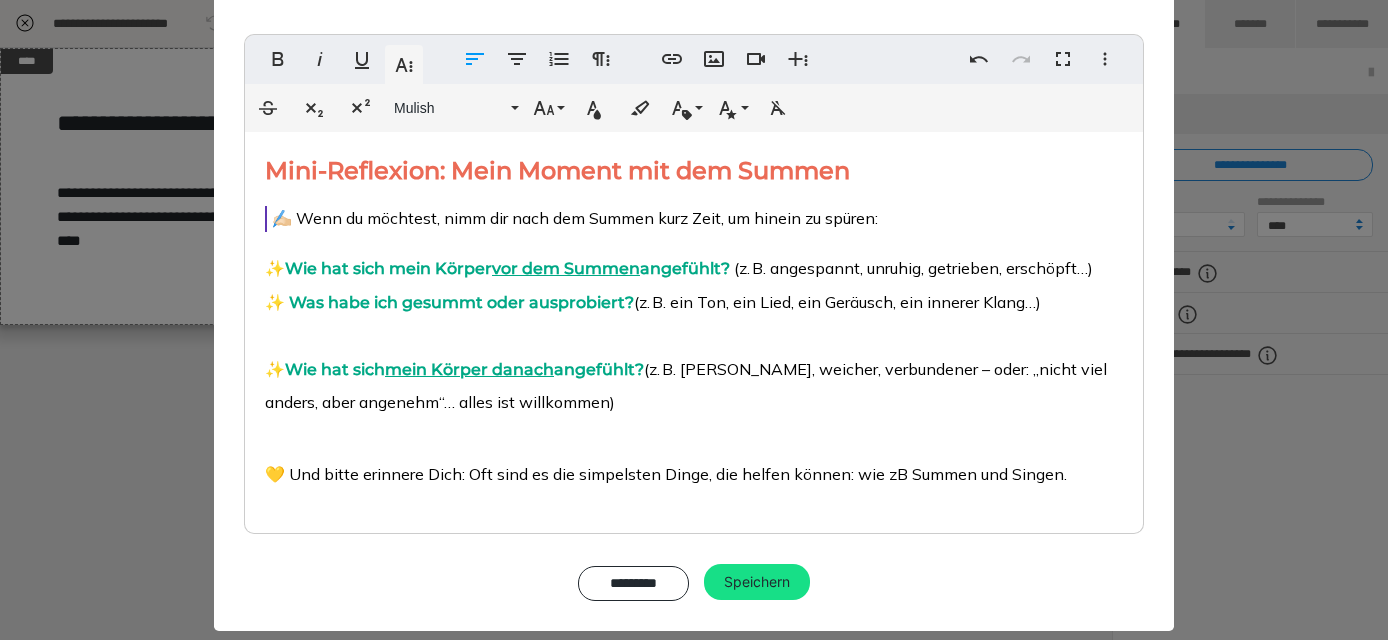 scroll, scrollTop: 21, scrollLeft: 0, axis: vertical 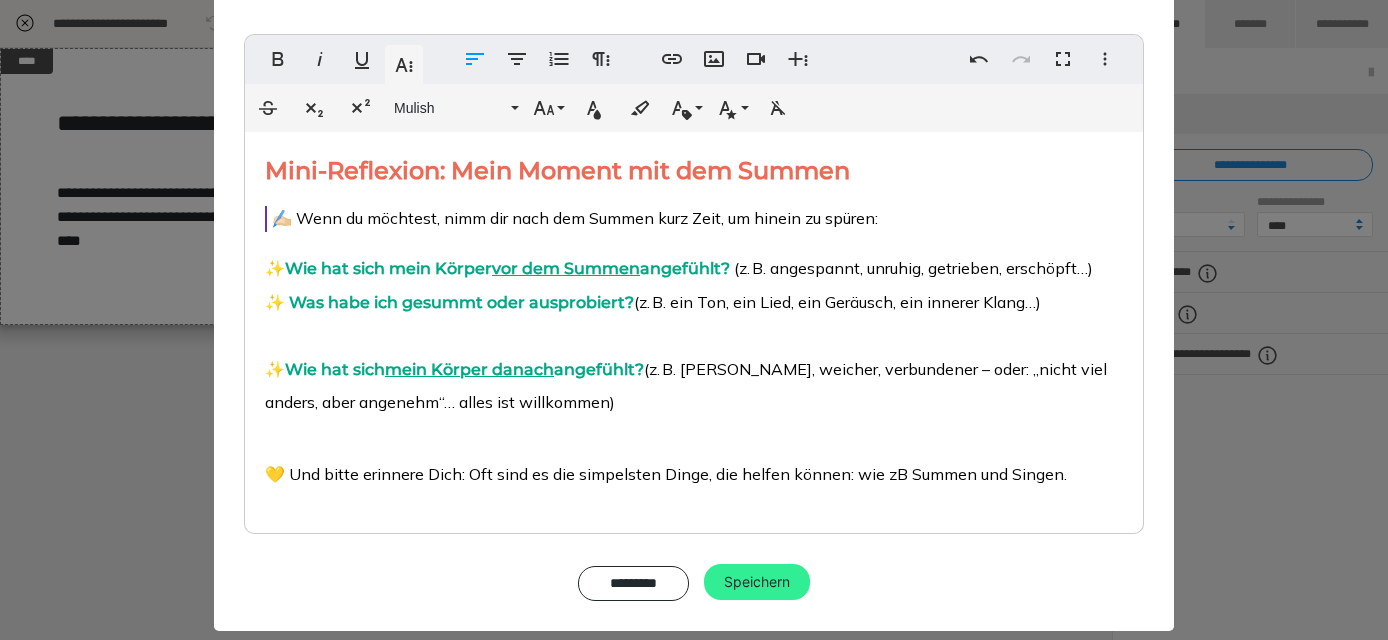 click on "Speichern" at bounding box center (757, 582) 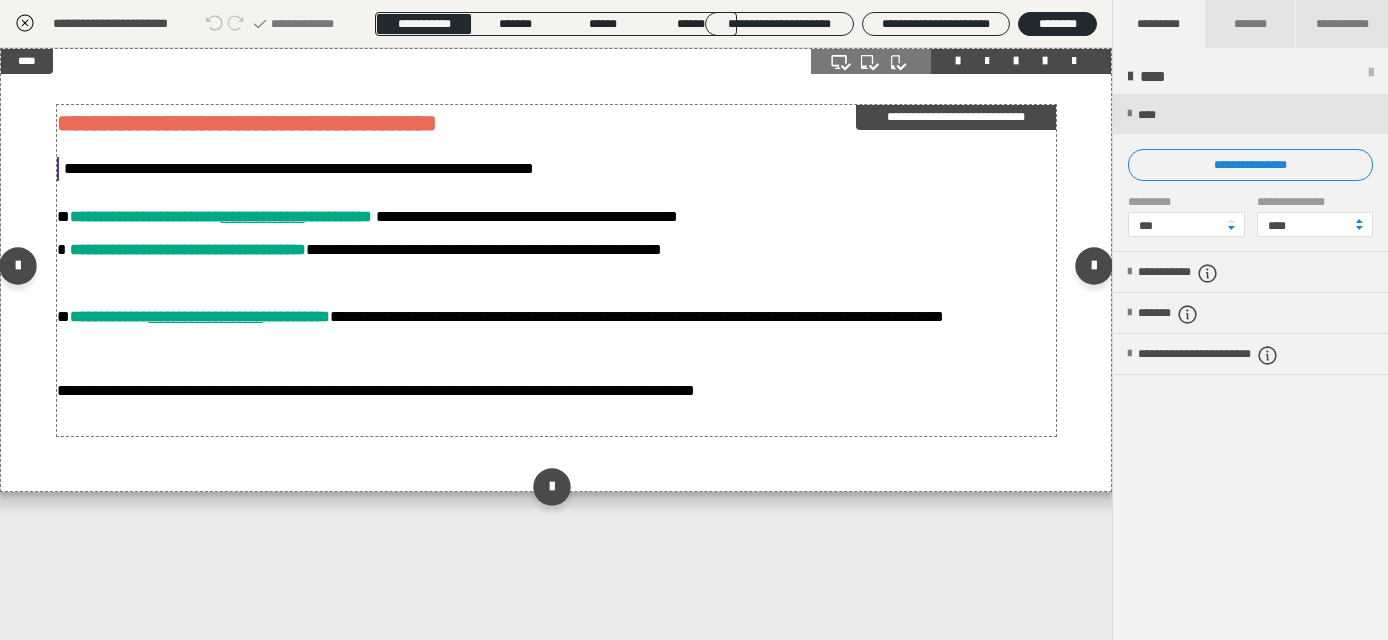 click on "**********" at bounding box center (956, 117) 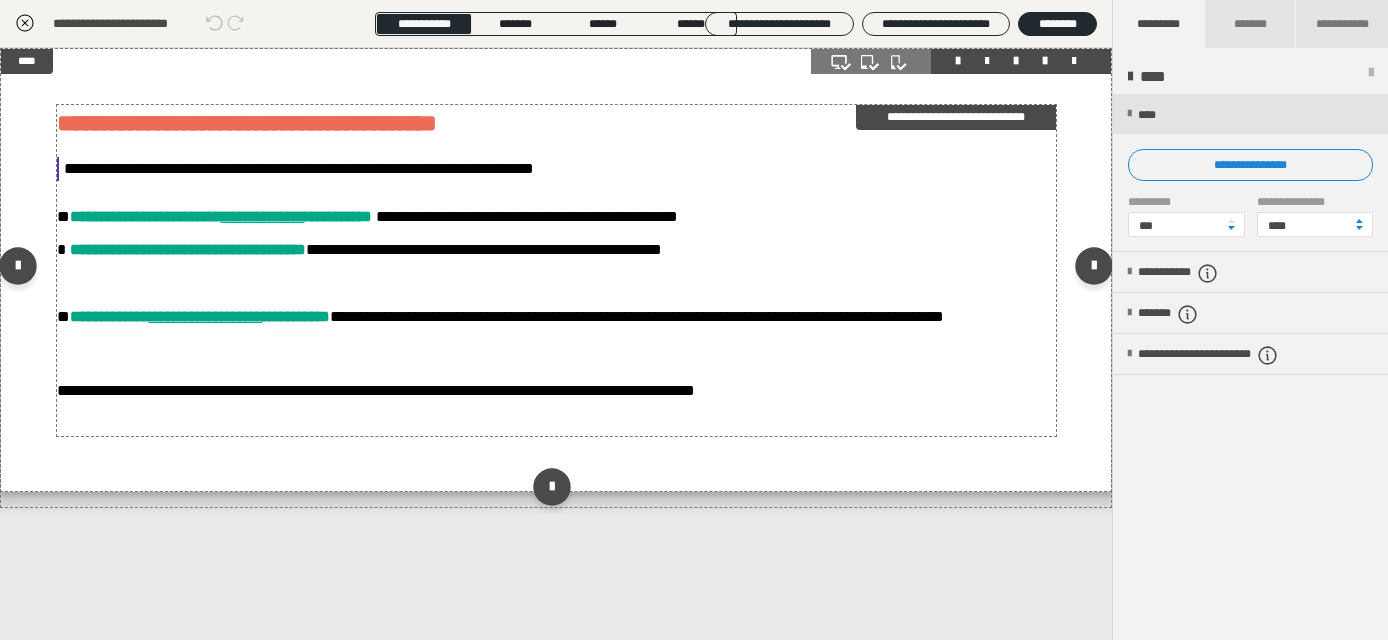 click on "**********" at bounding box center (956, 117) 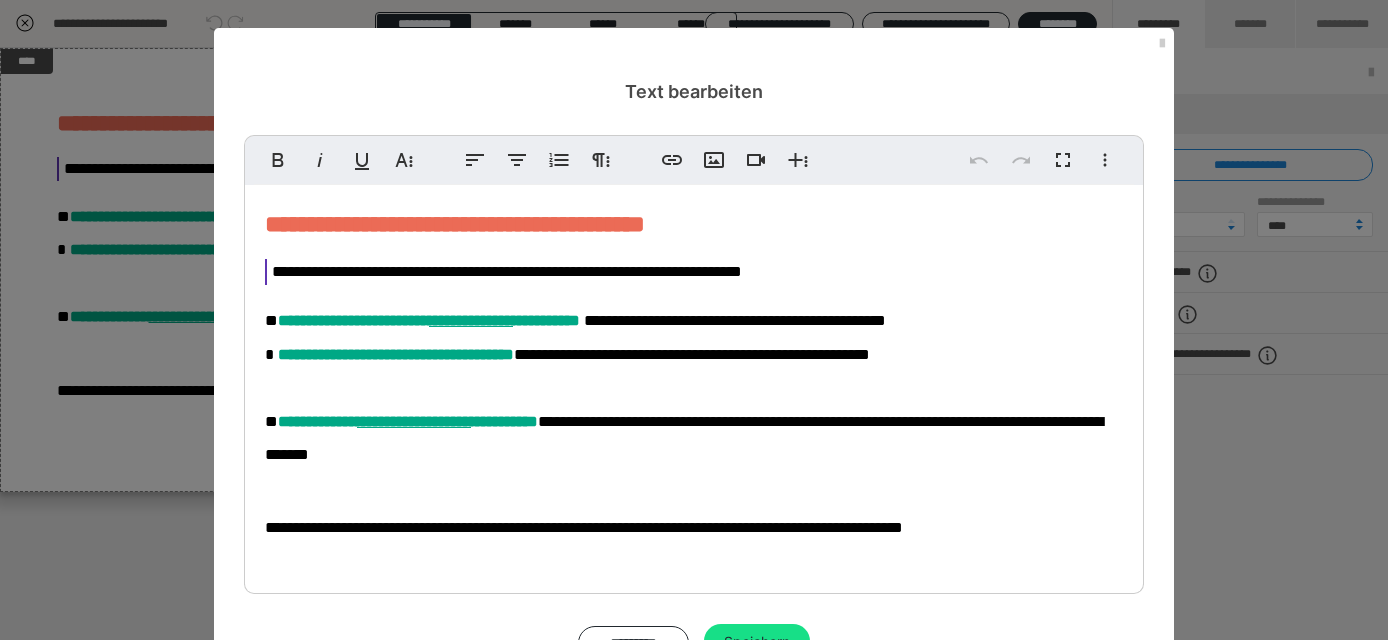 scroll, scrollTop: 21, scrollLeft: 0, axis: vertical 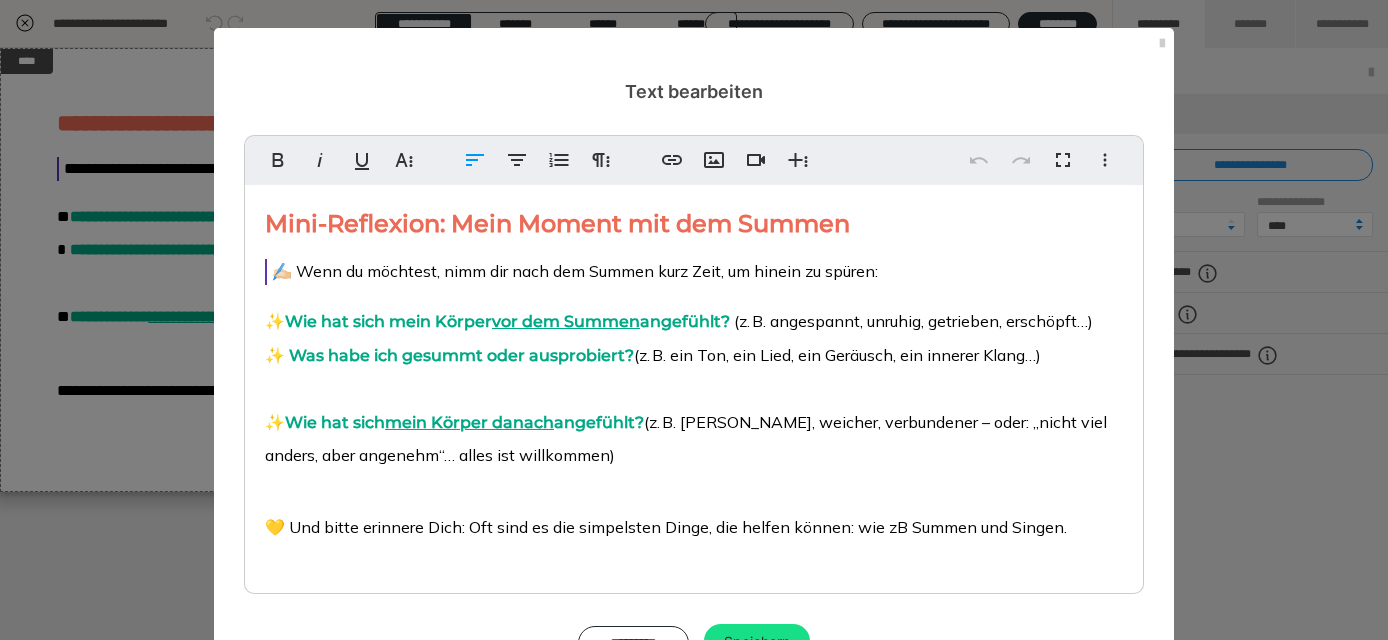 drag, startPoint x: 1066, startPoint y: 549, endPoint x: 465, endPoint y: 192, distance: 699.03503 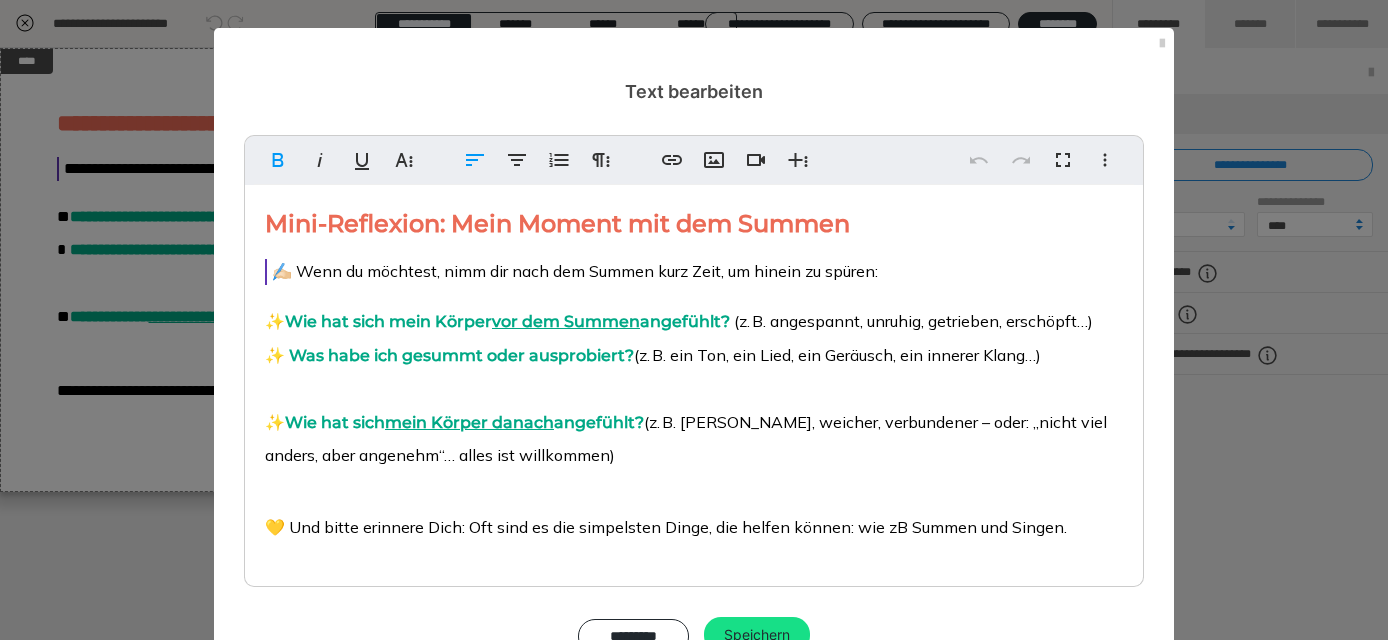 scroll, scrollTop: 21, scrollLeft: 0, axis: vertical 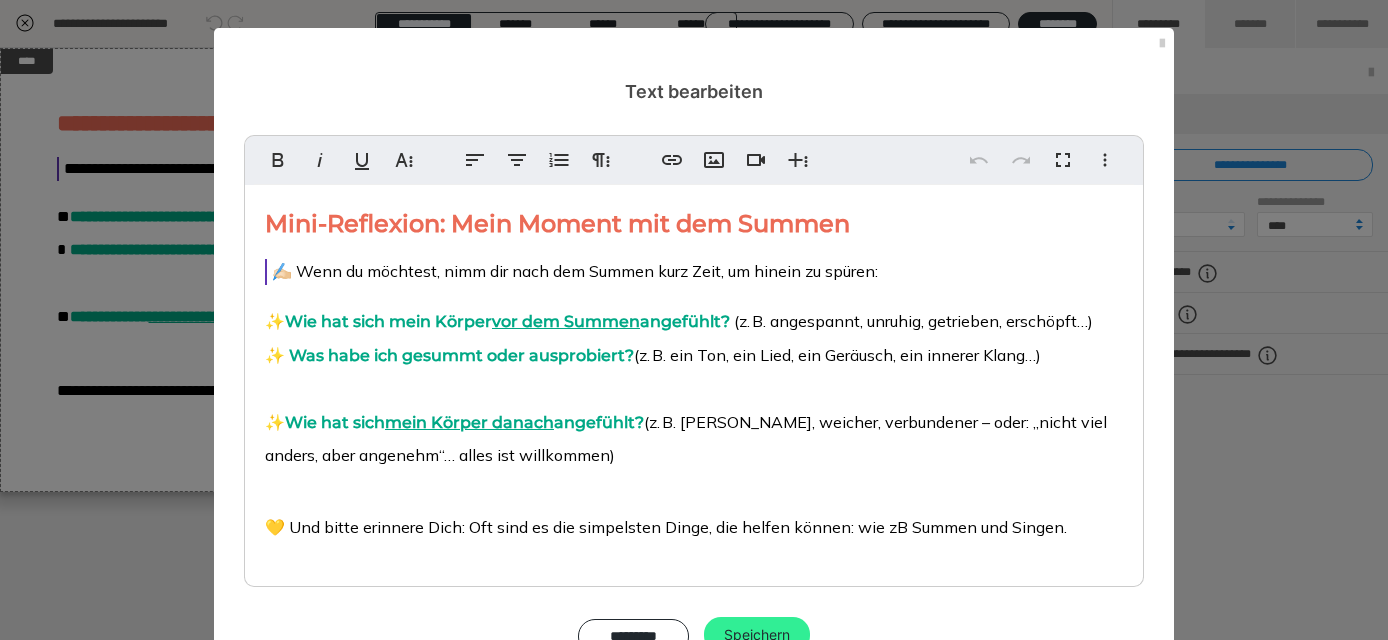click on "Speichern" at bounding box center (757, 635) 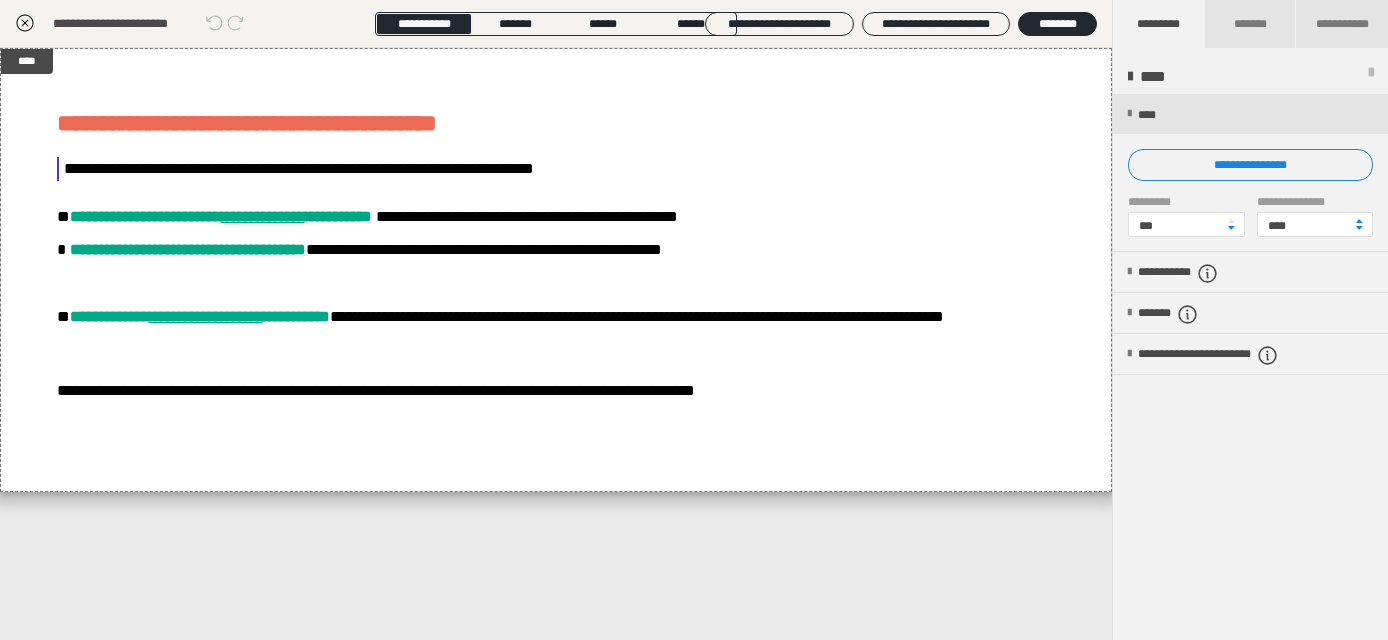 click 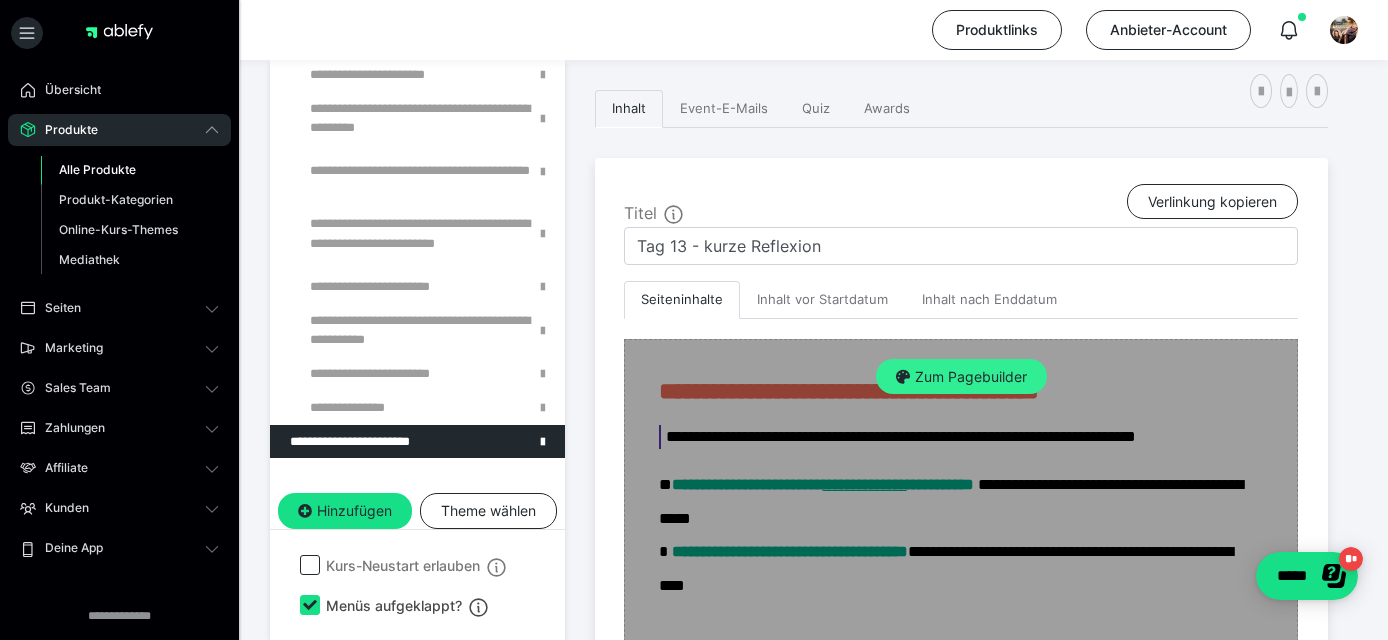 click on "Zum Pagebuilder" at bounding box center [961, 377] 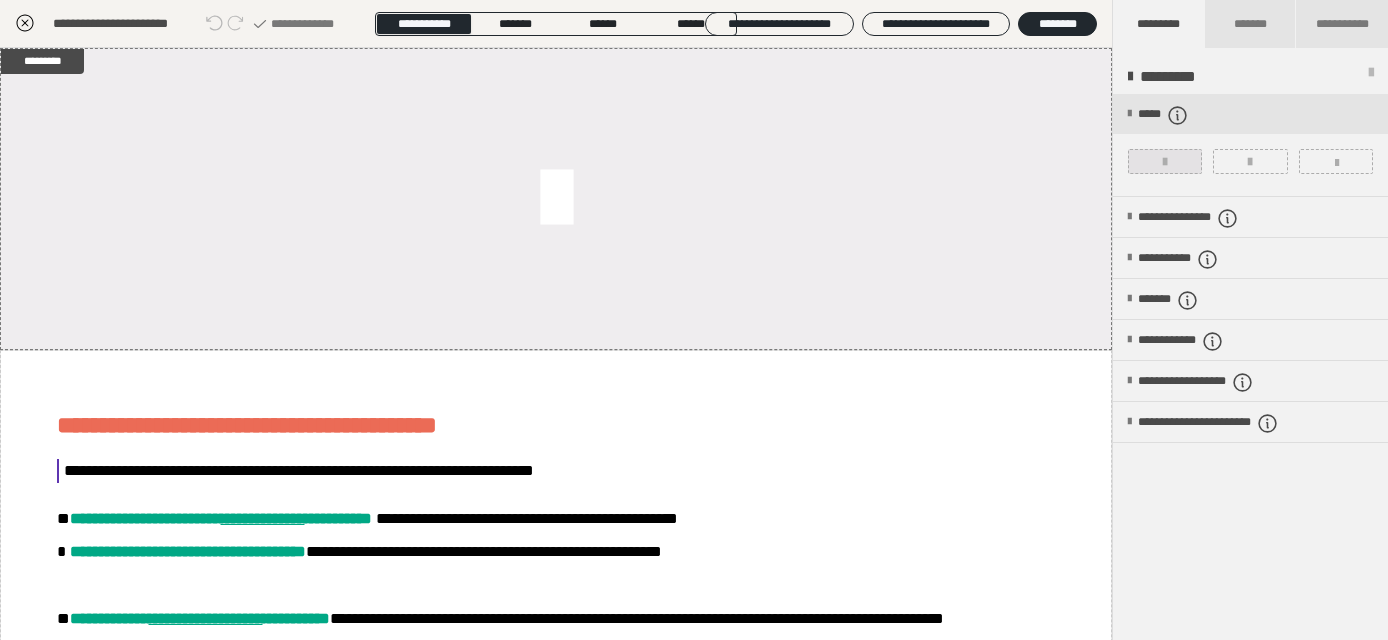 click at bounding box center [1165, 161] 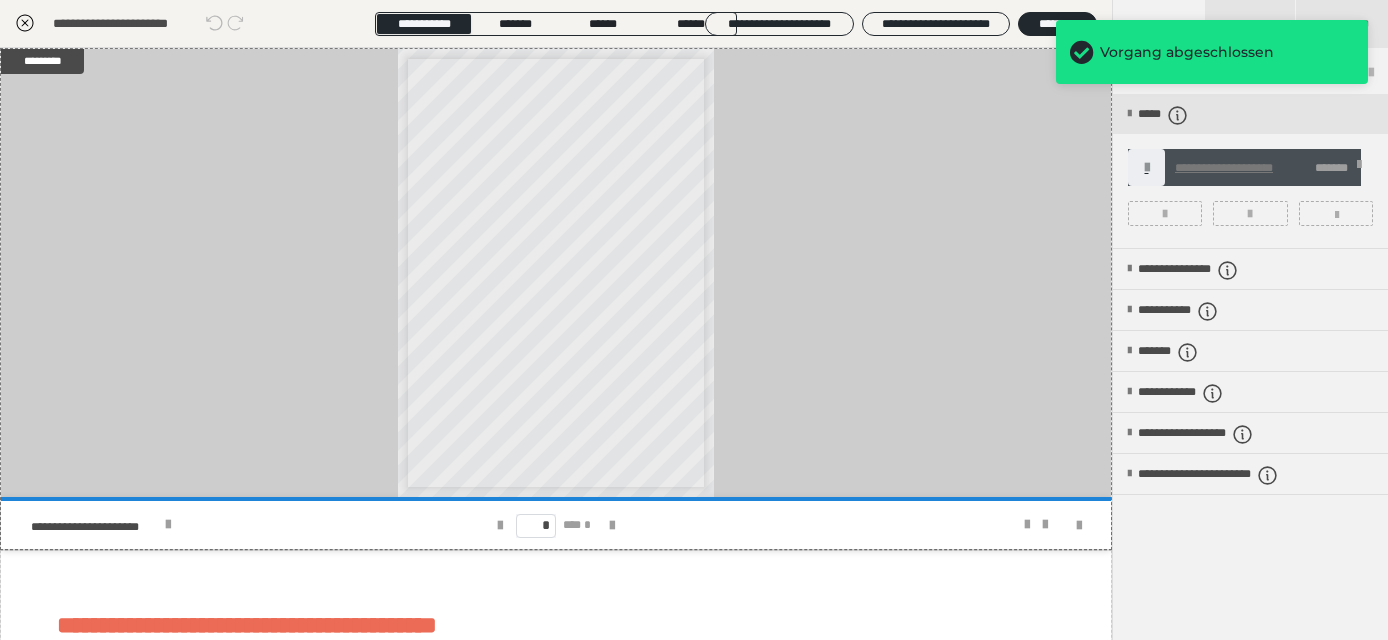 click 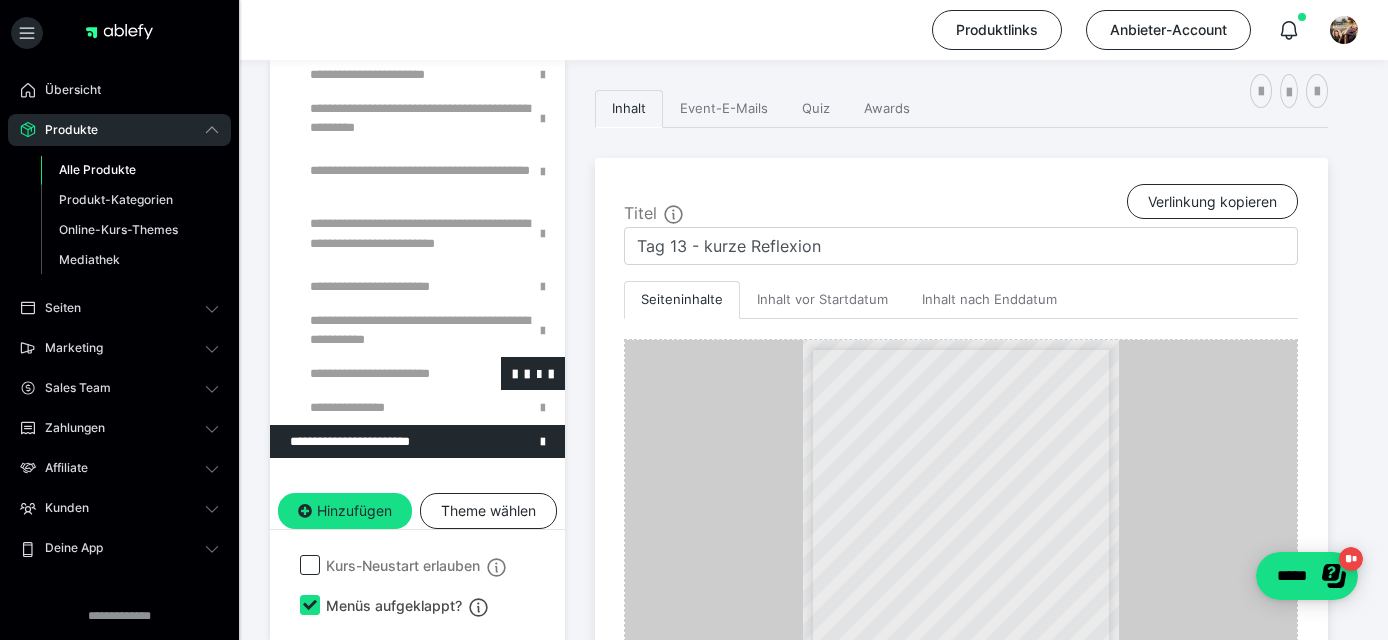 scroll, scrollTop: 1032, scrollLeft: 0, axis: vertical 